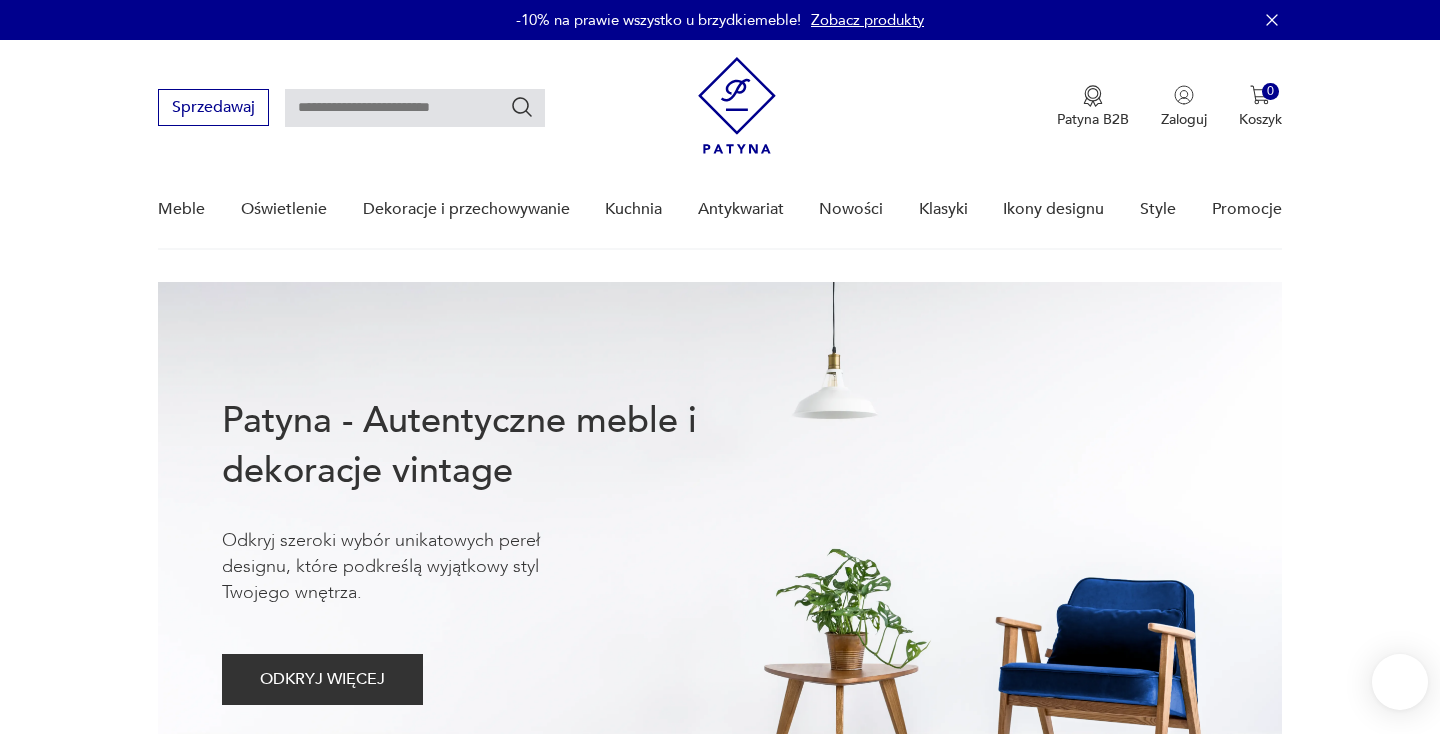 scroll, scrollTop: 0, scrollLeft: 0, axis: both 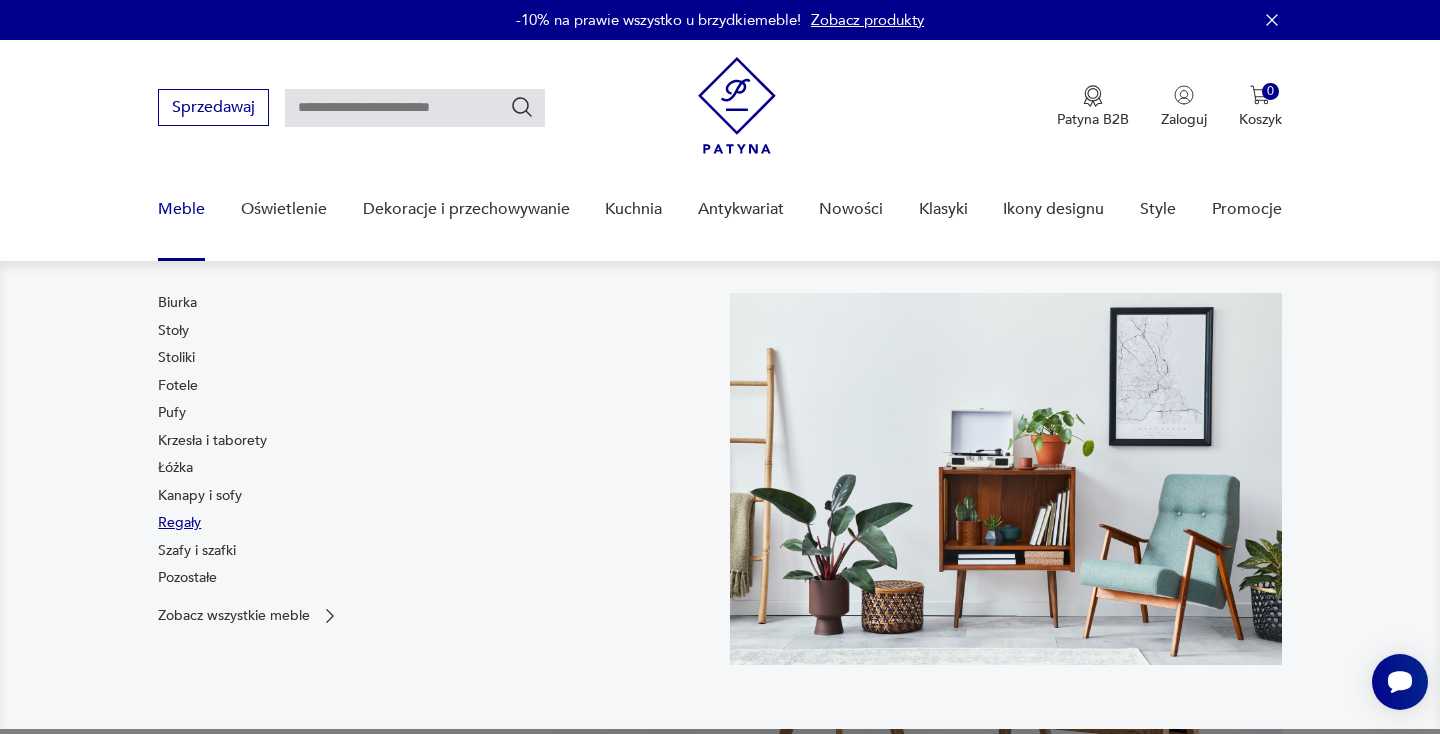 click on "Regały" at bounding box center (179, 523) 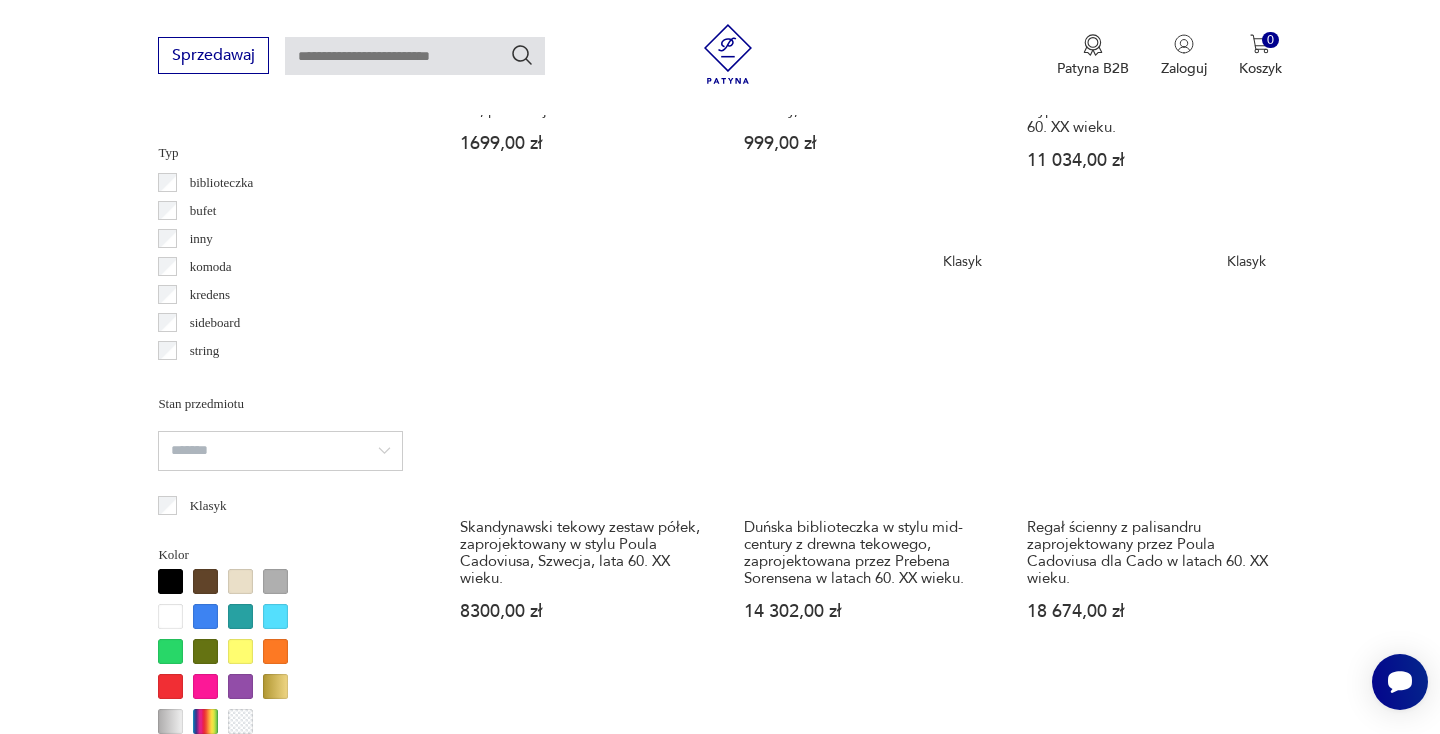 scroll, scrollTop: 1520, scrollLeft: 0, axis: vertical 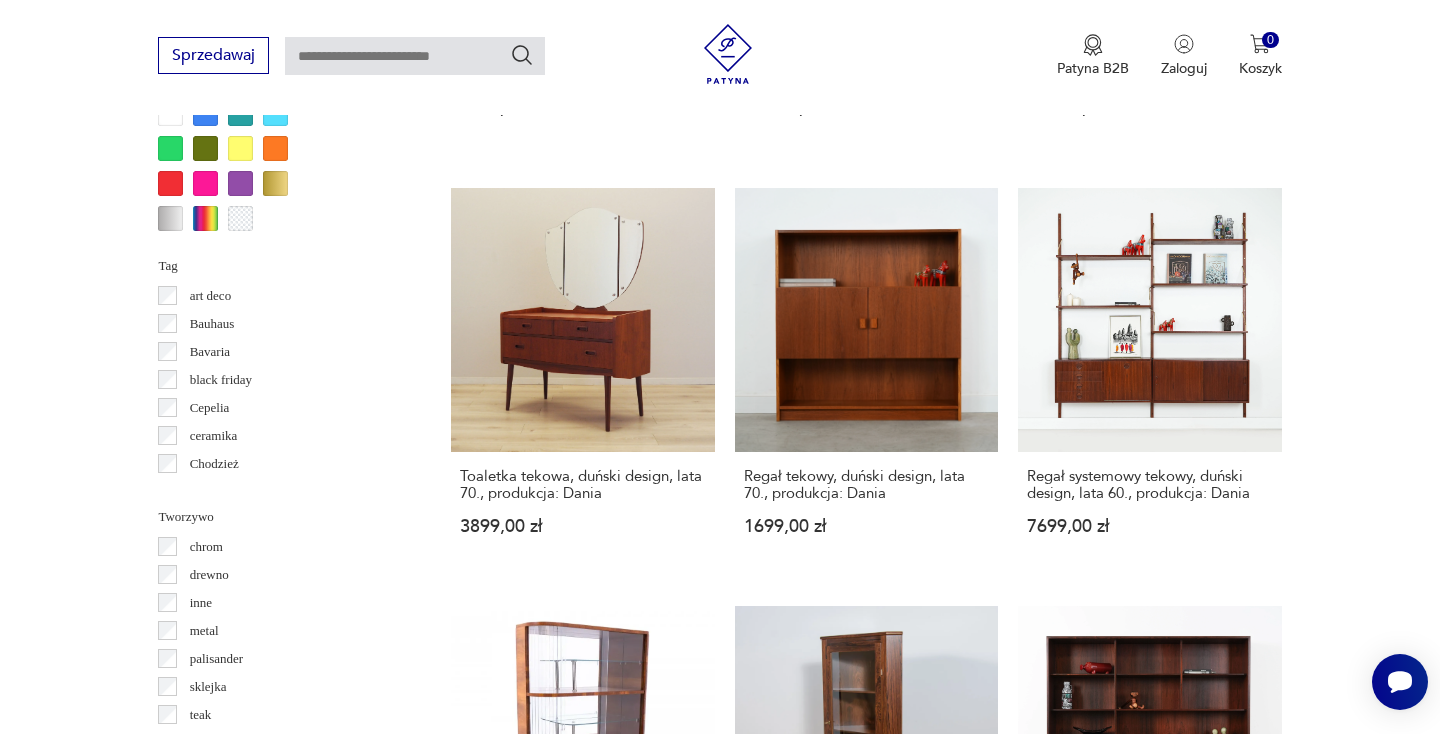 click on "2" at bounding box center [866, 1496] 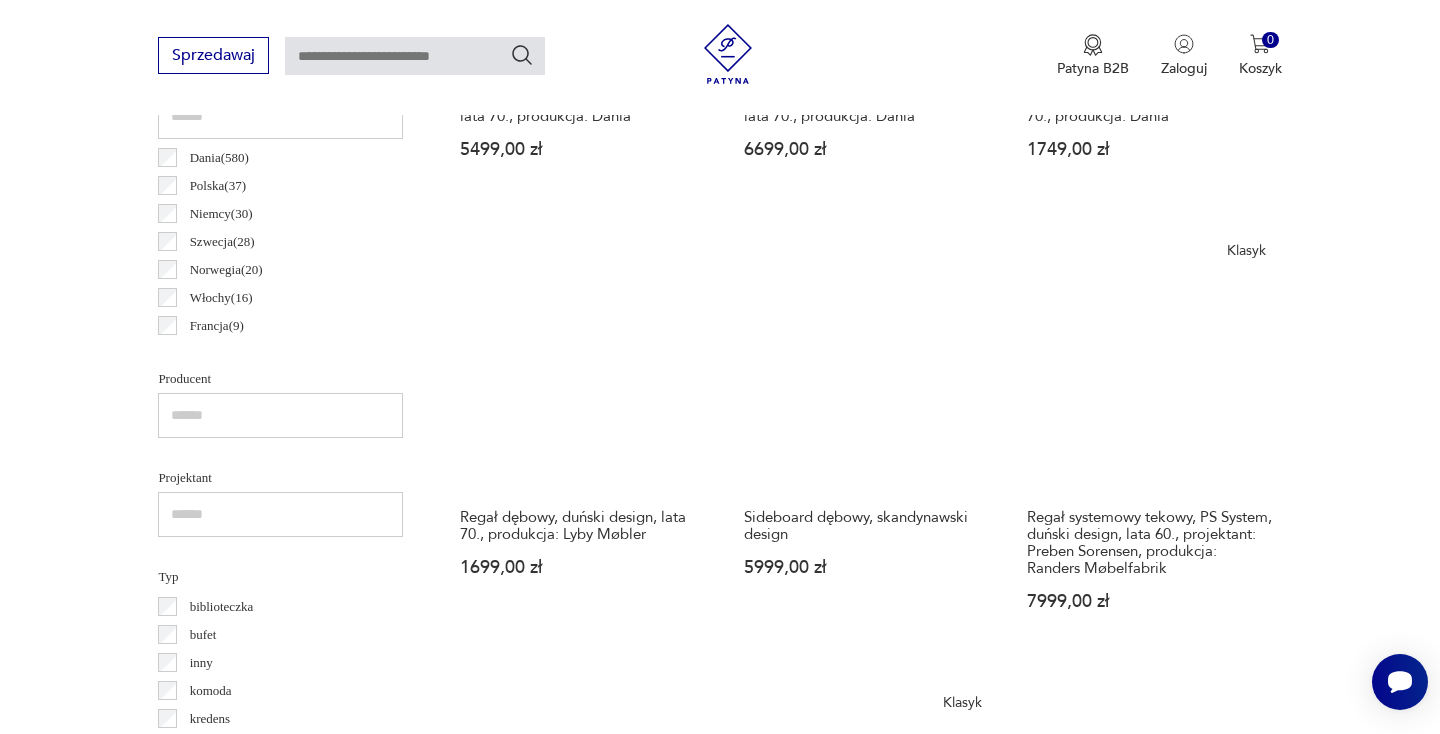 scroll, scrollTop: 1090, scrollLeft: 0, axis: vertical 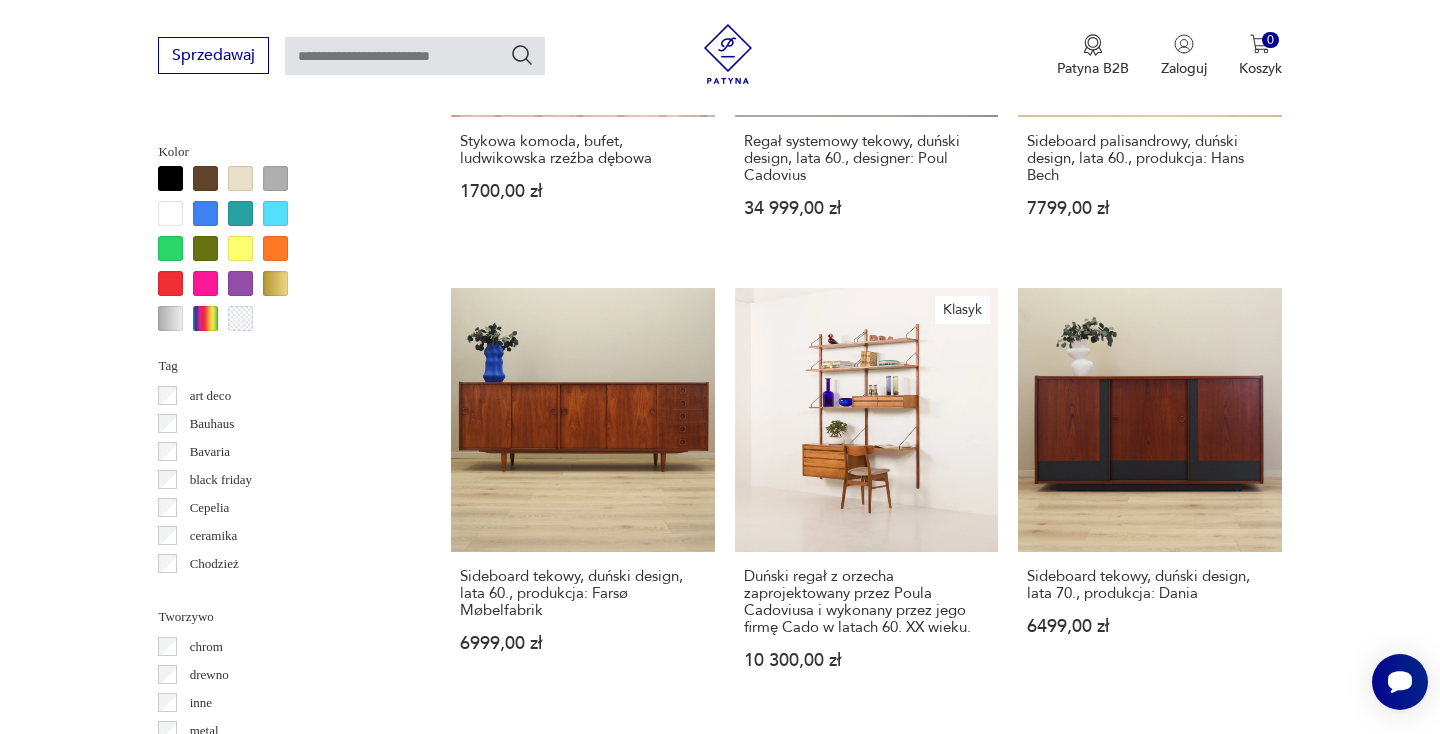 click on "3" at bounding box center [912, 1630] 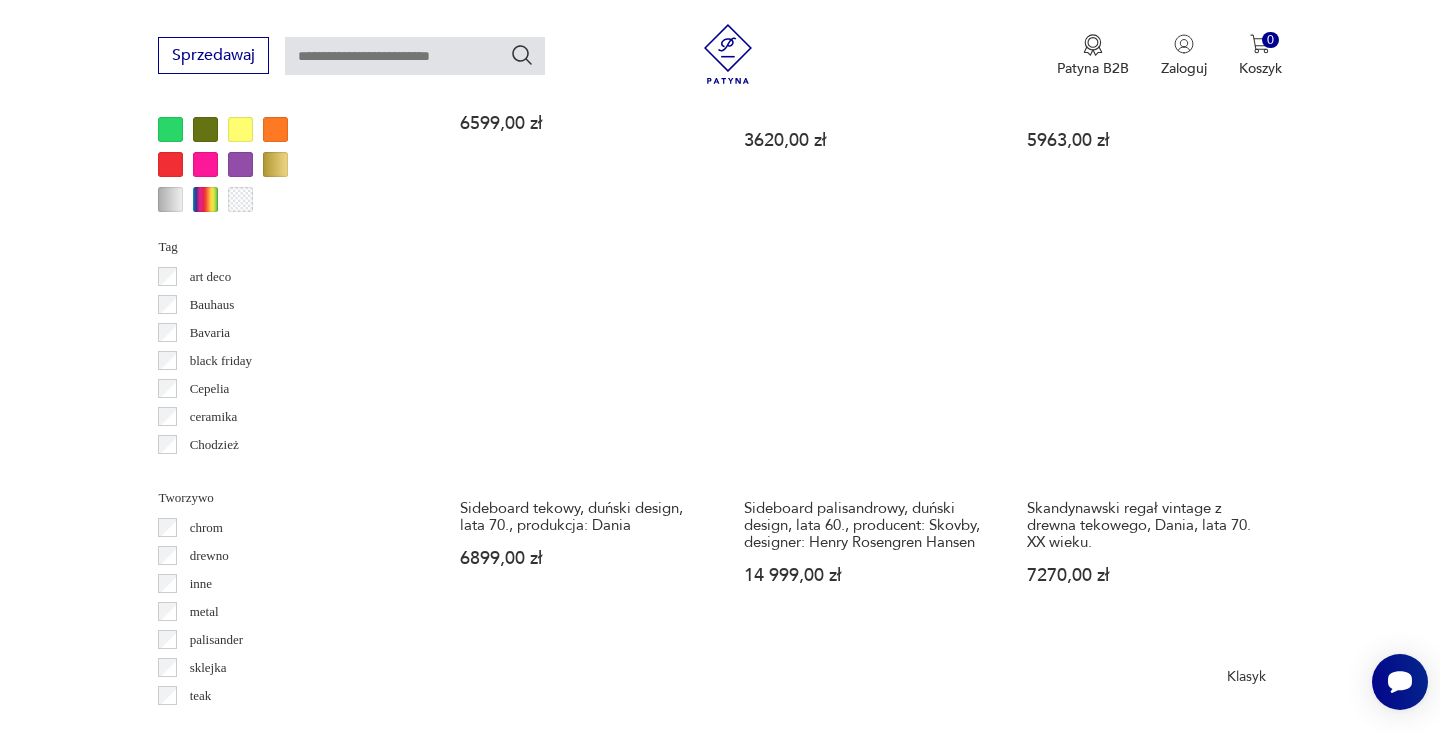 scroll, scrollTop: 2111, scrollLeft: 0, axis: vertical 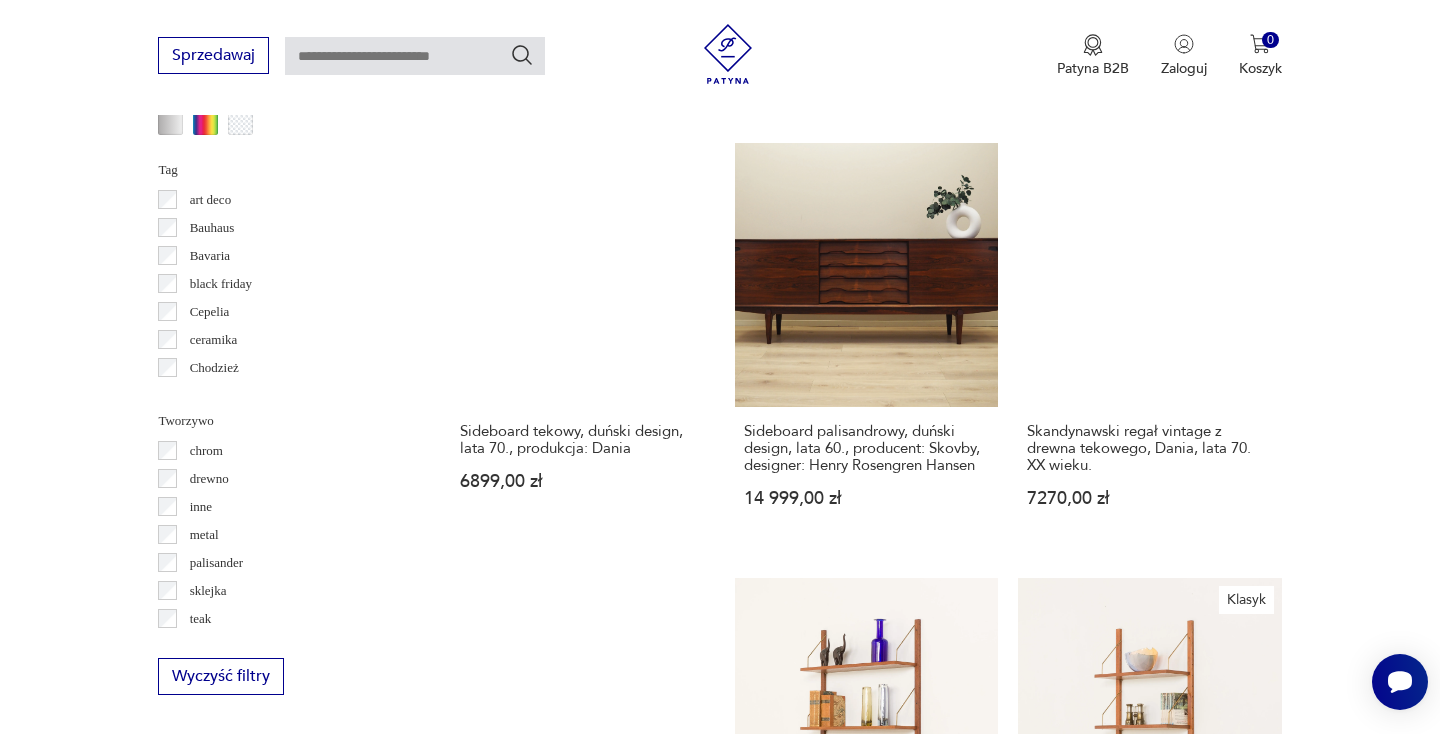 click on "4" at bounding box center [958, 1468] 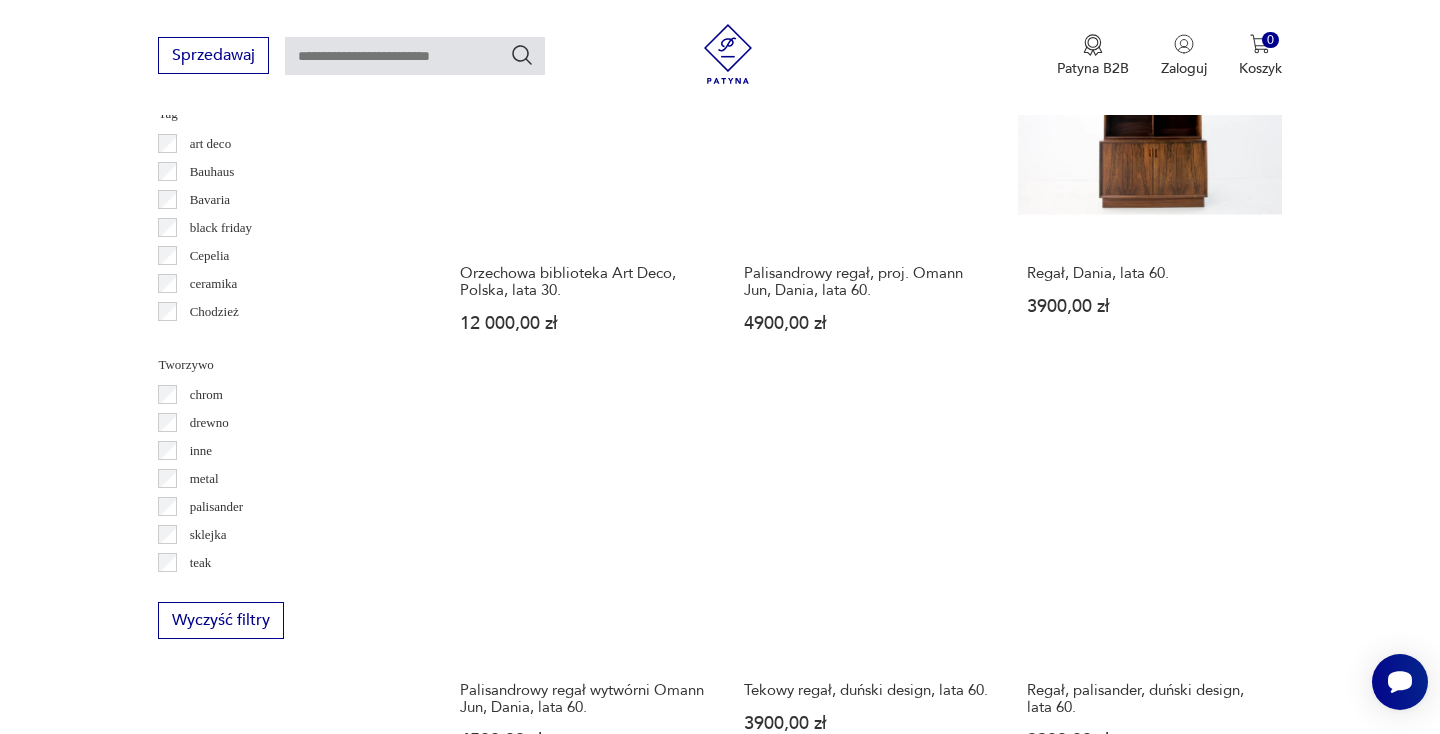 scroll, scrollTop: 2182, scrollLeft: 0, axis: vertical 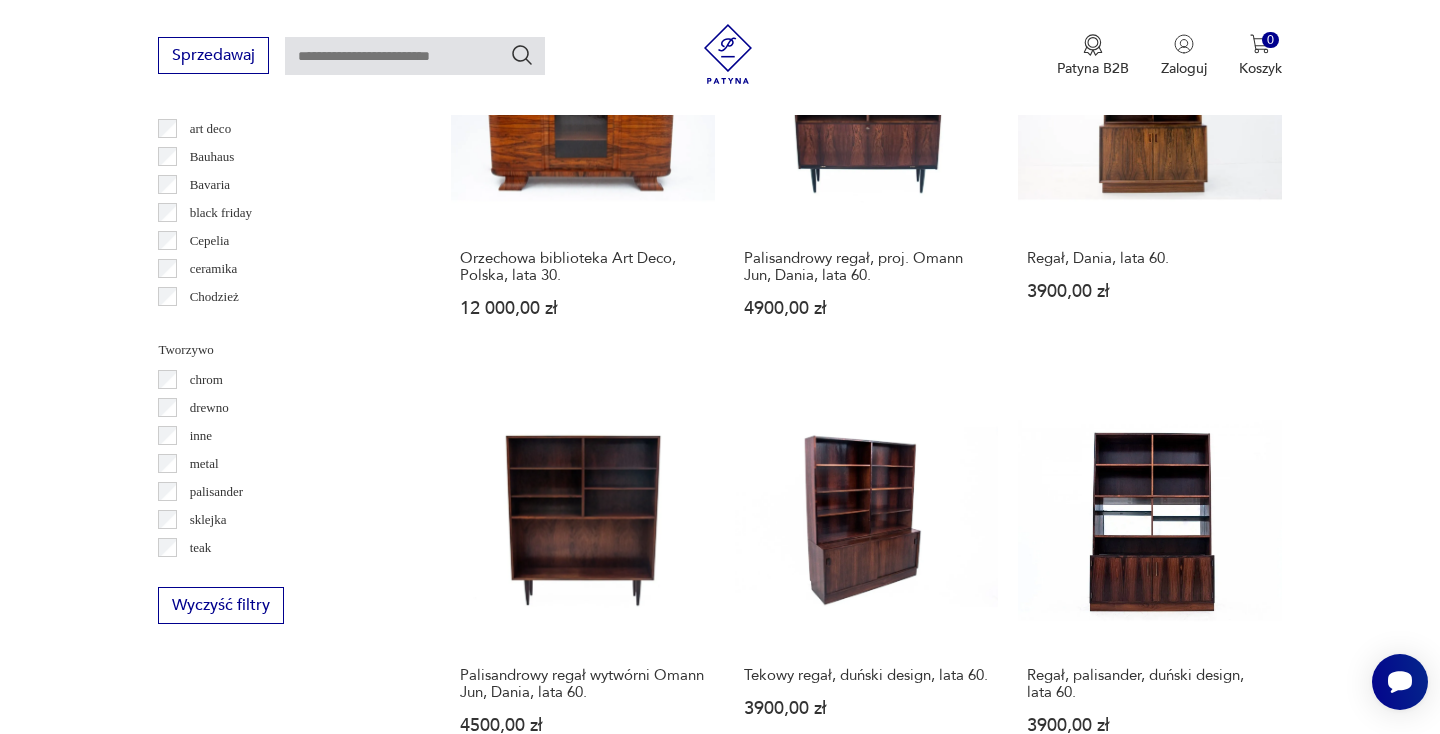 click on "5" at bounding box center (1004, 1295) 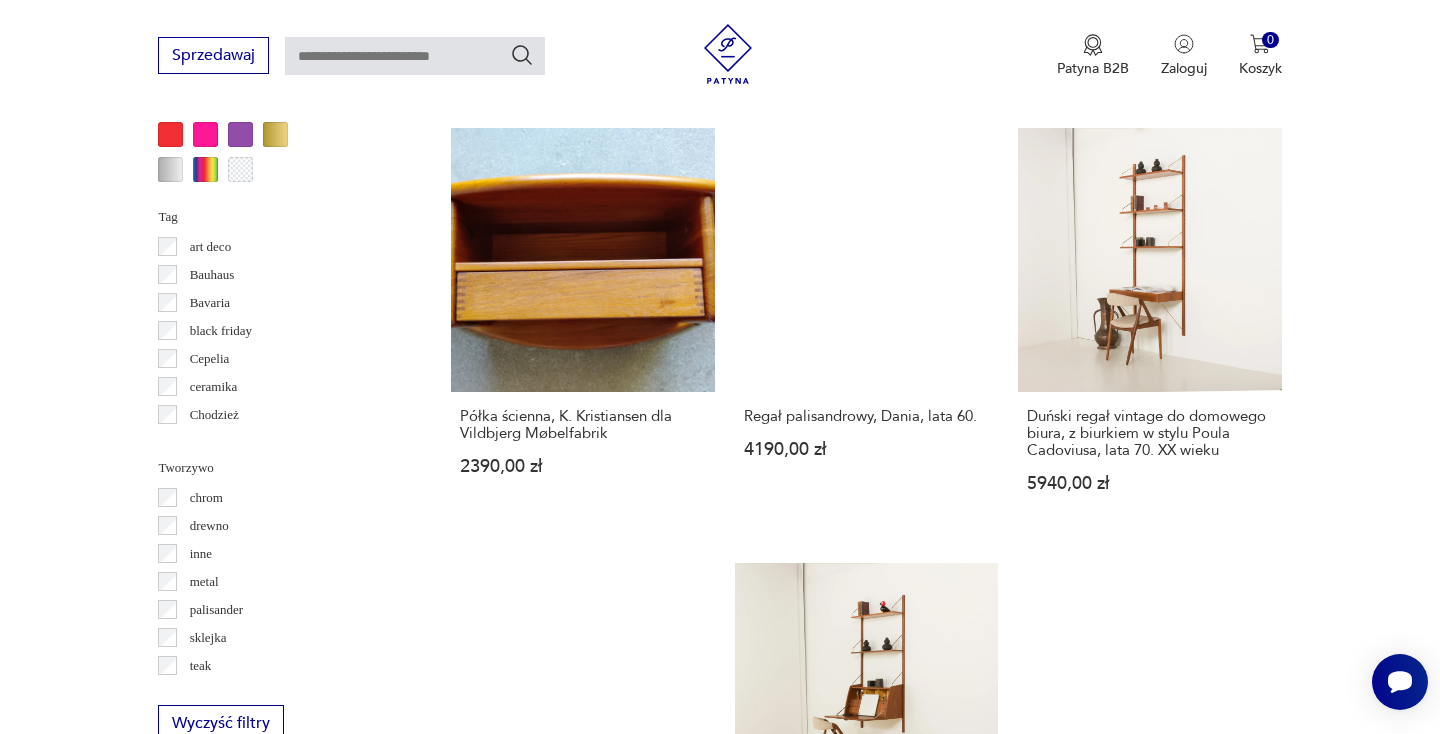 click on "6" at bounding box center (1050, 1453) 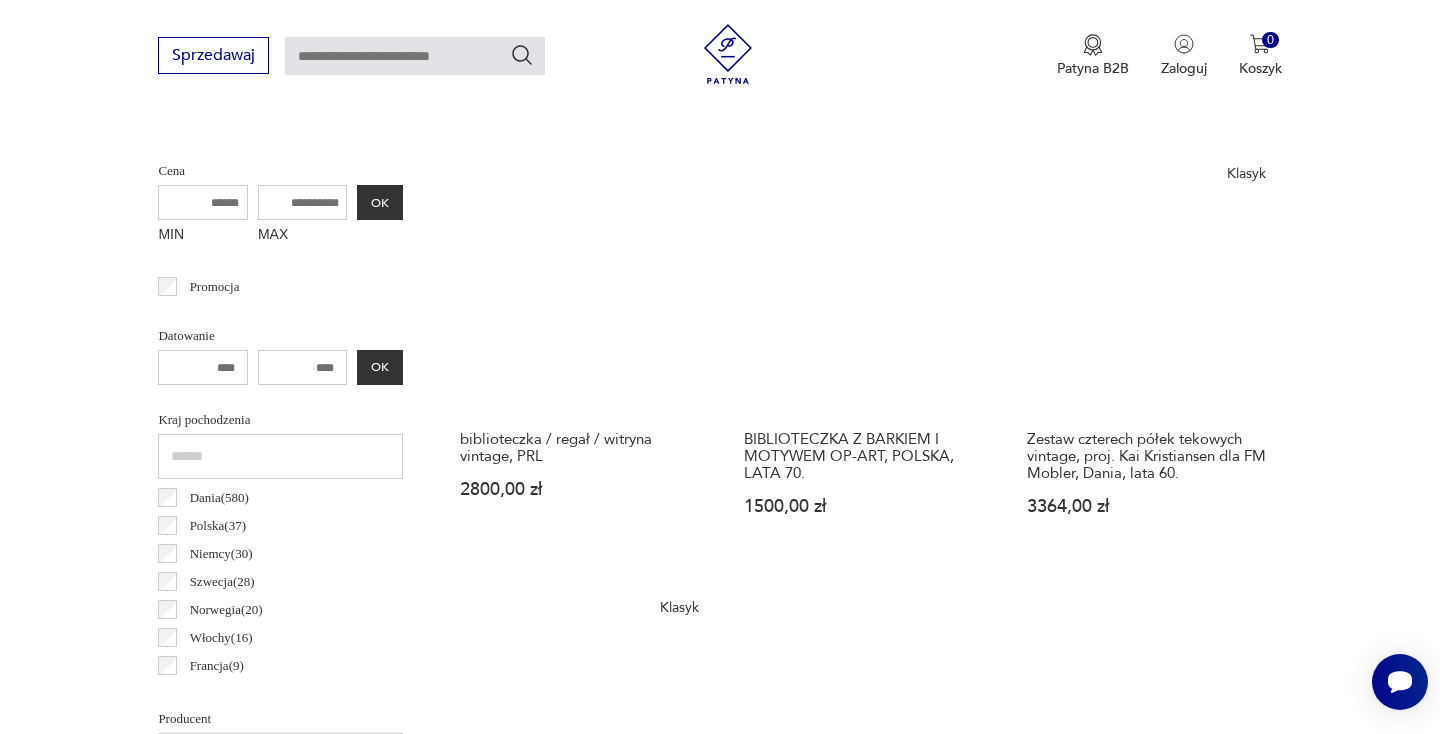 scroll, scrollTop: 750, scrollLeft: 0, axis: vertical 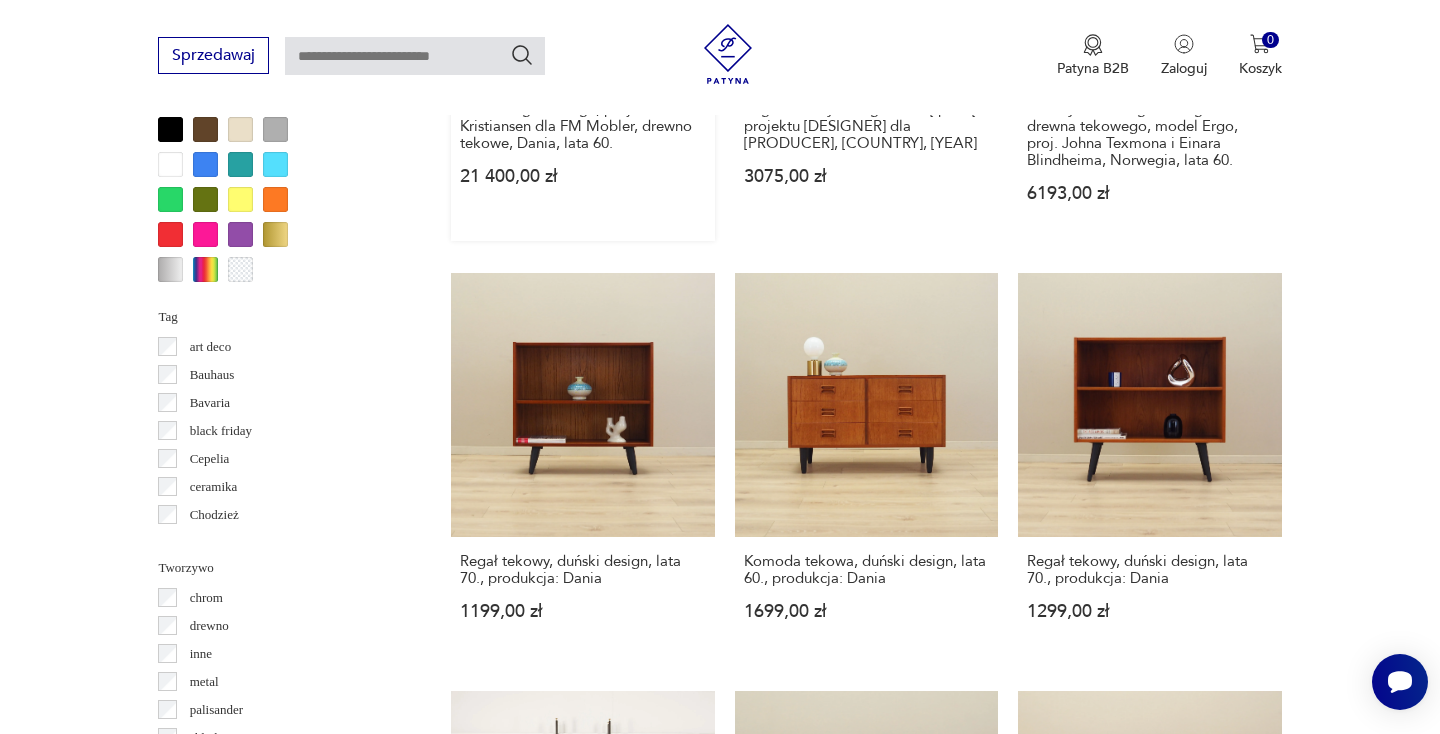 click on "7" at bounding box center [1050, 1581] 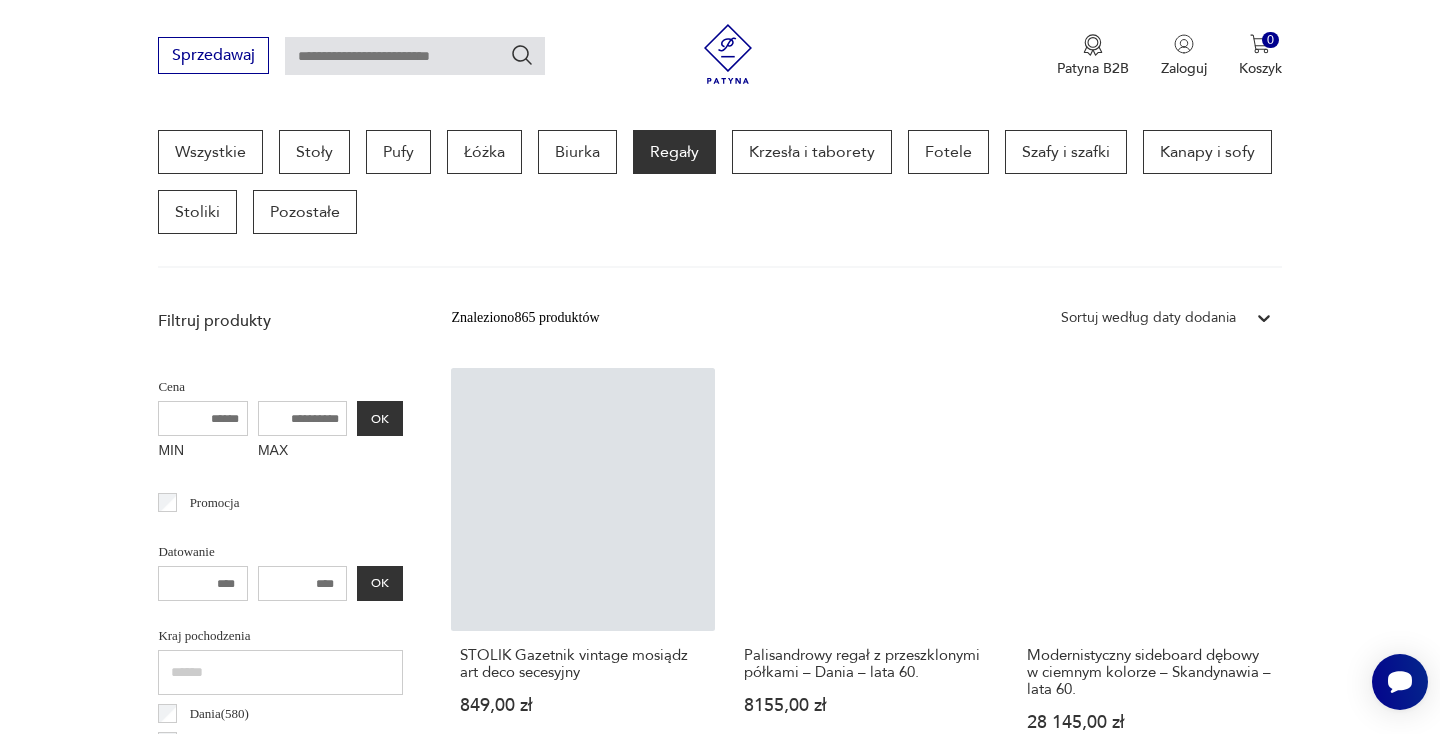 scroll, scrollTop: 664, scrollLeft: 0, axis: vertical 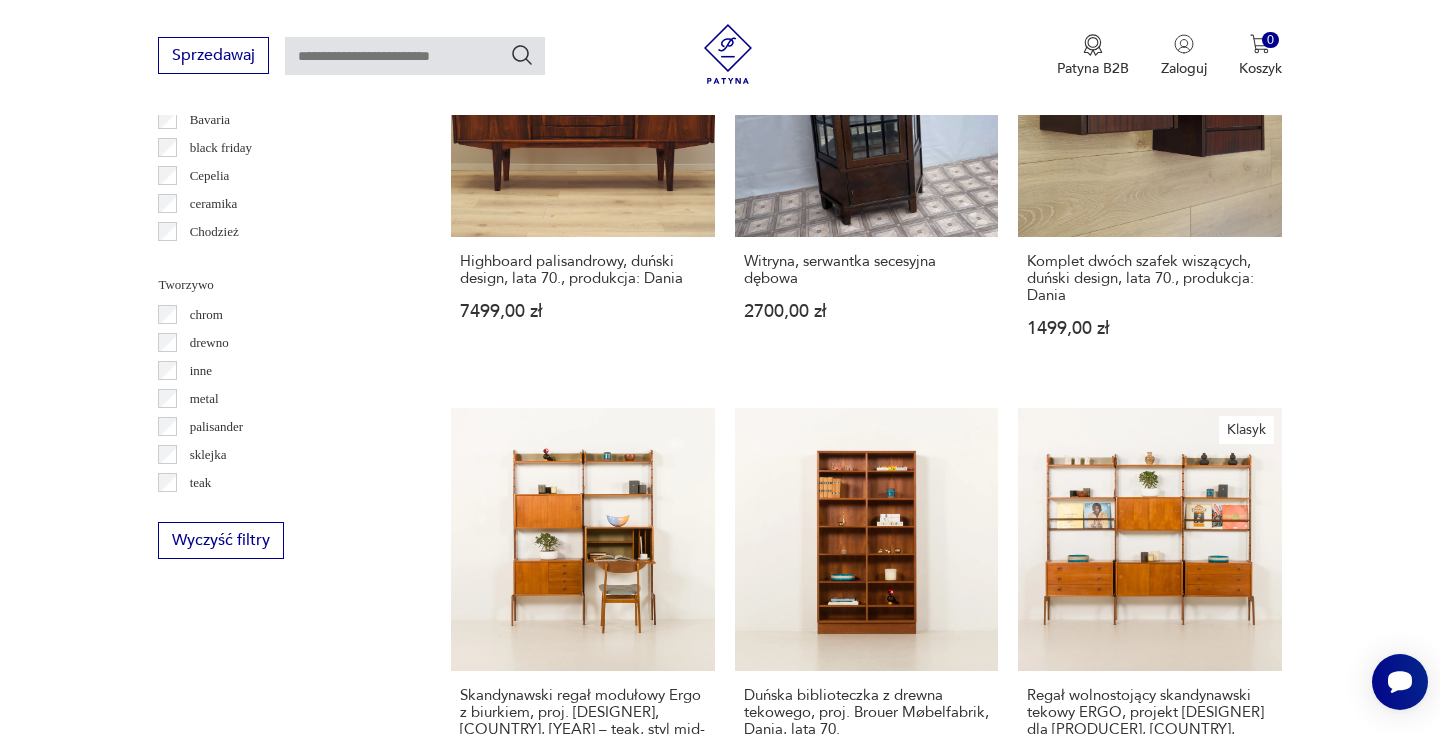 click on "8" at bounding box center (1050, 1332) 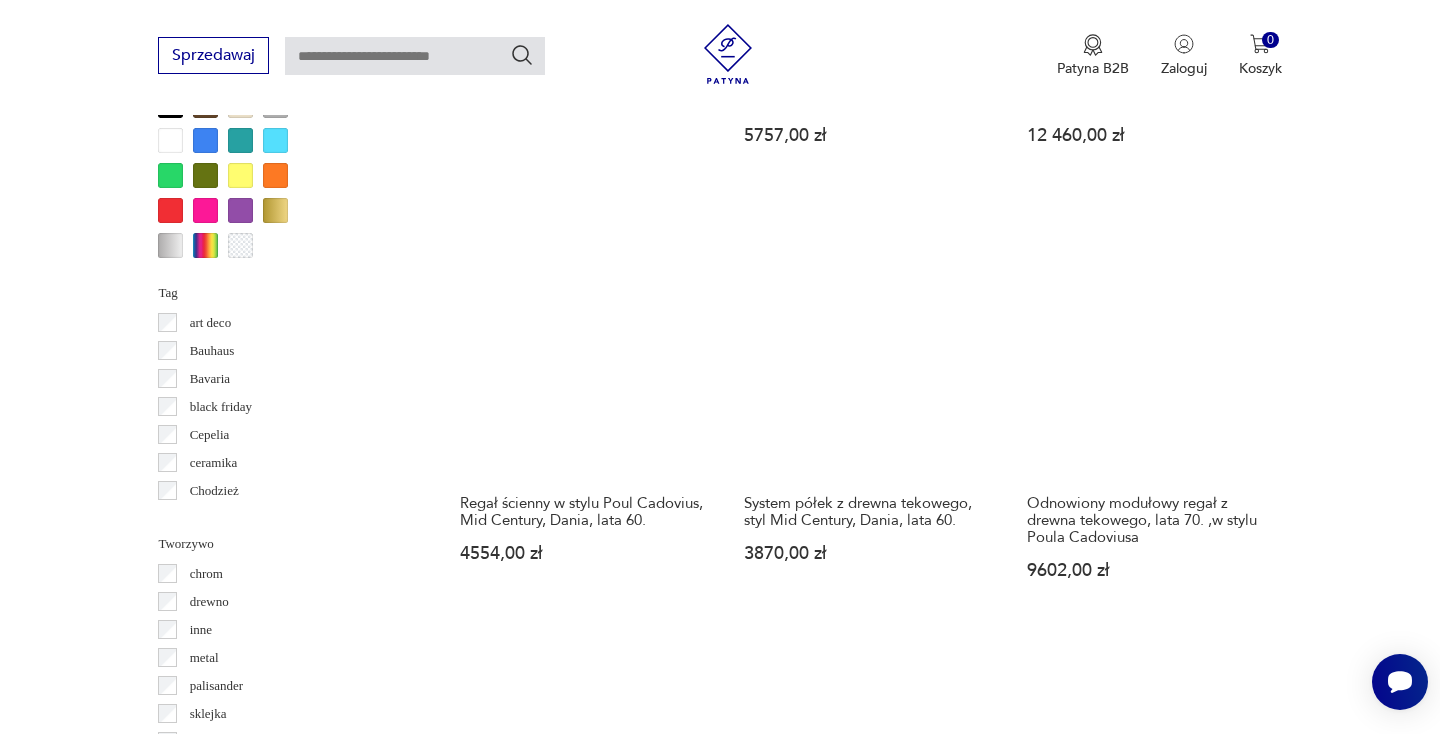 scroll, scrollTop: 2014, scrollLeft: 0, axis: vertical 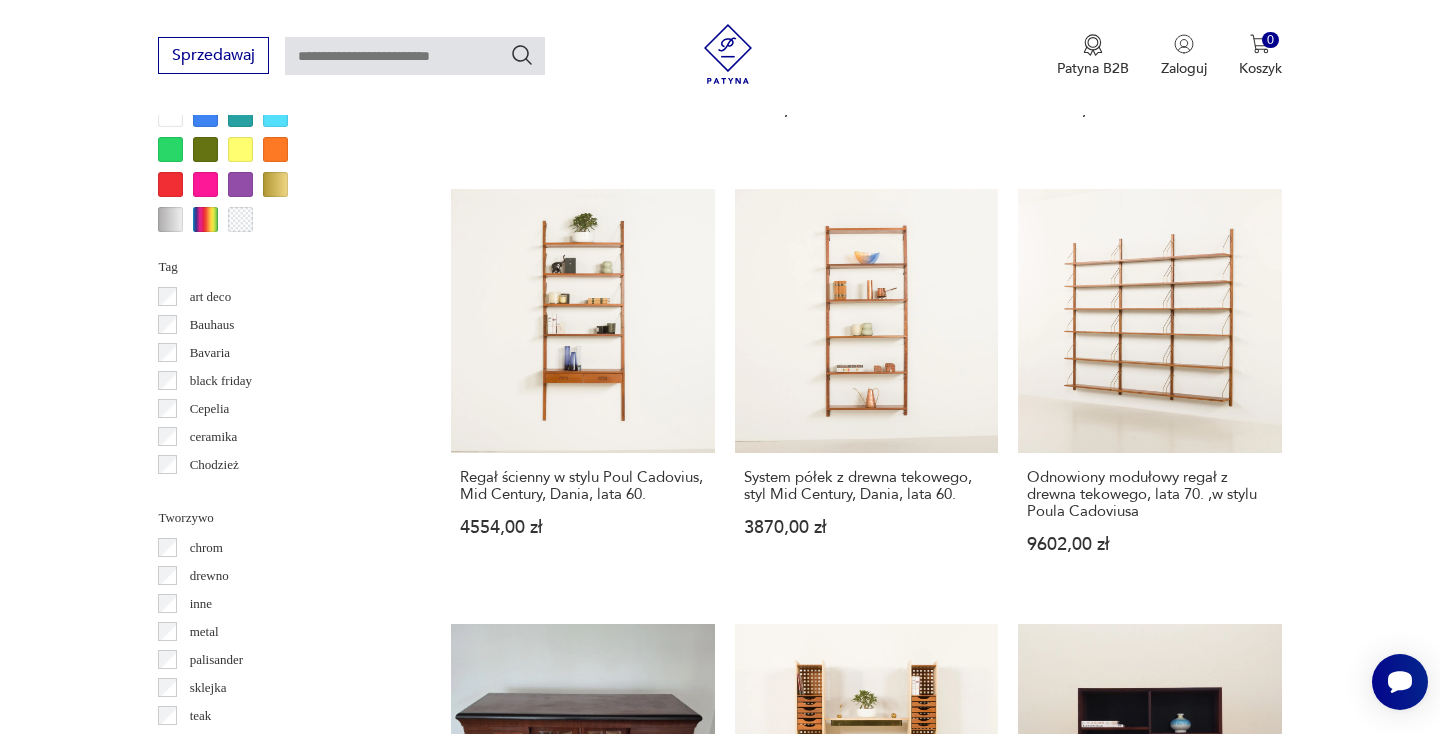 click on "9" at bounding box center (1050, 1514) 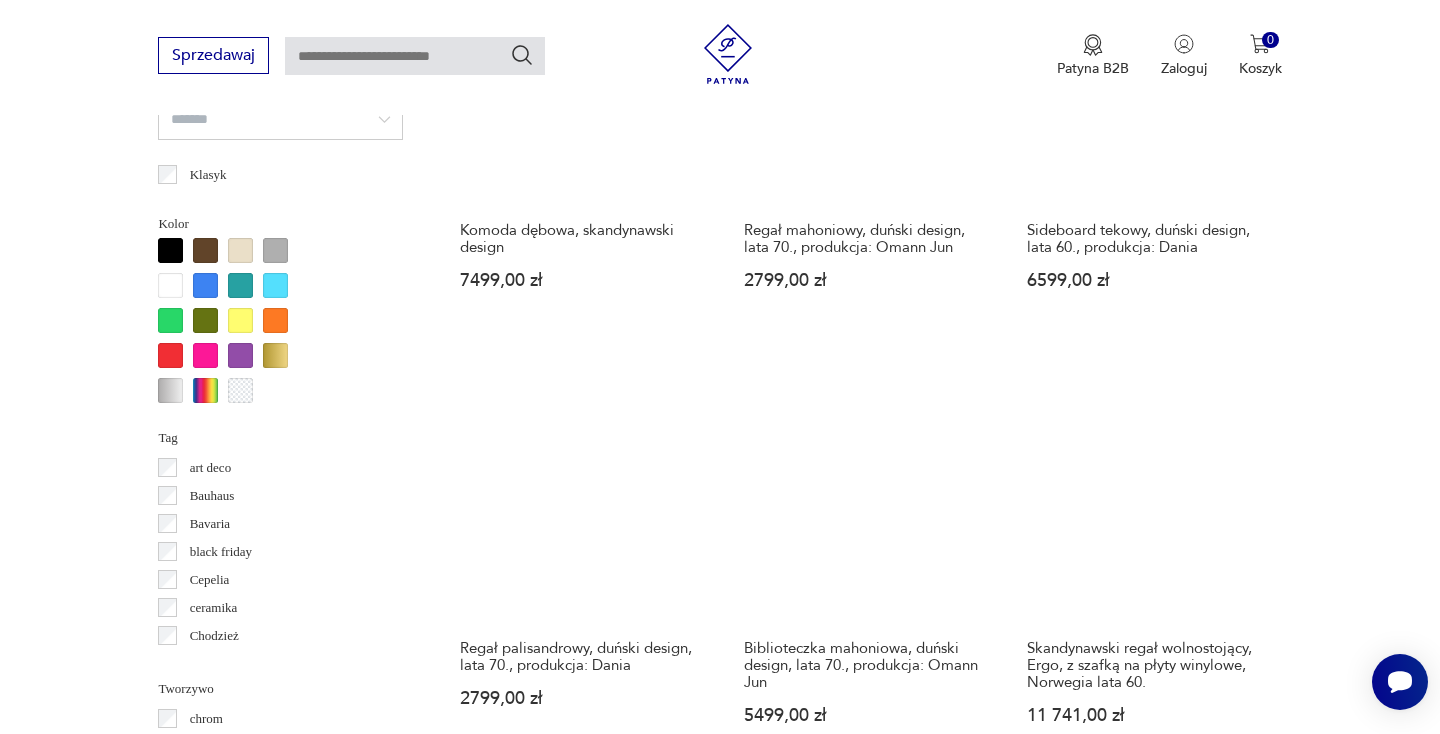 scroll, scrollTop: 1863, scrollLeft: 0, axis: vertical 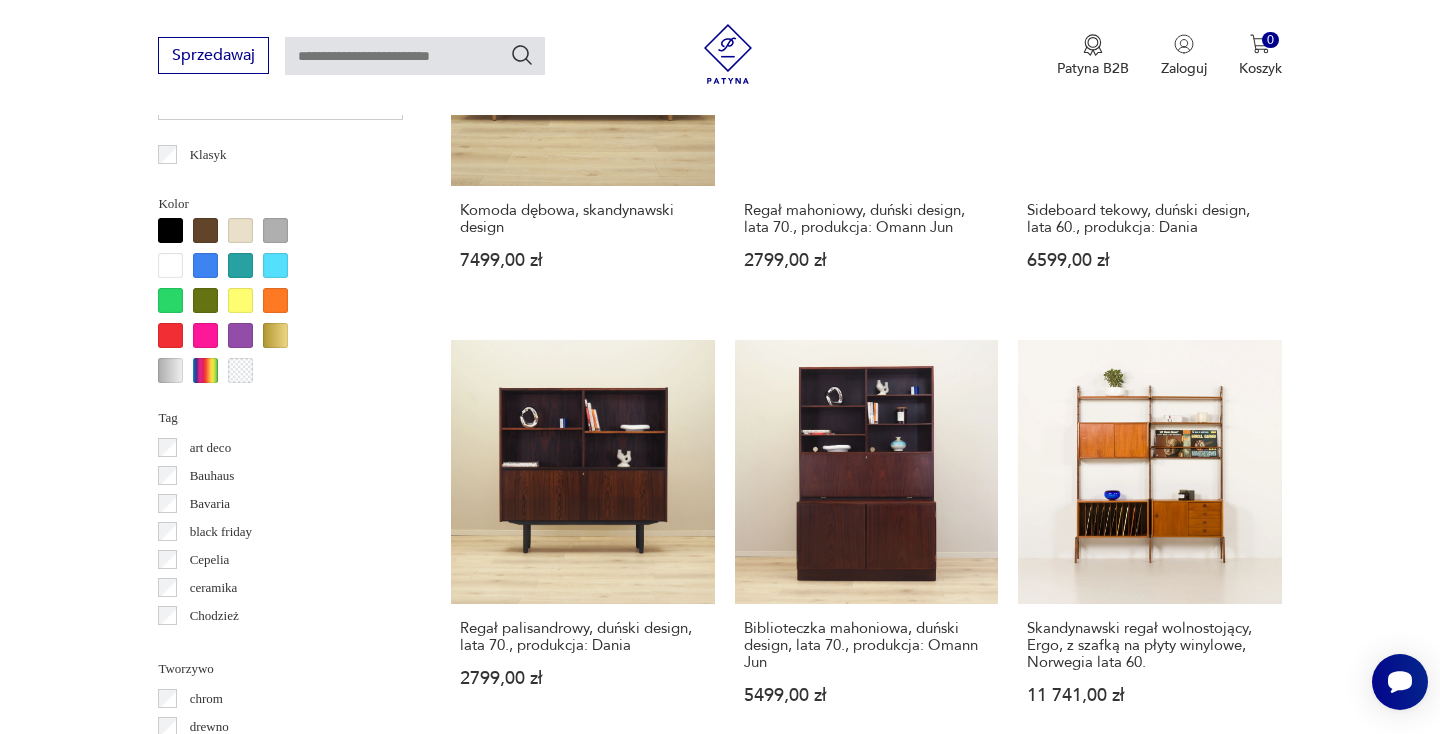 click on "10" at bounding box center (1050, 1682) 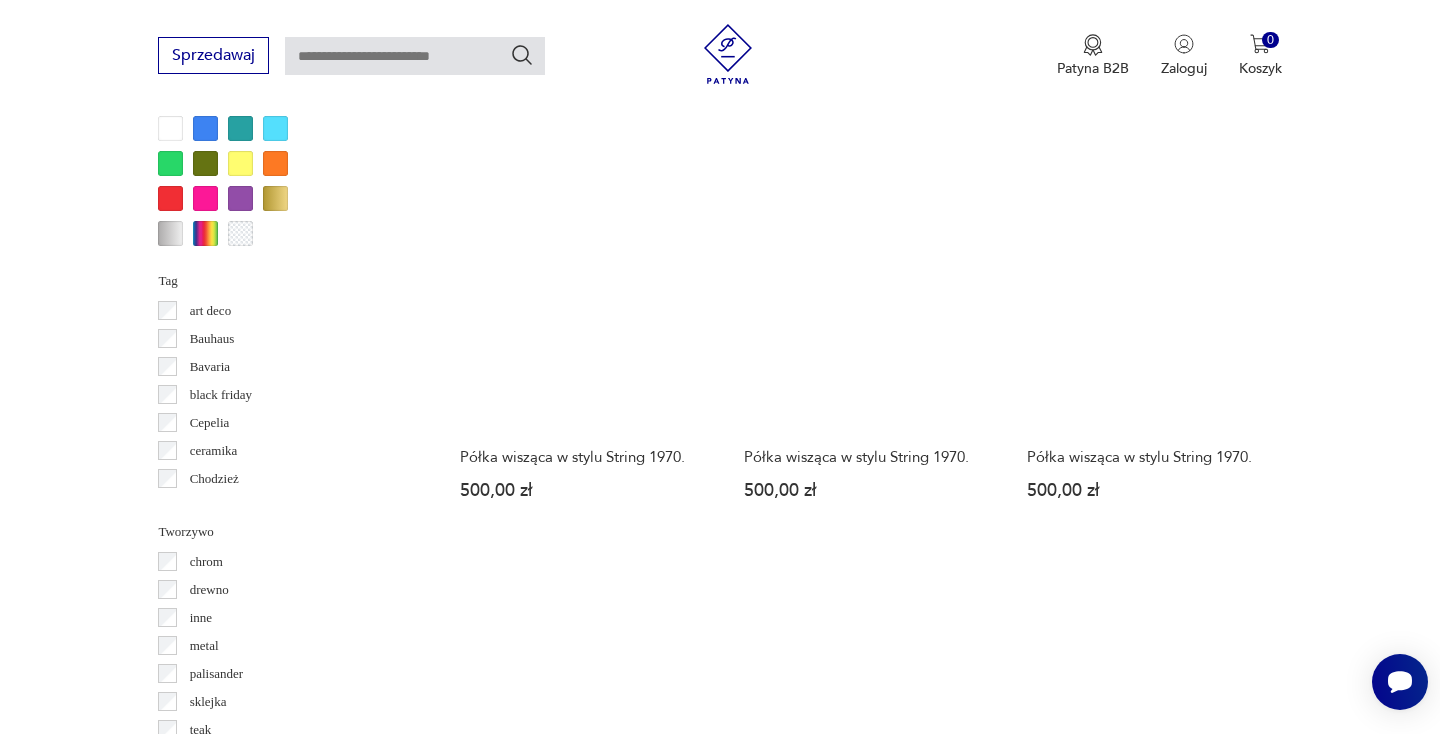 scroll, scrollTop: 2200, scrollLeft: 0, axis: vertical 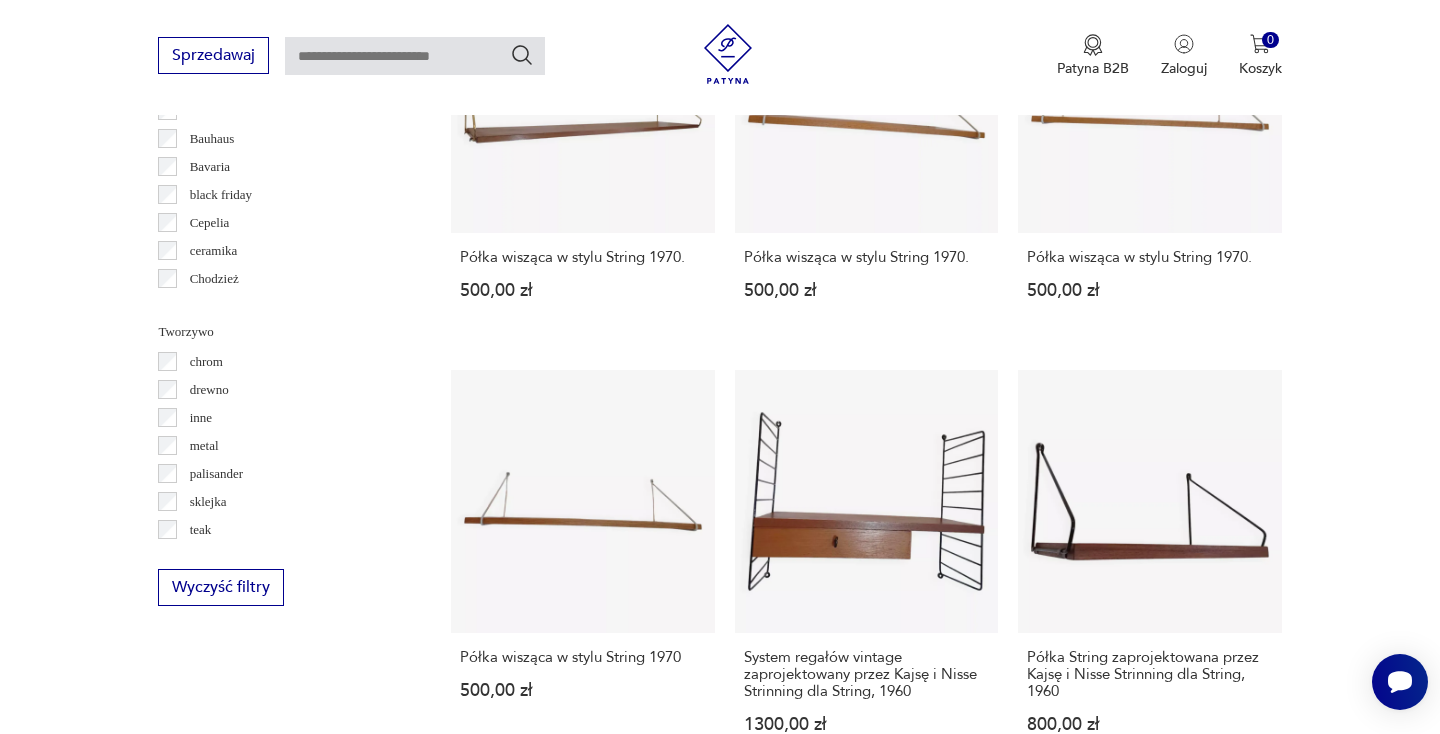 click on "11" at bounding box center (1050, 1294) 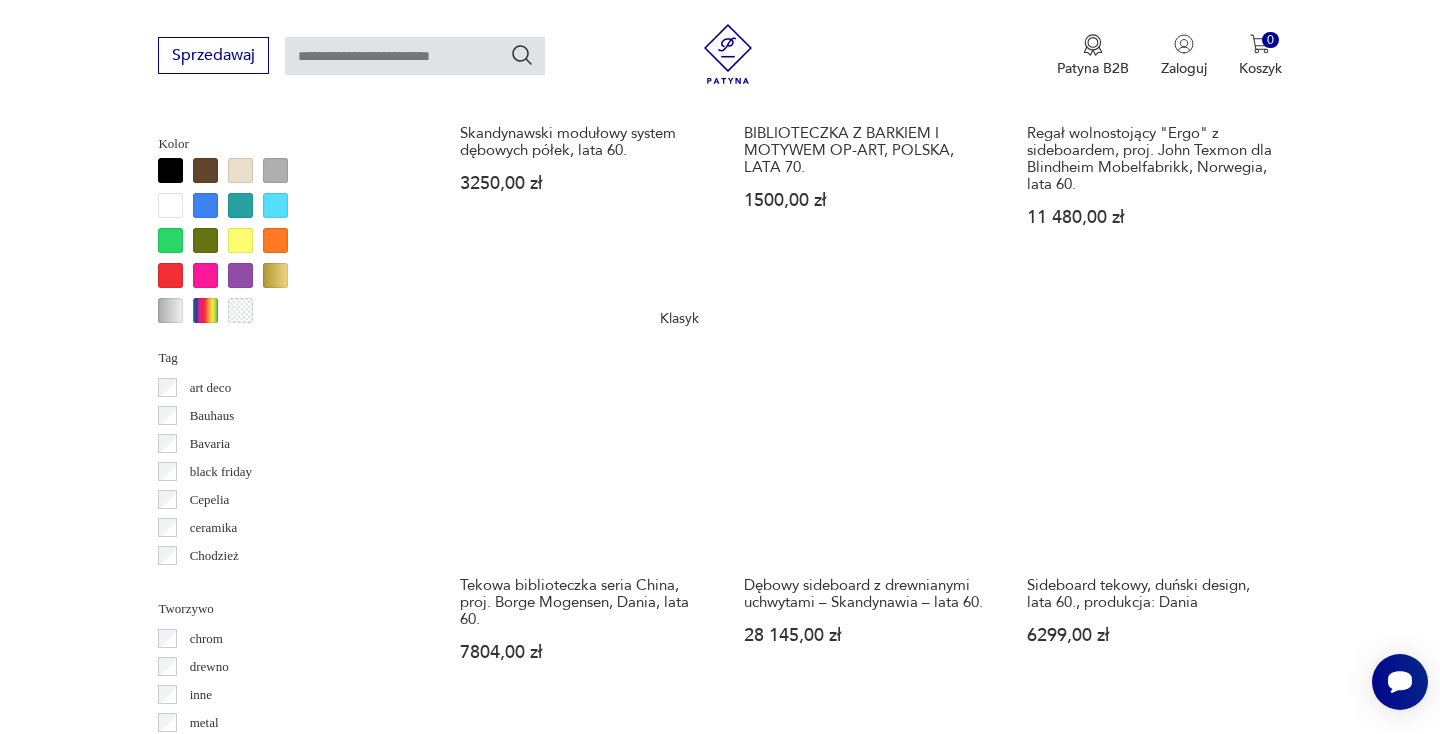 scroll, scrollTop: 1926, scrollLeft: 0, axis: vertical 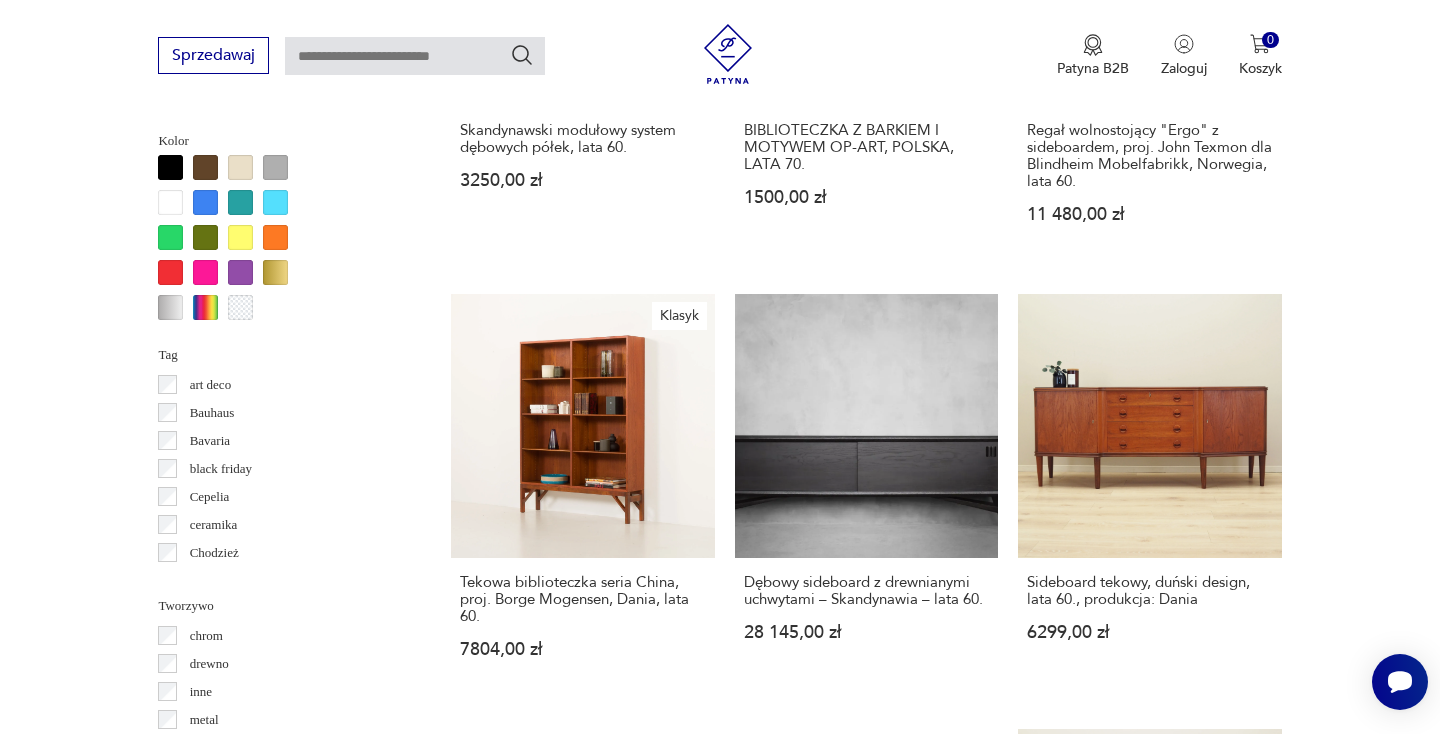 click on "12" at bounding box center [1050, 1636] 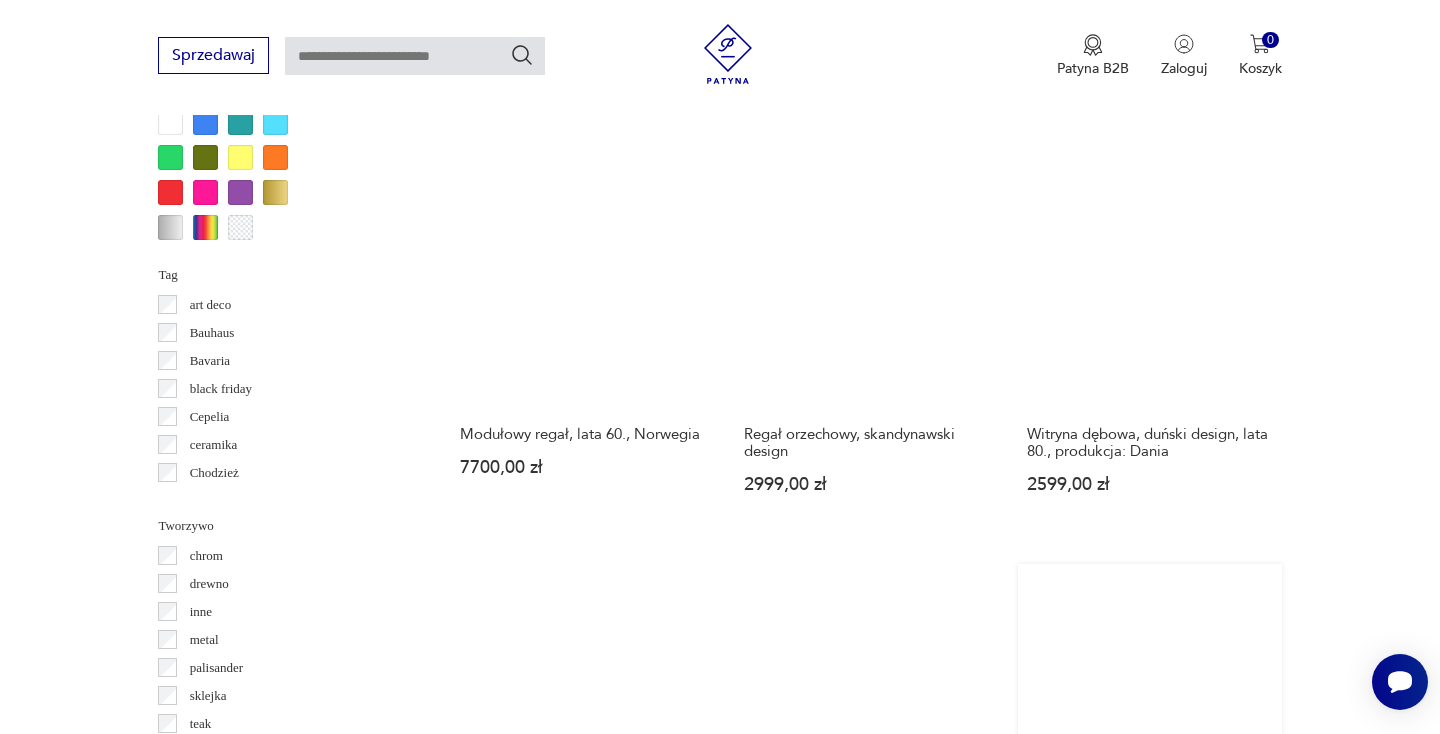 scroll, scrollTop: 2008, scrollLeft: 0, axis: vertical 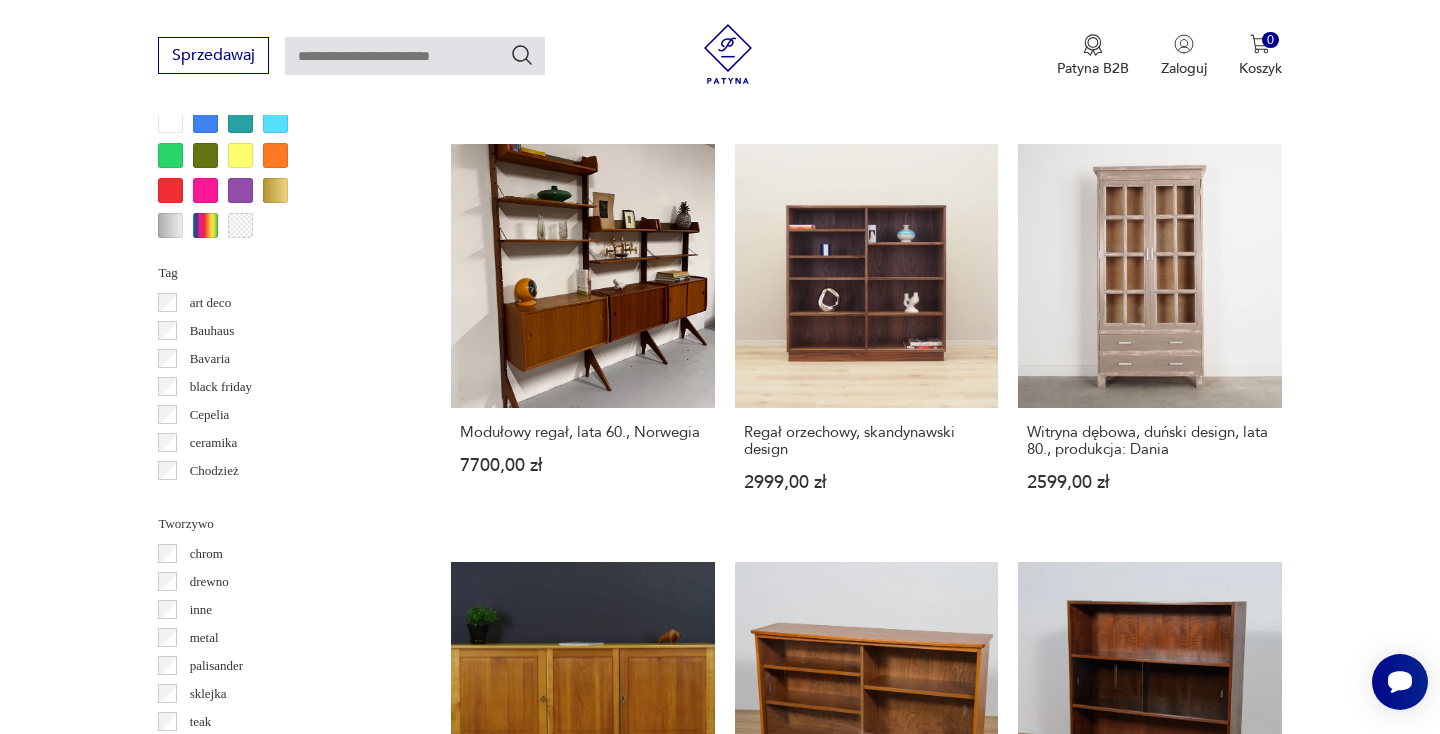 click on "13" at bounding box center (1050, 1486) 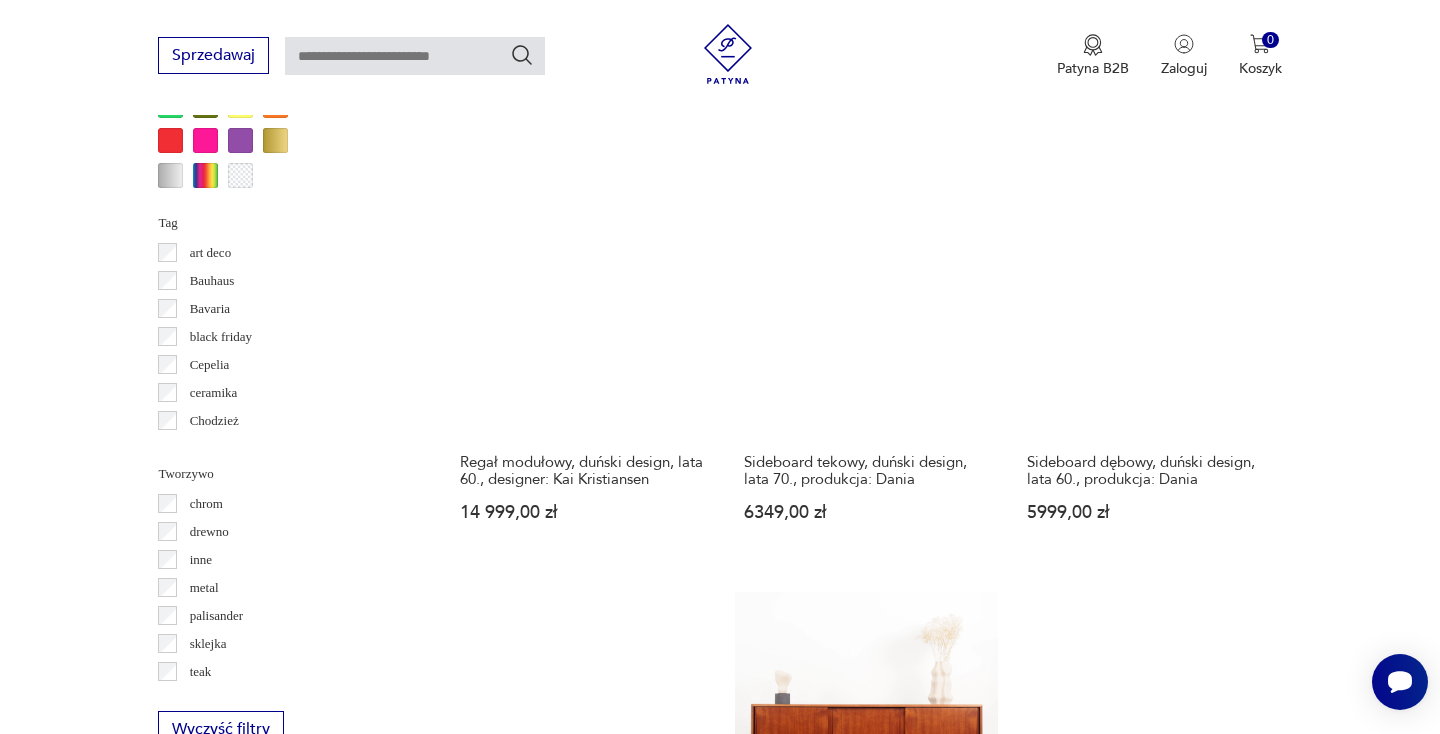 click on "14" at bounding box center [1050, 1499] 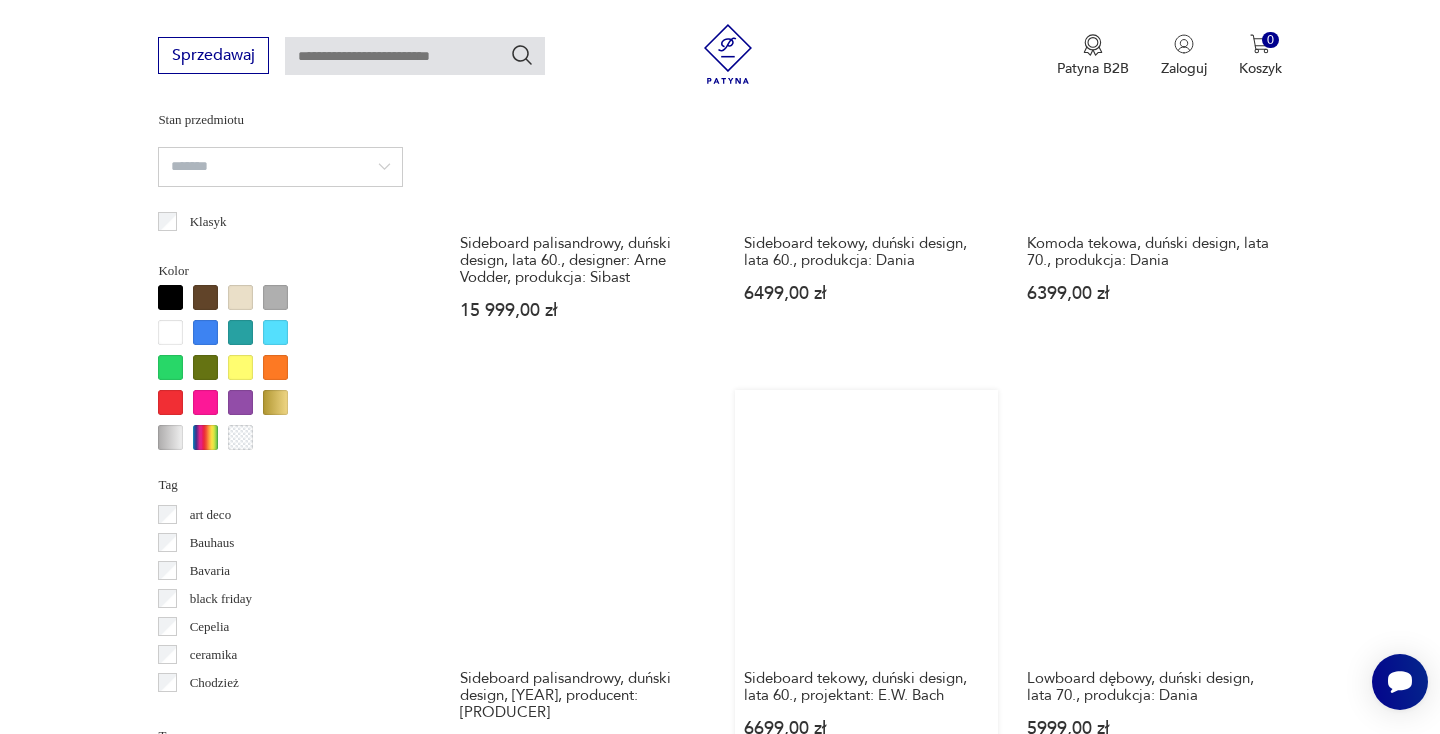 scroll, scrollTop: 1797, scrollLeft: 0, axis: vertical 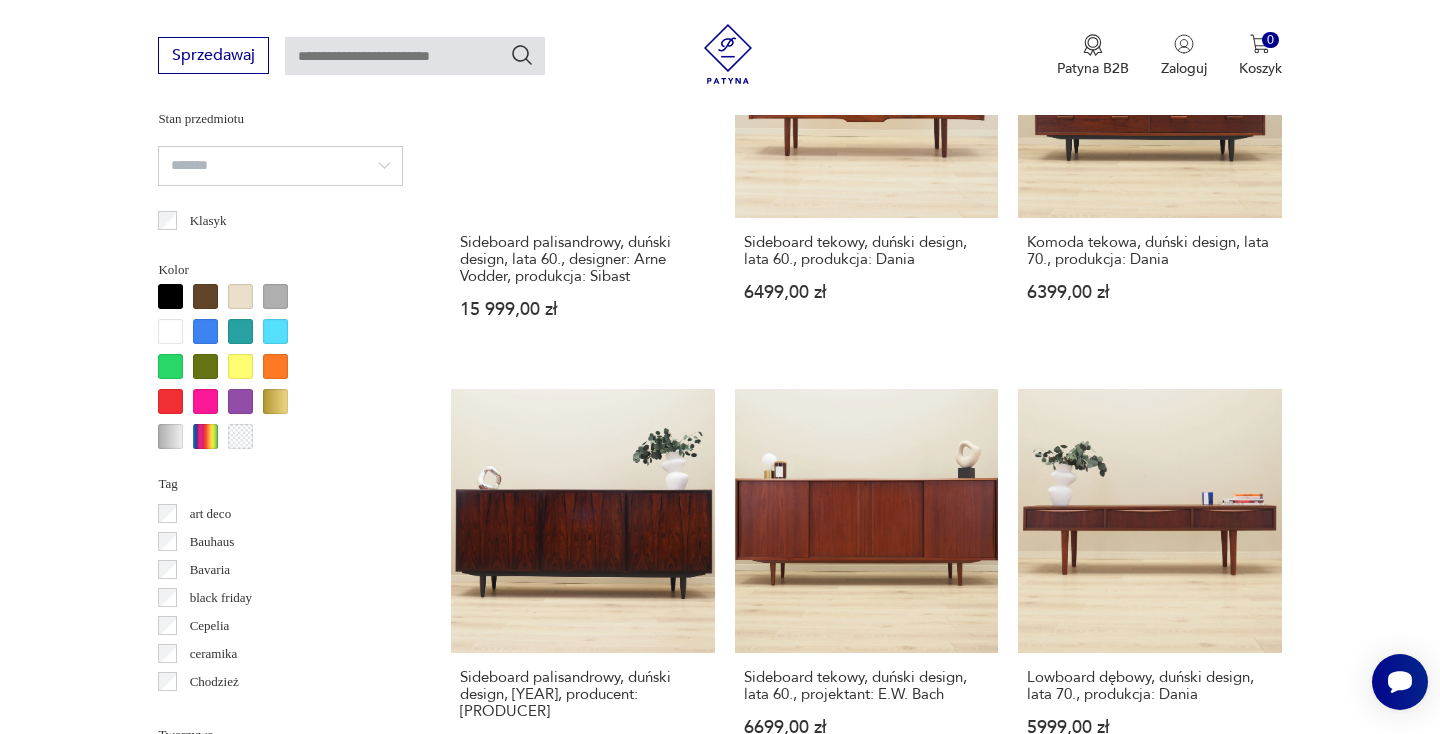 click on "15" at bounding box center (1050, 1731) 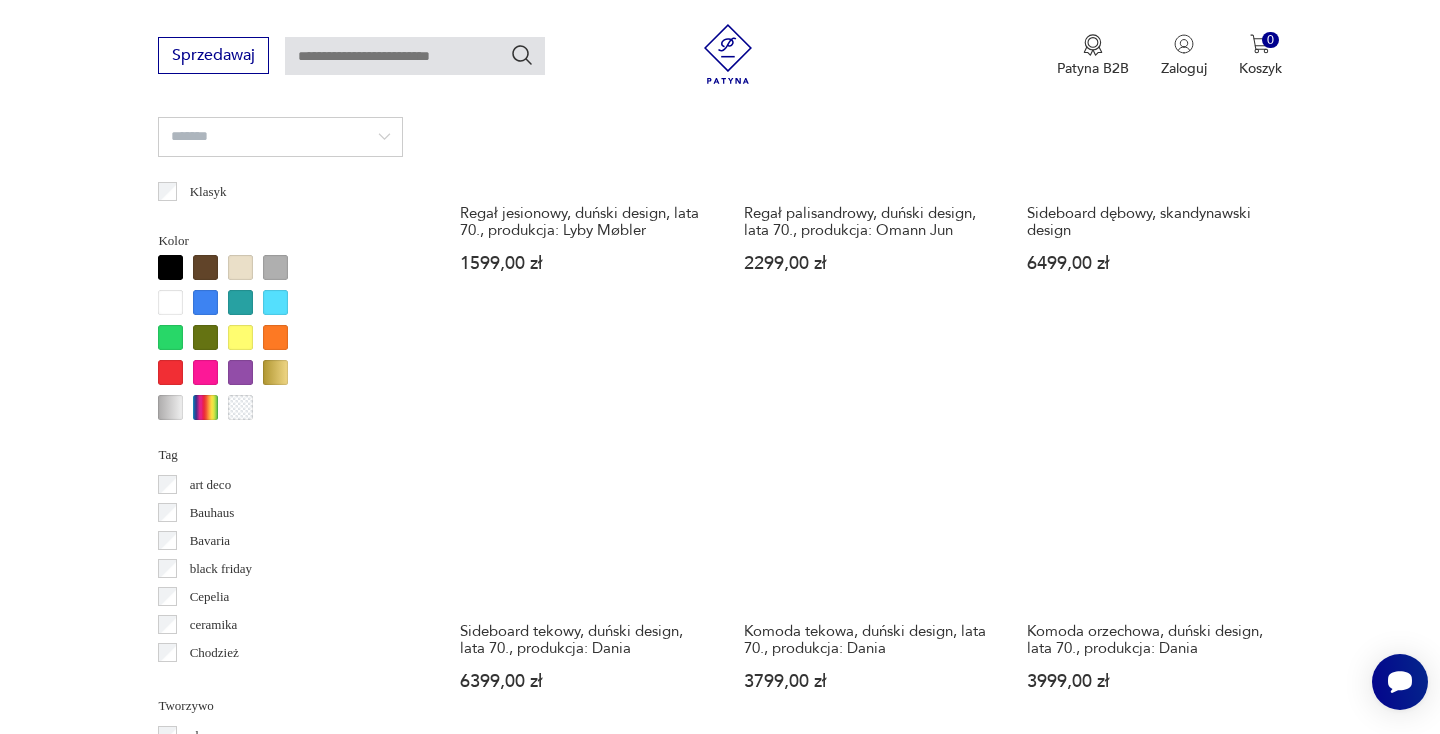 scroll, scrollTop: 1931, scrollLeft: 0, axis: vertical 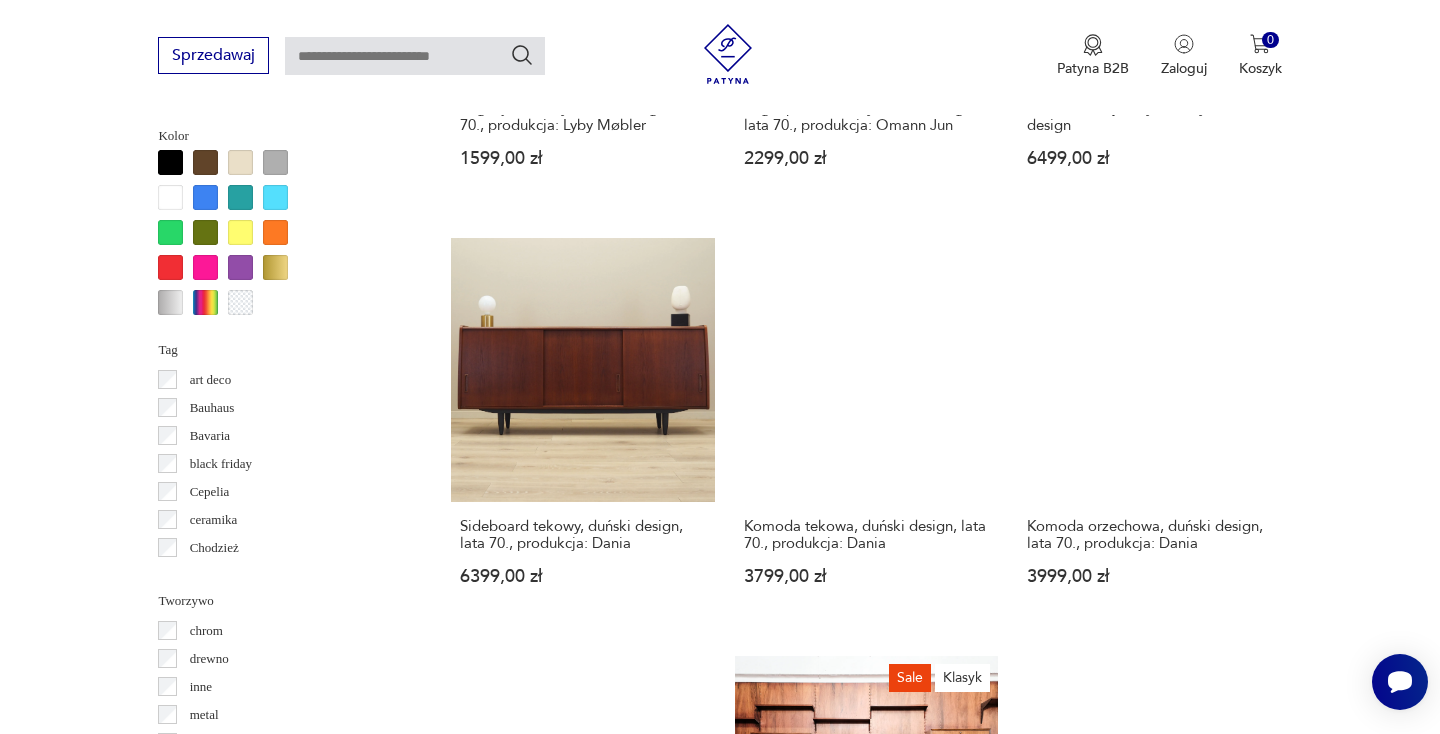 click on "16" at bounding box center (1050, 1586) 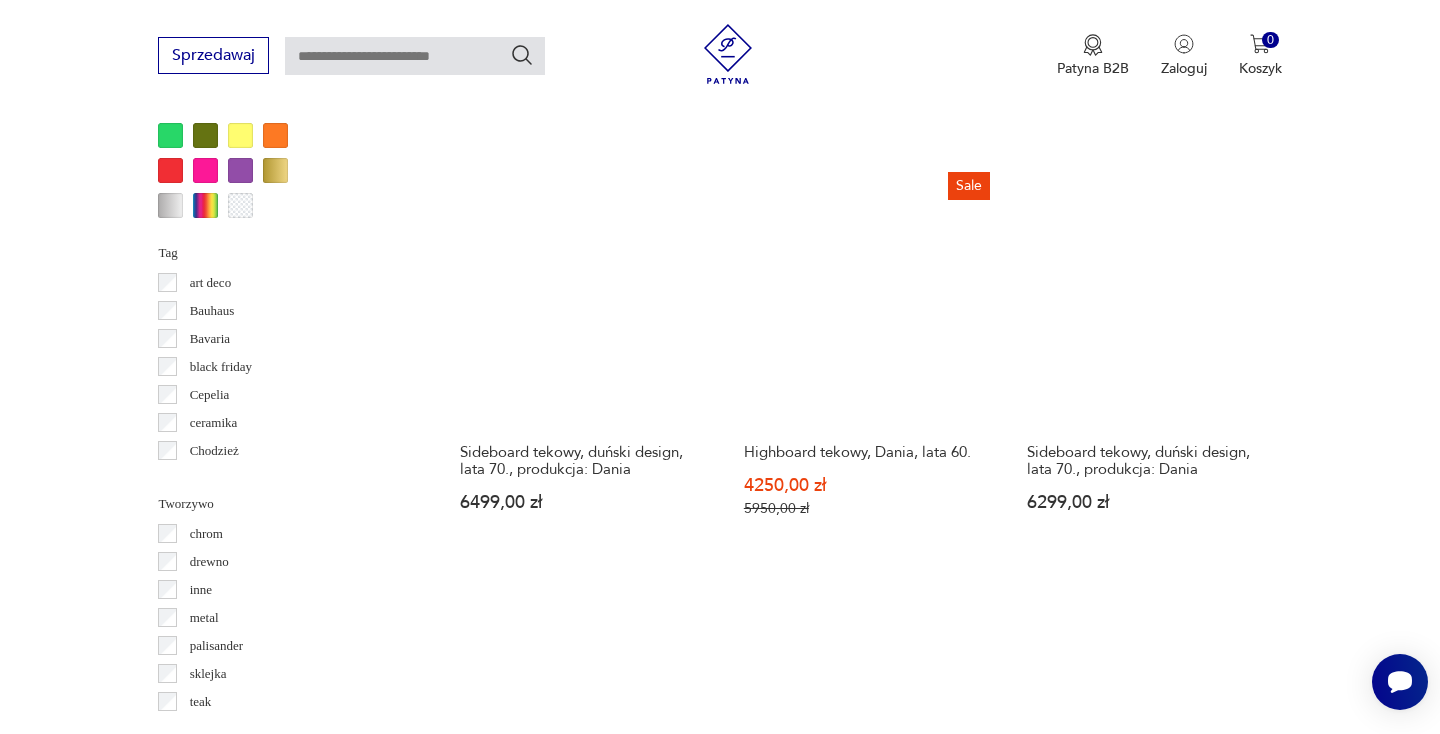 scroll, scrollTop: 2031, scrollLeft: 0, axis: vertical 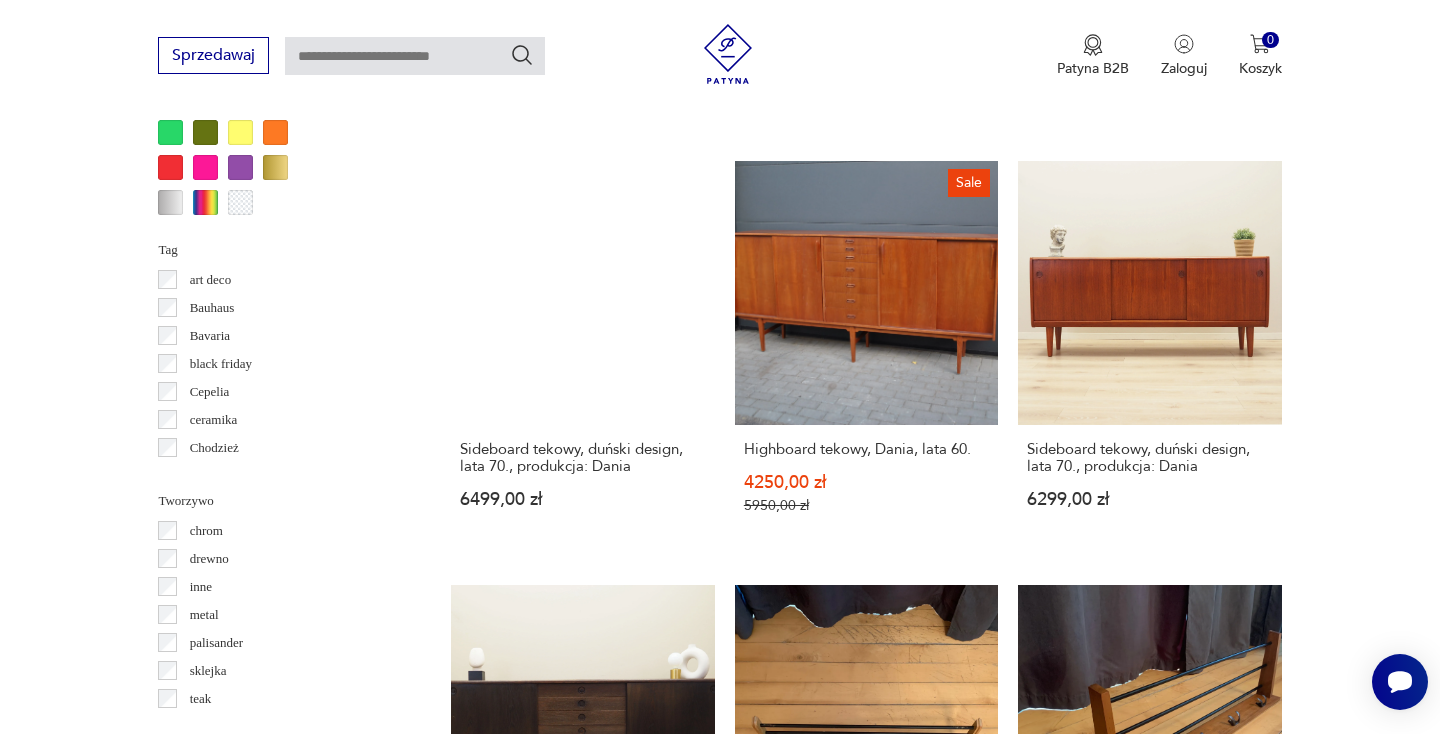 click on "17" at bounding box center (1050, 1492) 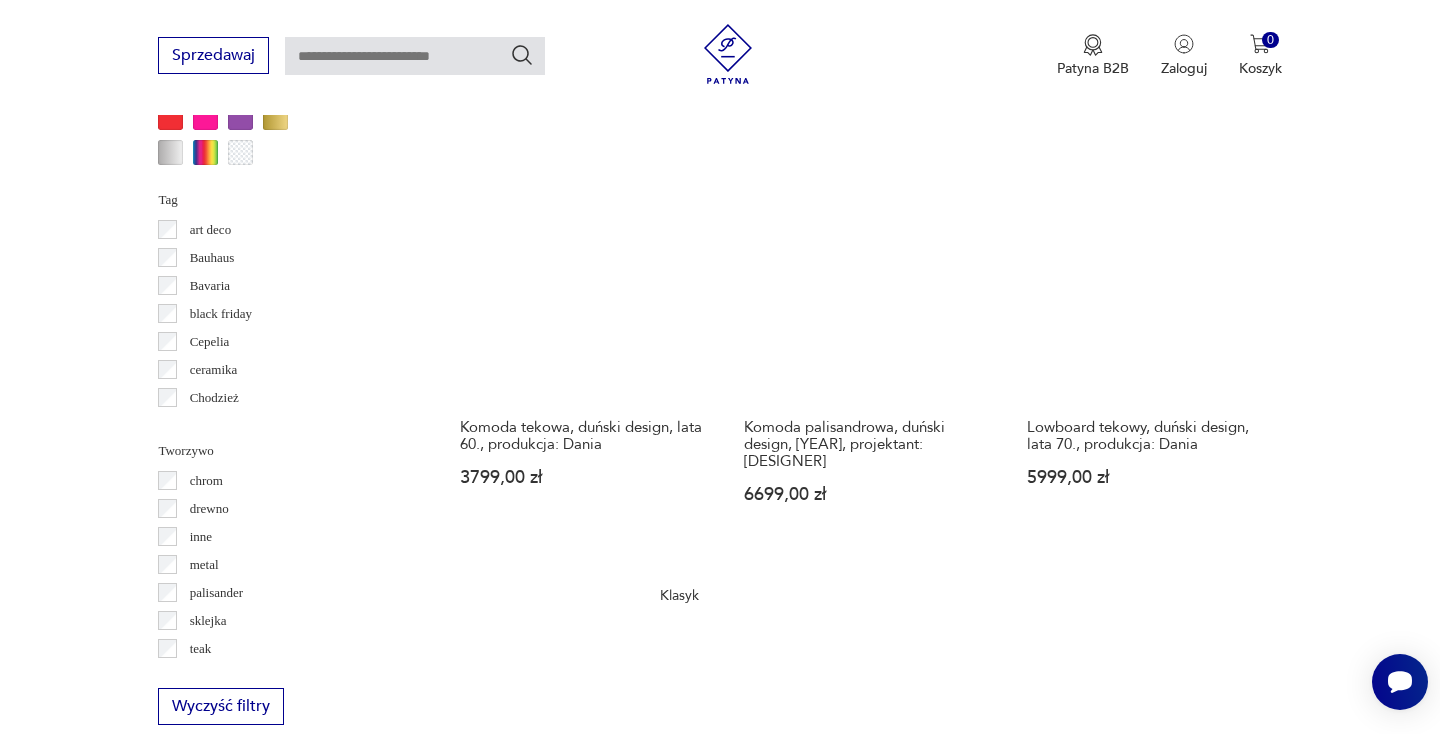 scroll, scrollTop: 2095, scrollLeft: 0, axis: vertical 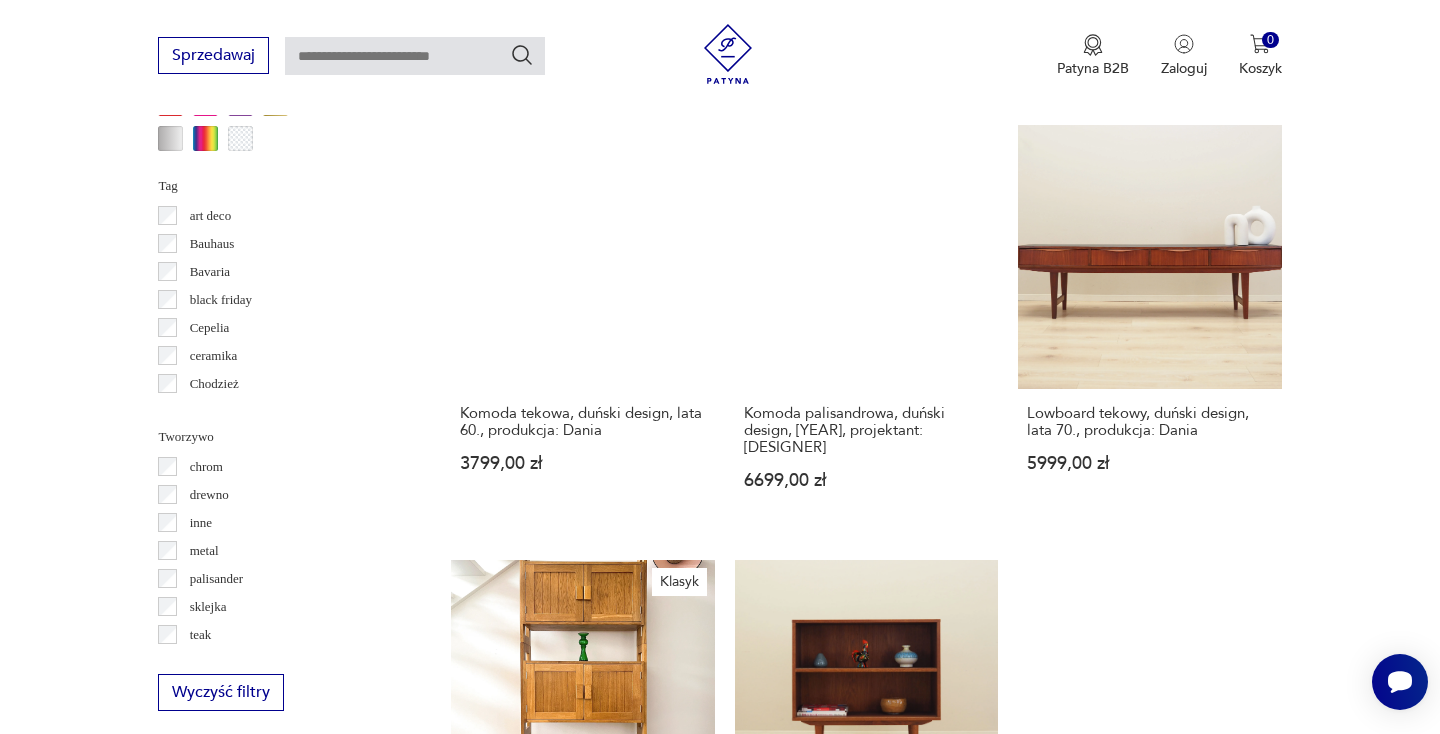 click on "18" at bounding box center [1050, 1450] 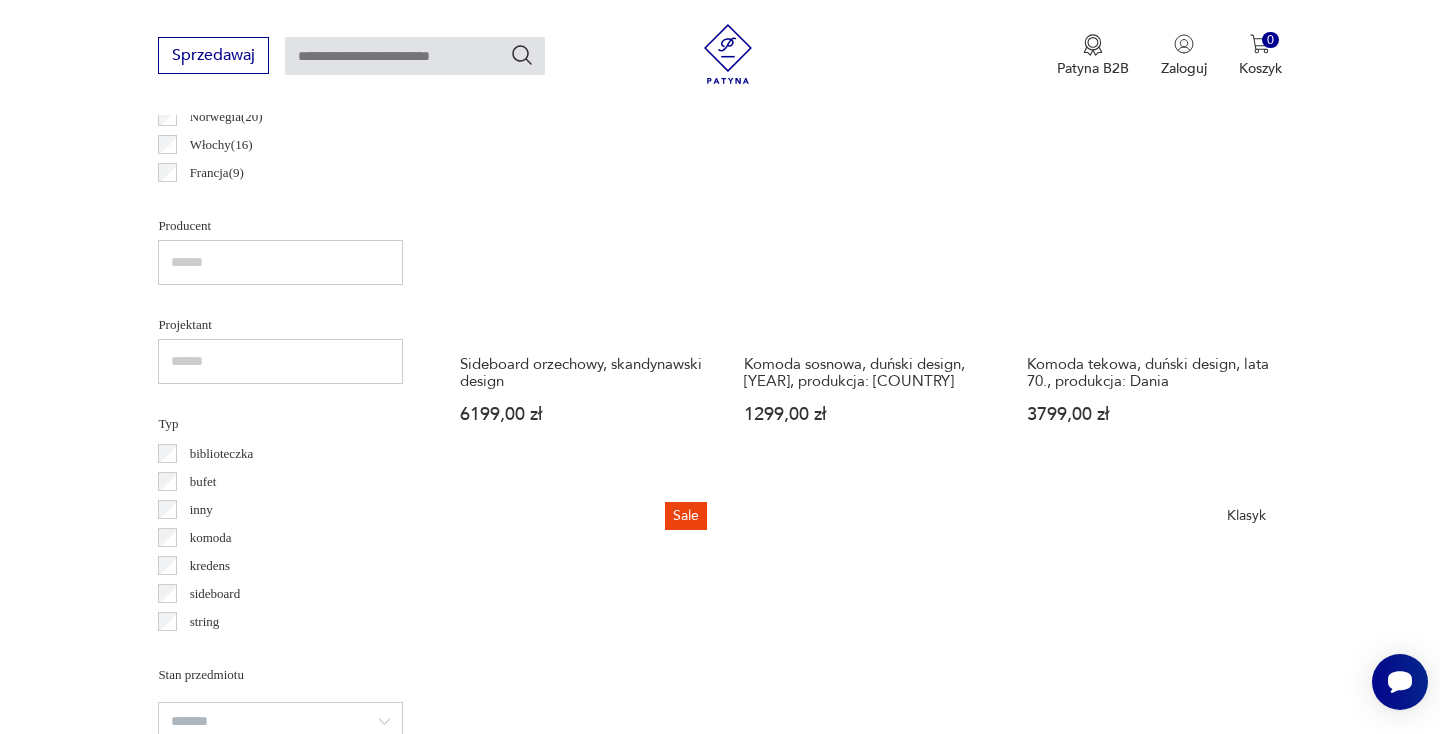 scroll, scrollTop: 1415, scrollLeft: 0, axis: vertical 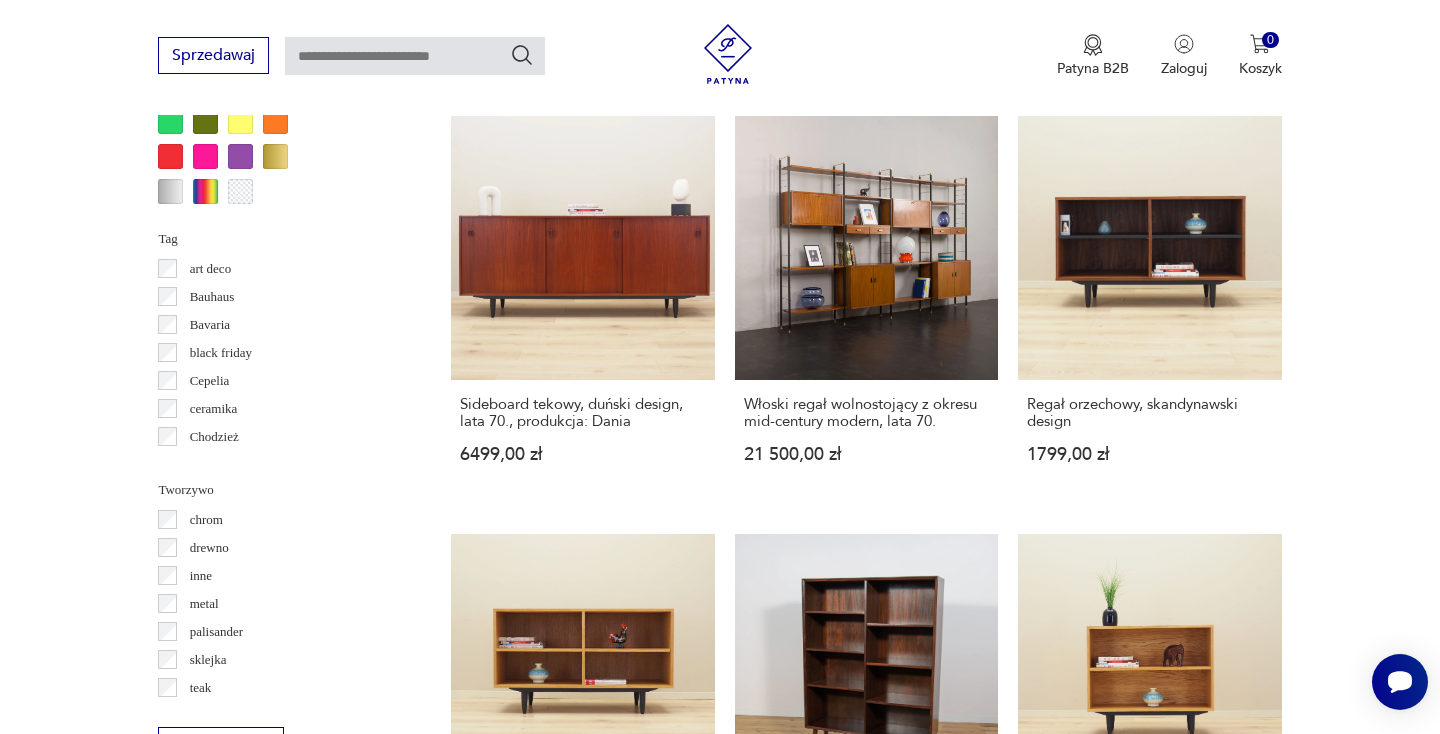 click on "19" at bounding box center (1050, 1424) 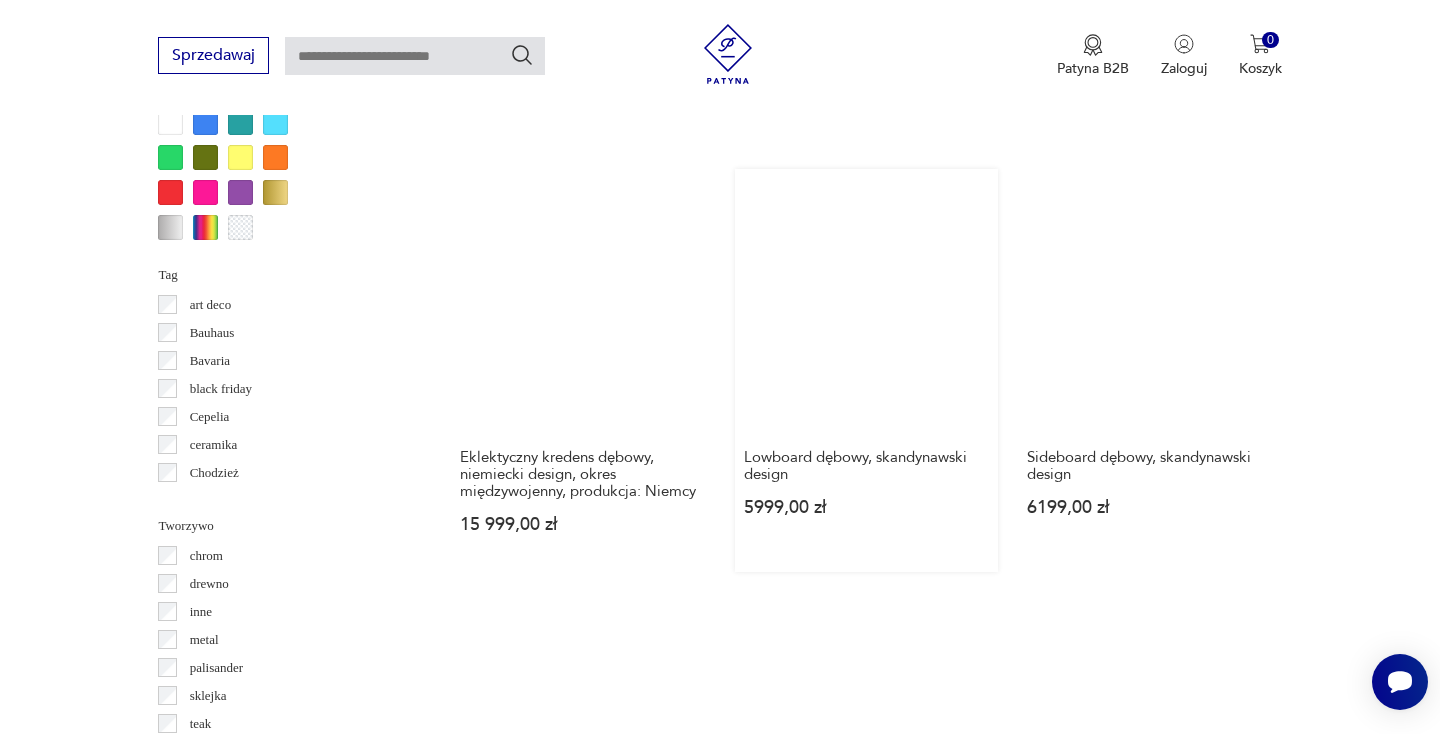 scroll, scrollTop: 2176, scrollLeft: 0, axis: vertical 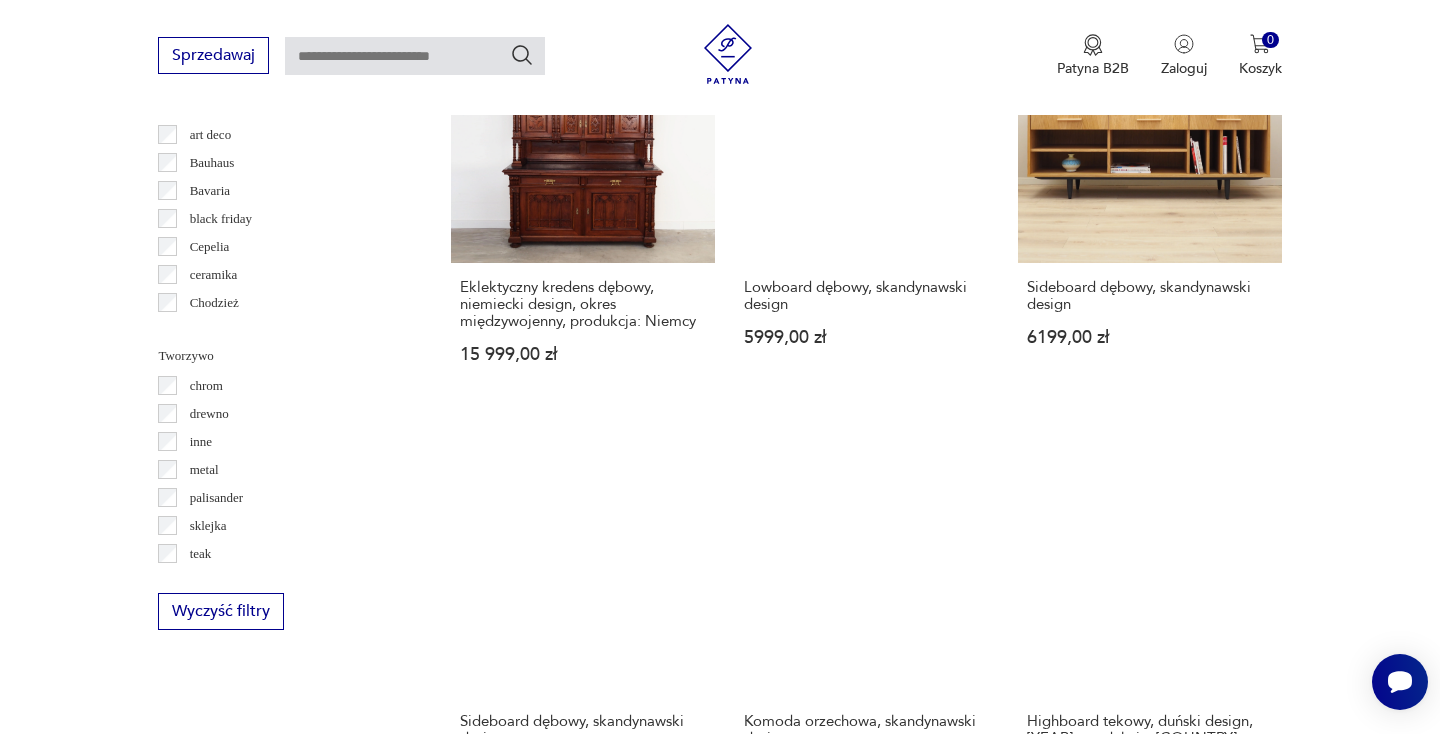 click on "20" at bounding box center (1050, 1324) 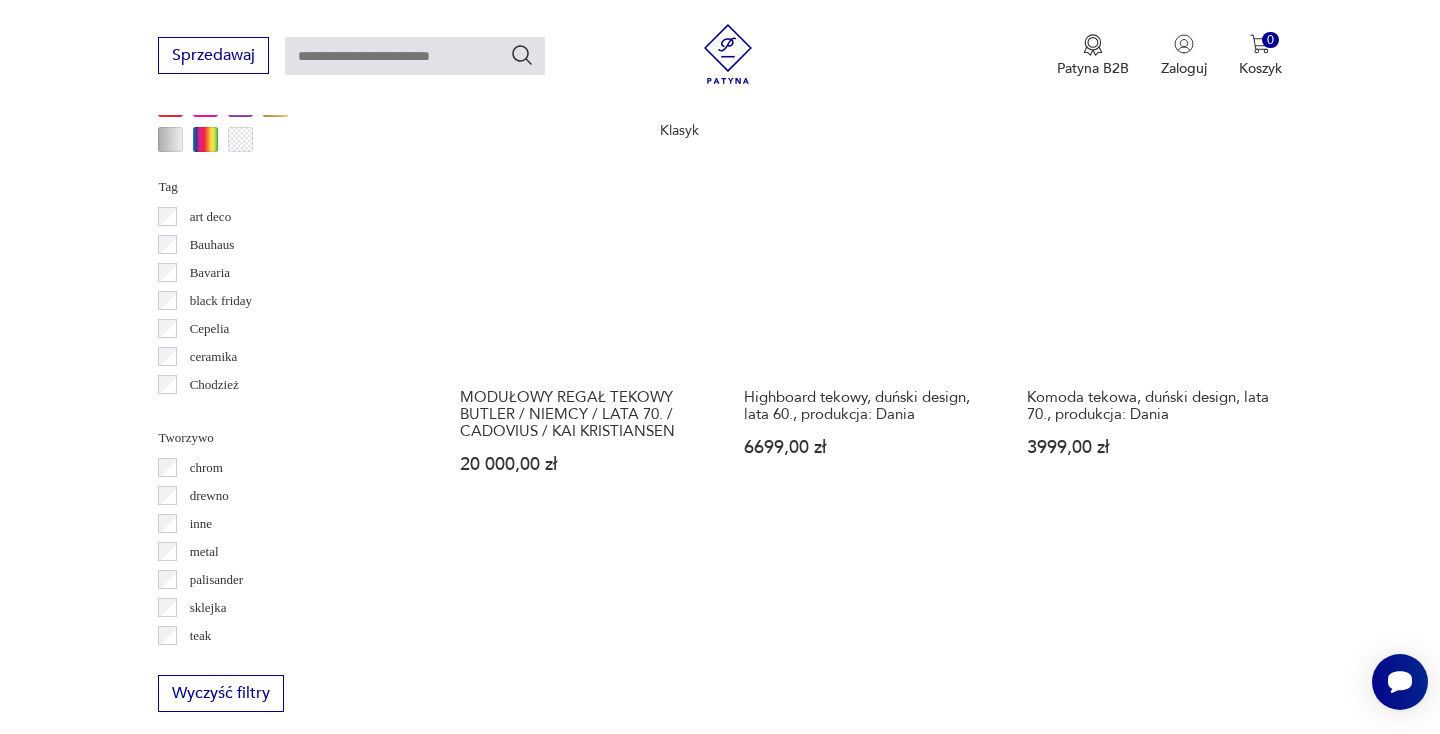 scroll, scrollTop: 2098, scrollLeft: 0, axis: vertical 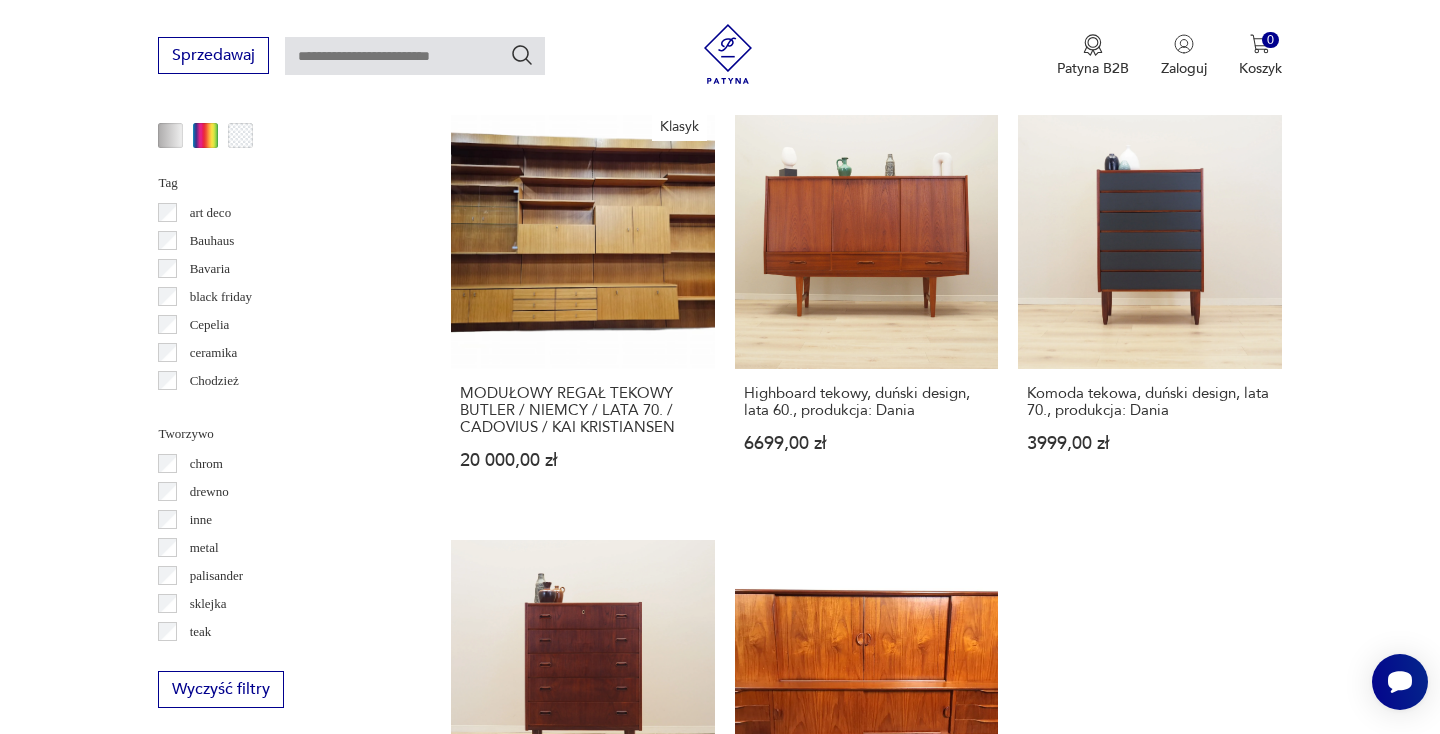 click on "21" at bounding box center (1050, 1430) 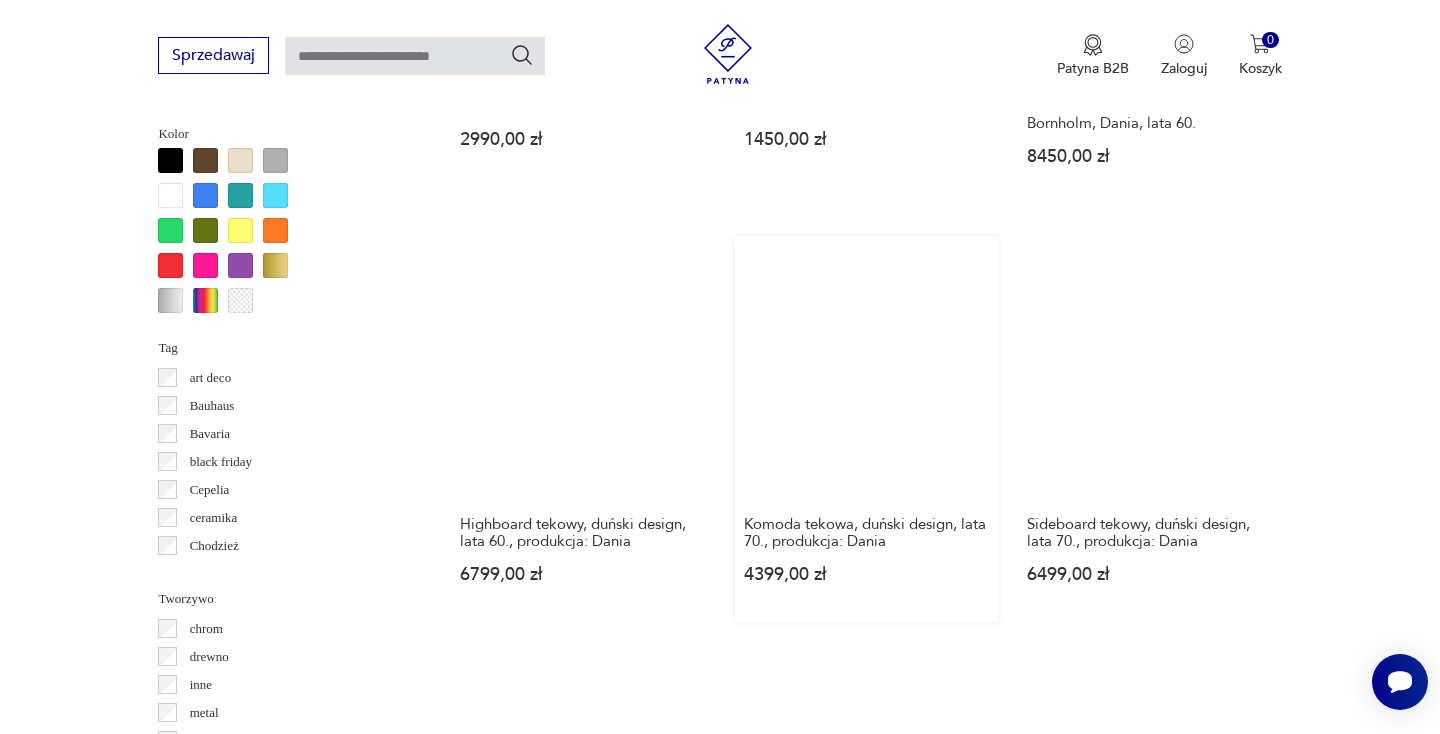 scroll, scrollTop: 2067, scrollLeft: 0, axis: vertical 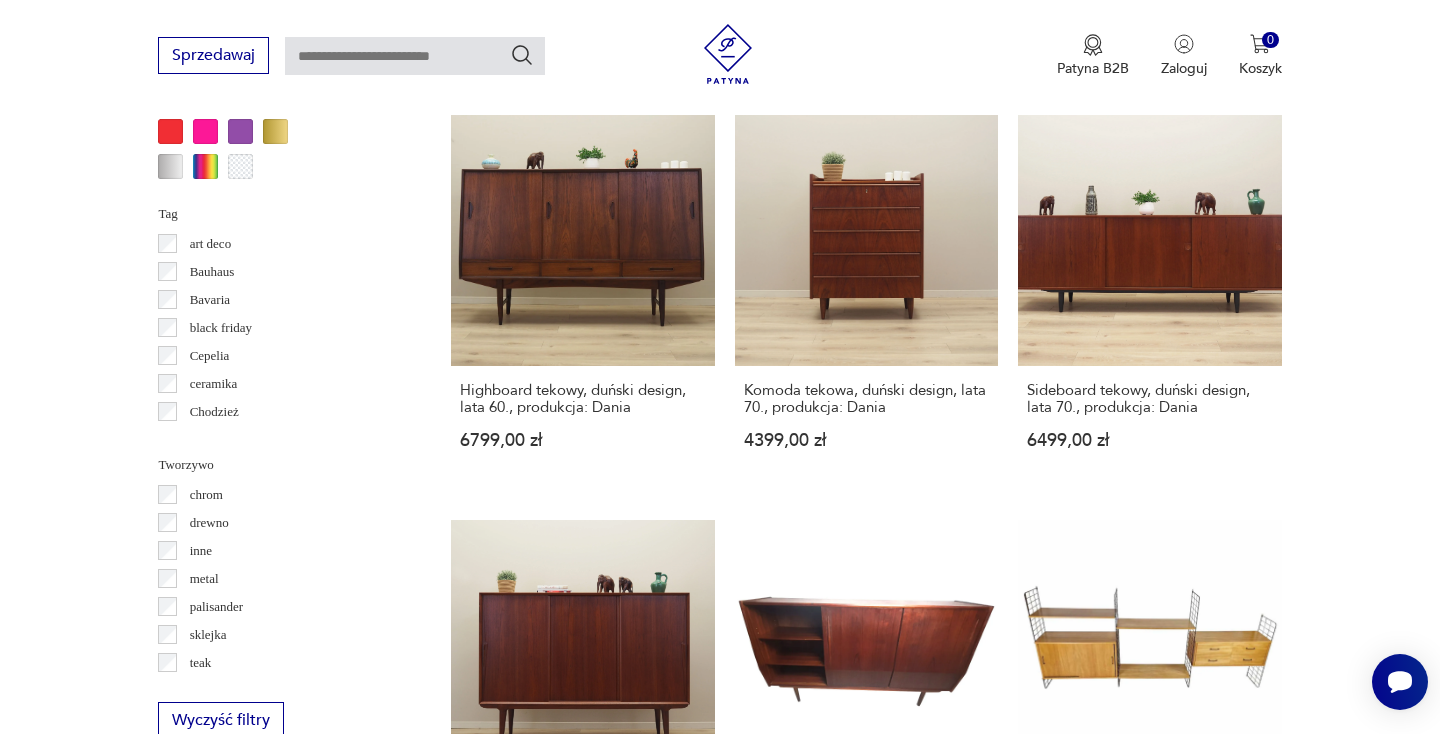 click on "22" at bounding box center (1050, 1410) 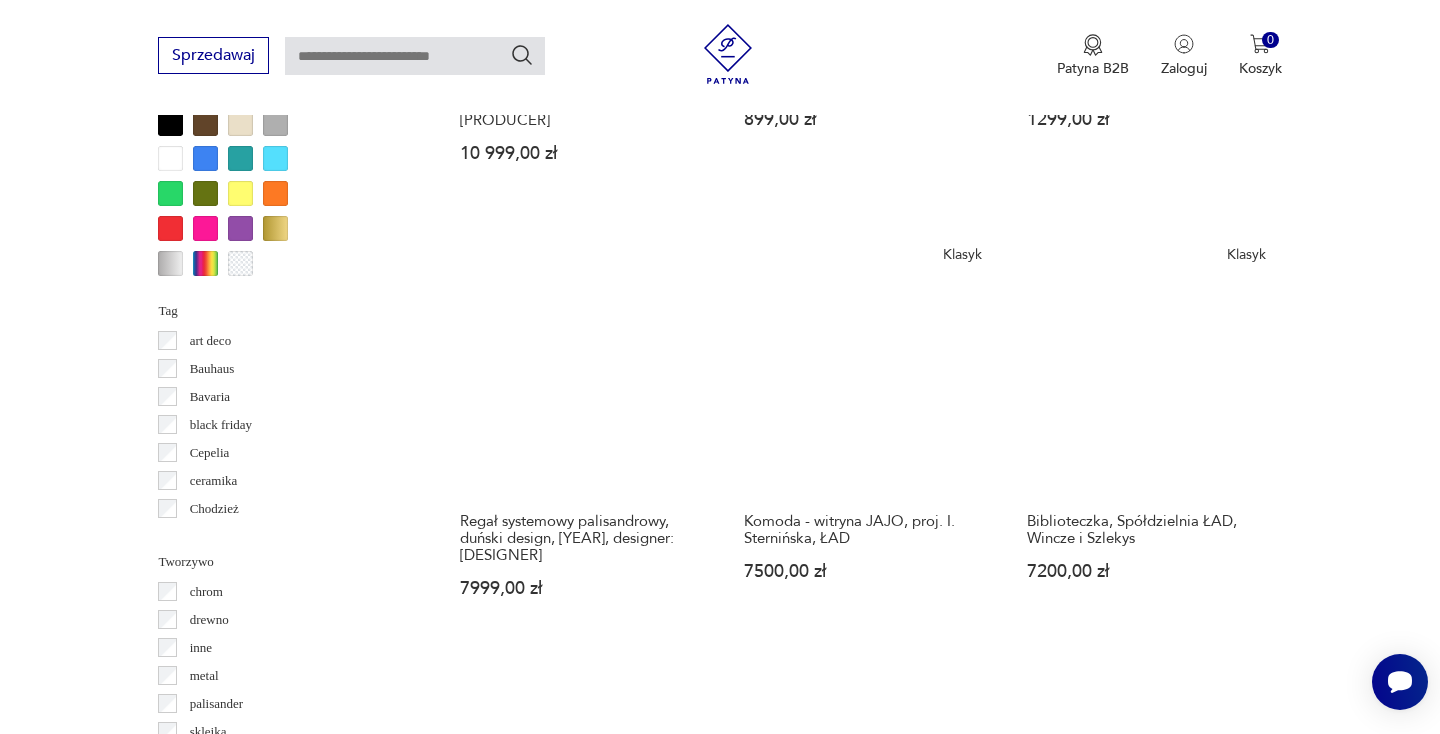 scroll, scrollTop: 1977, scrollLeft: 0, axis: vertical 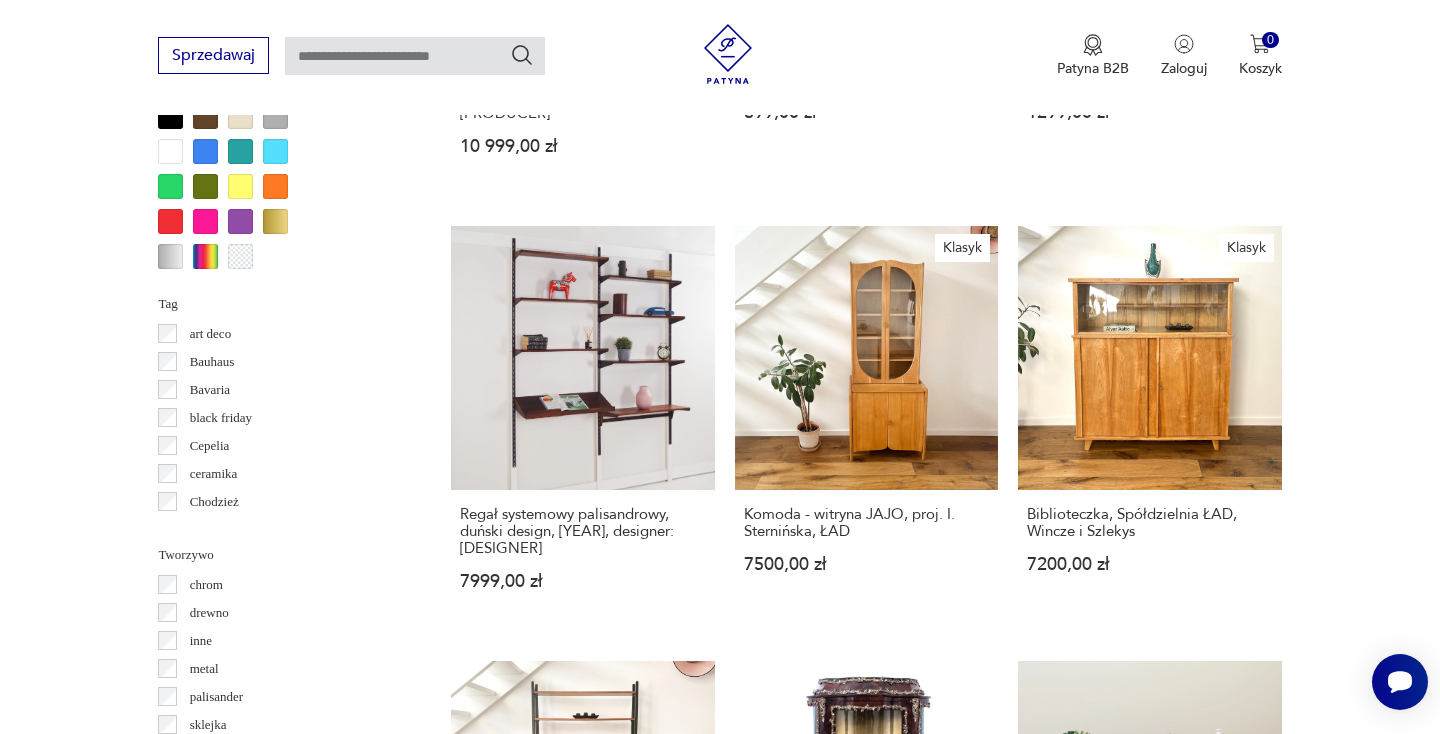 click on "23" at bounding box center [1050, 1568] 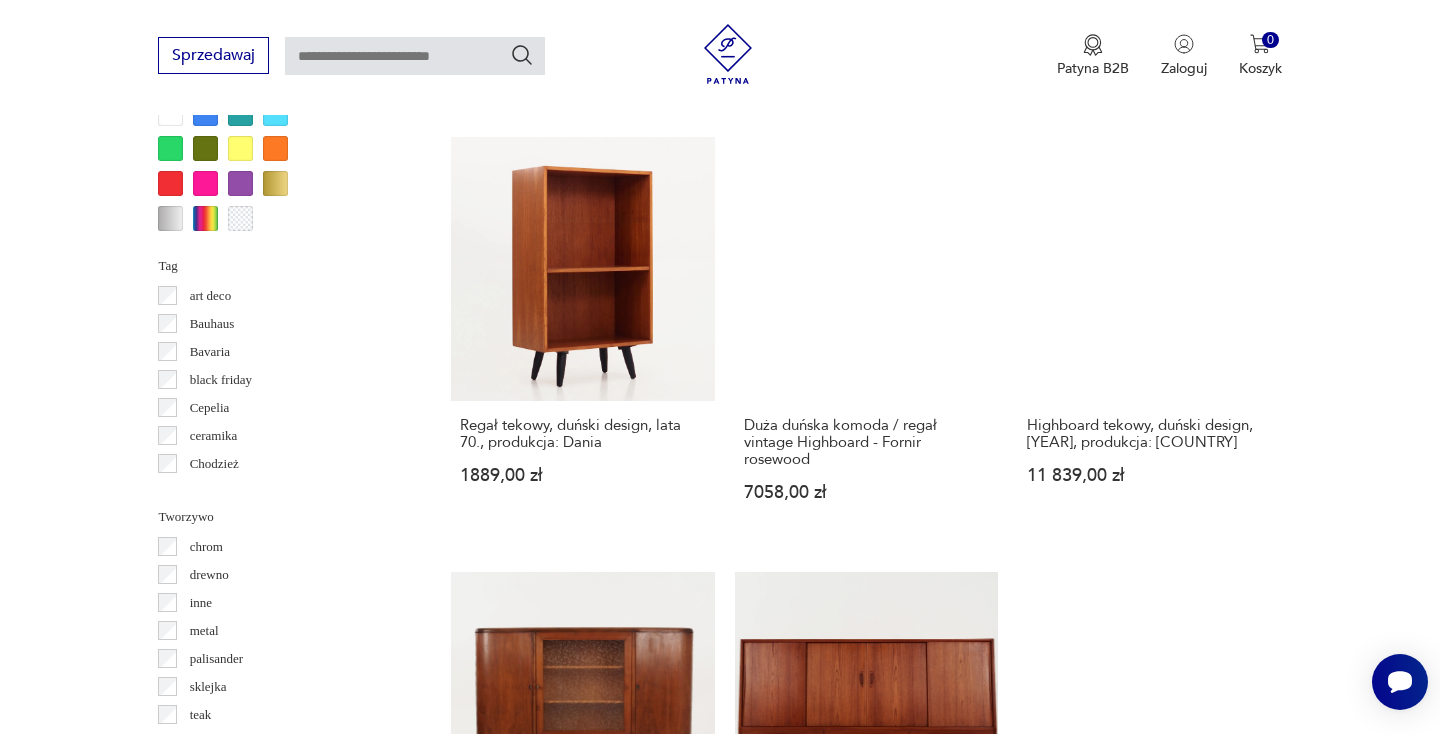 scroll, scrollTop: 2017, scrollLeft: 0, axis: vertical 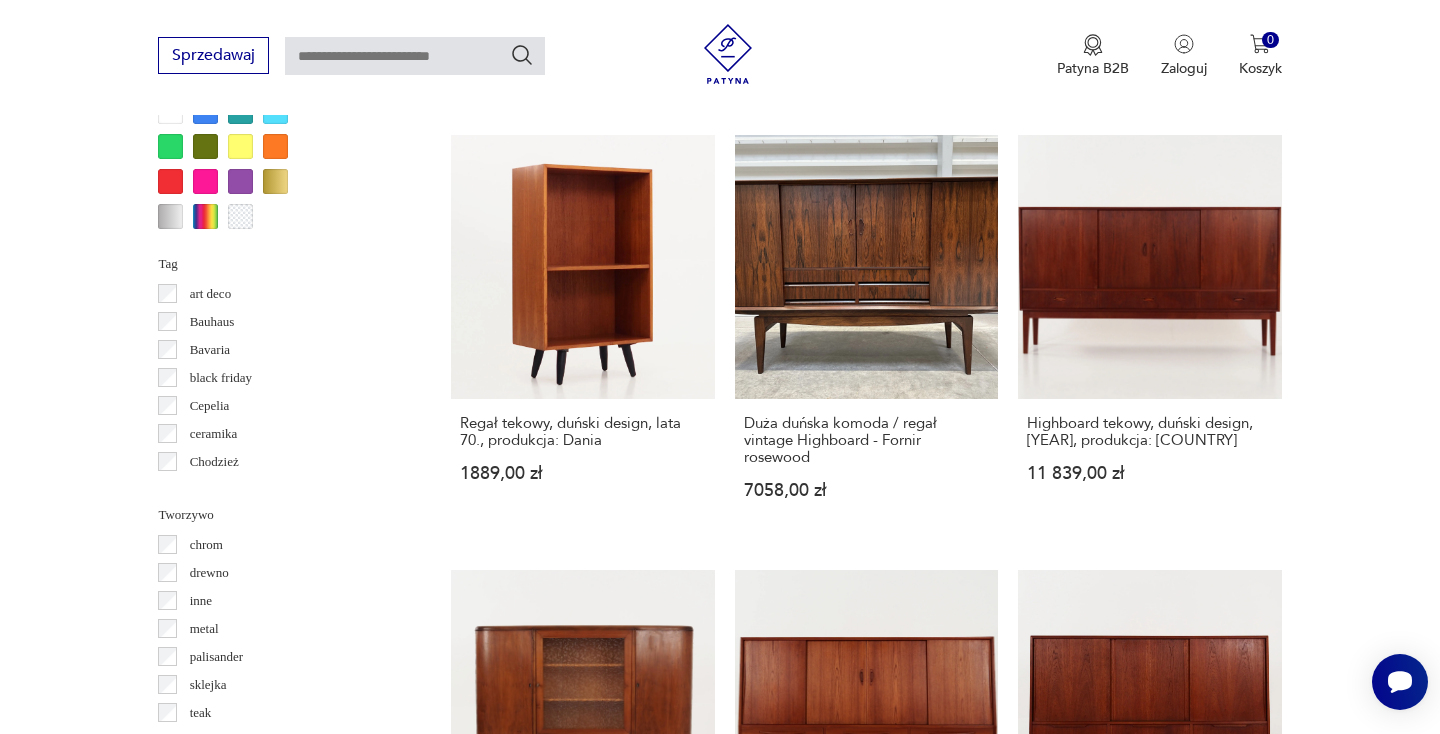 click on "24" at bounding box center [1050, 1477] 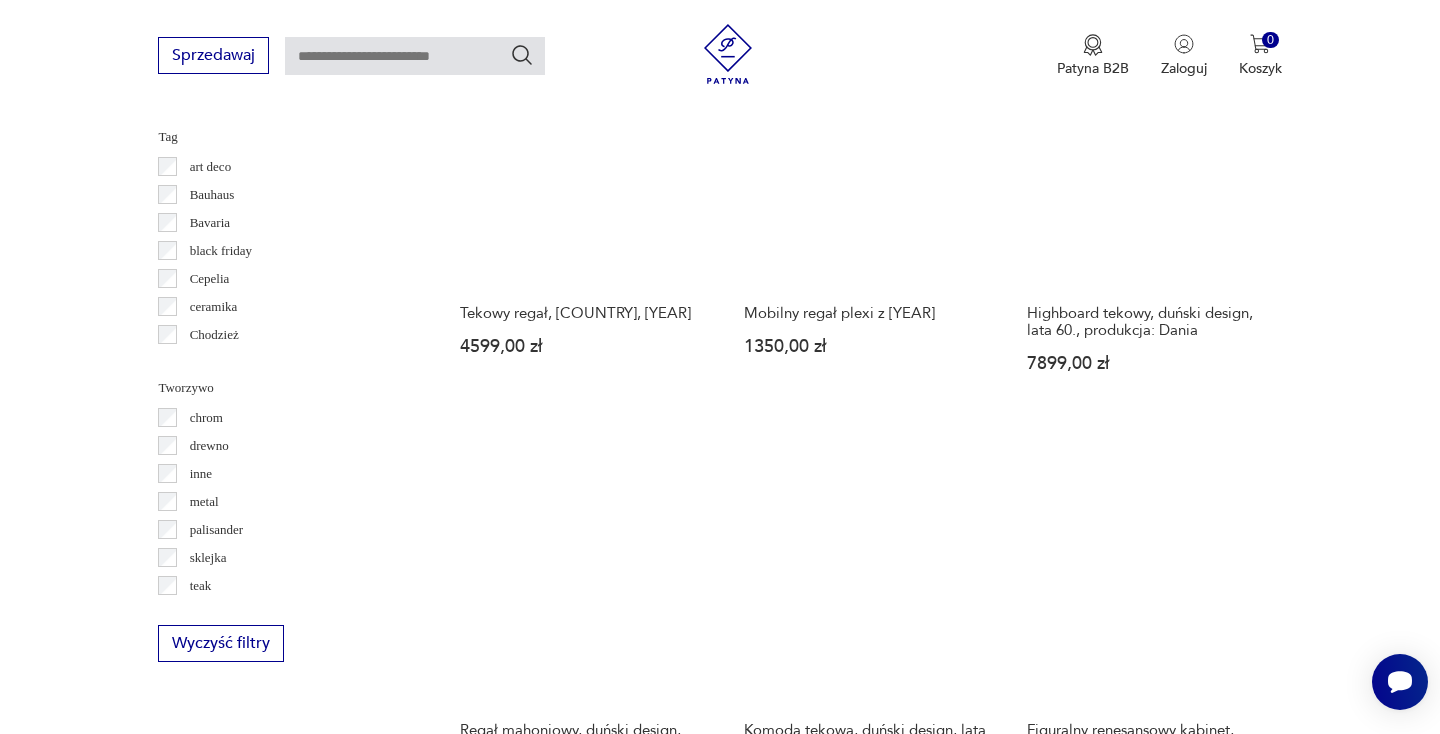 scroll, scrollTop: 2144, scrollLeft: 0, axis: vertical 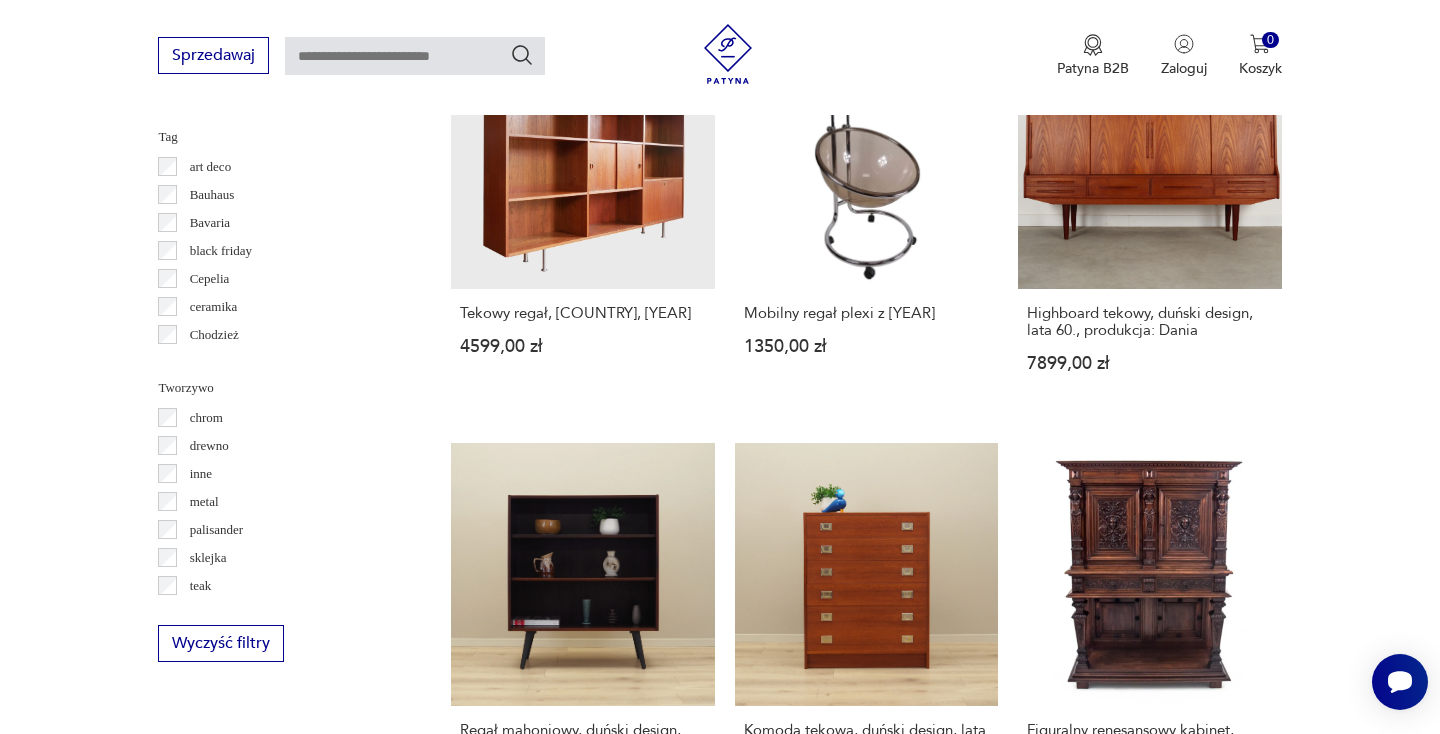 click on "25" at bounding box center (1050, 1333) 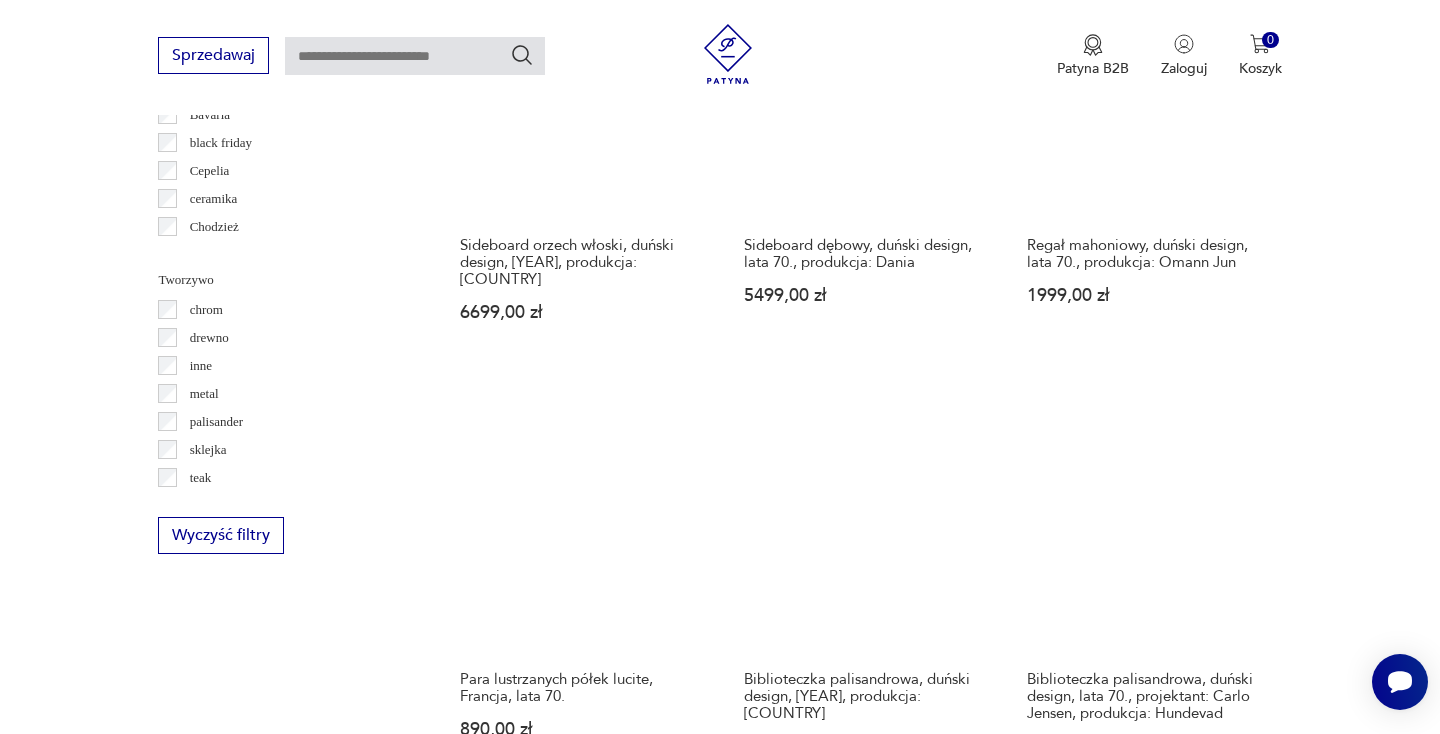 scroll, scrollTop: 2312, scrollLeft: 0, axis: vertical 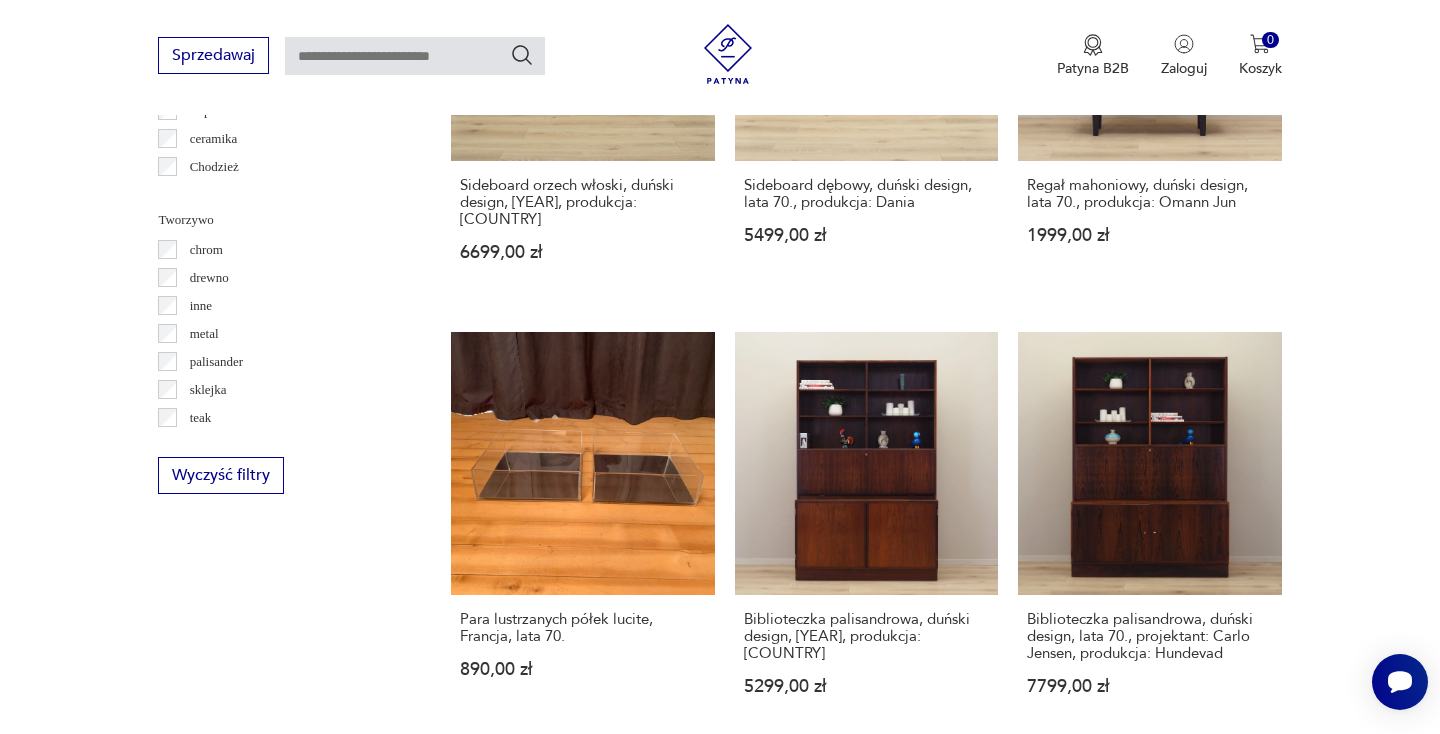 click on "26" at bounding box center (1050, 1239) 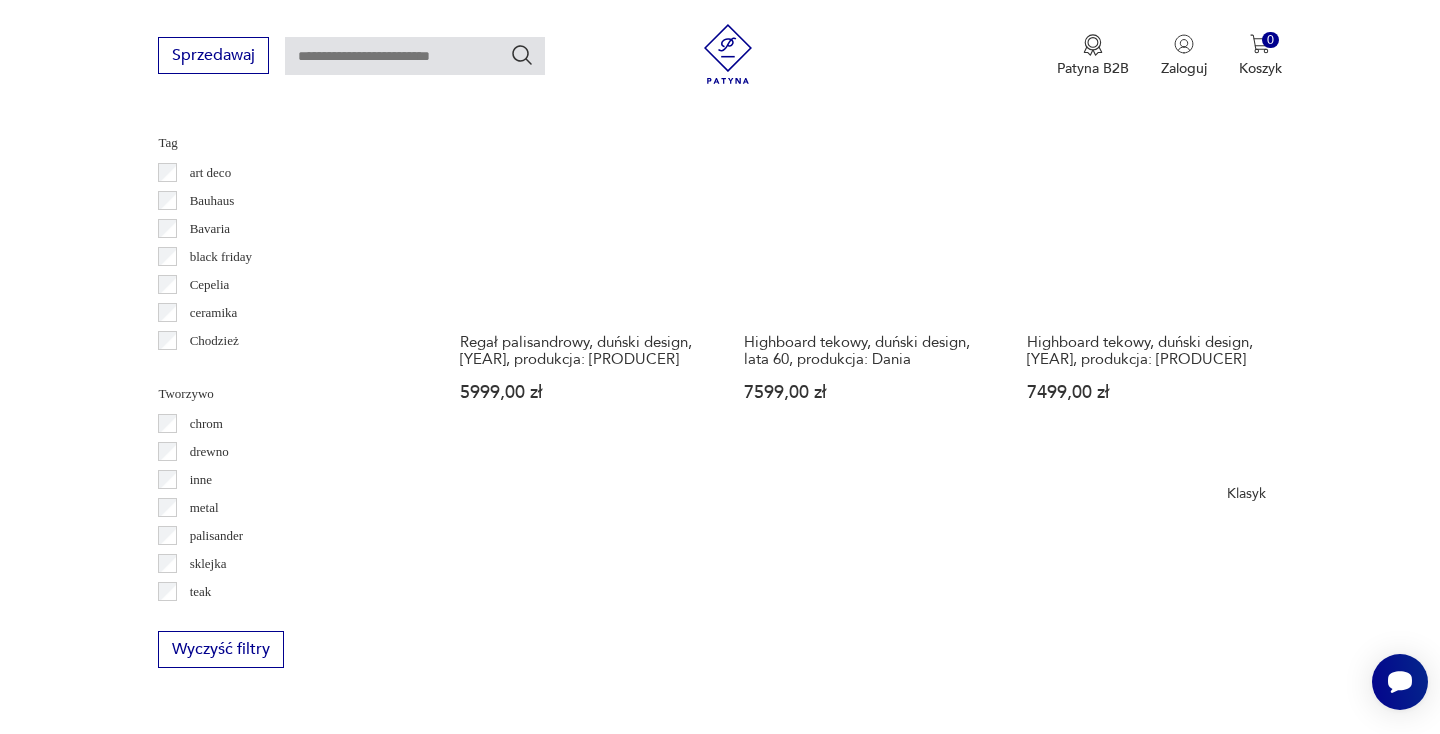 scroll, scrollTop: 2147, scrollLeft: 0, axis: vertical 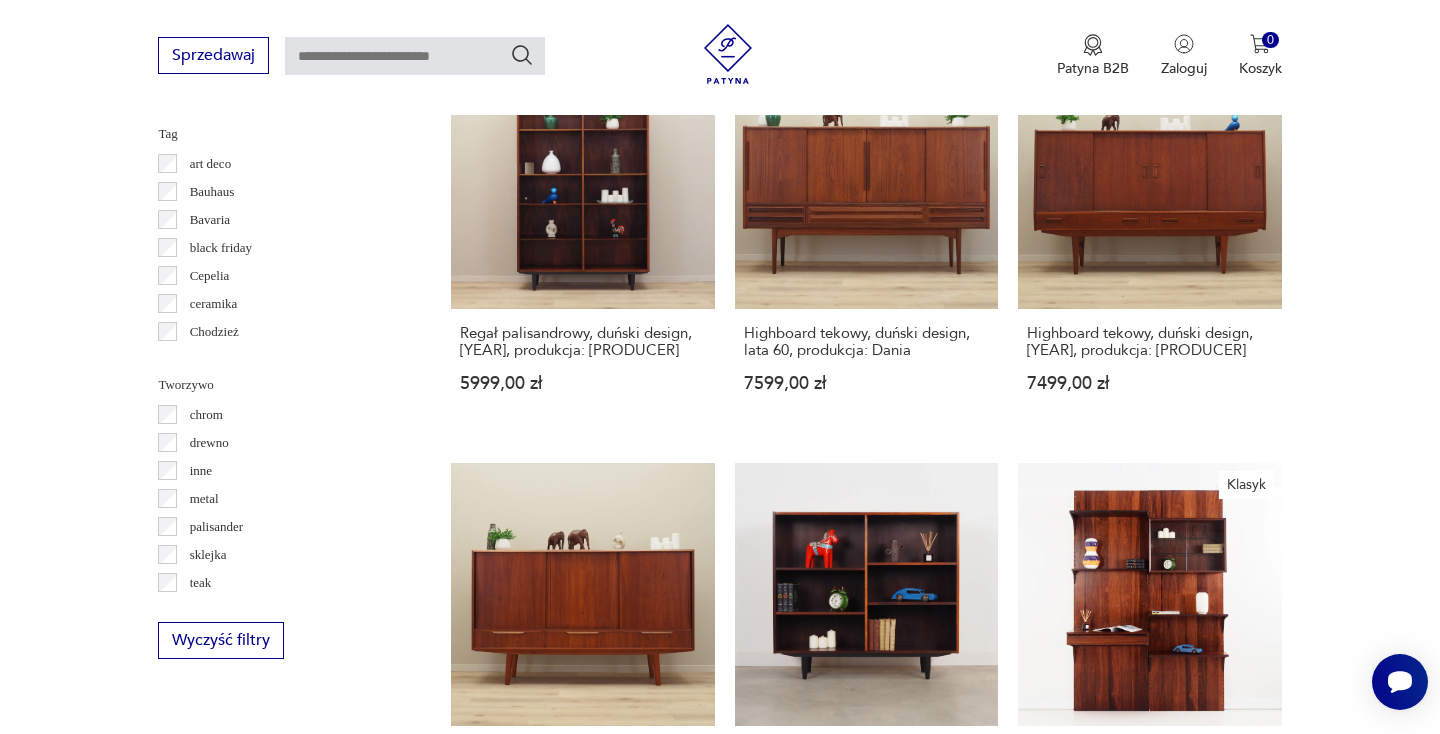 click on "27" at bounding box center (1050, 1370) 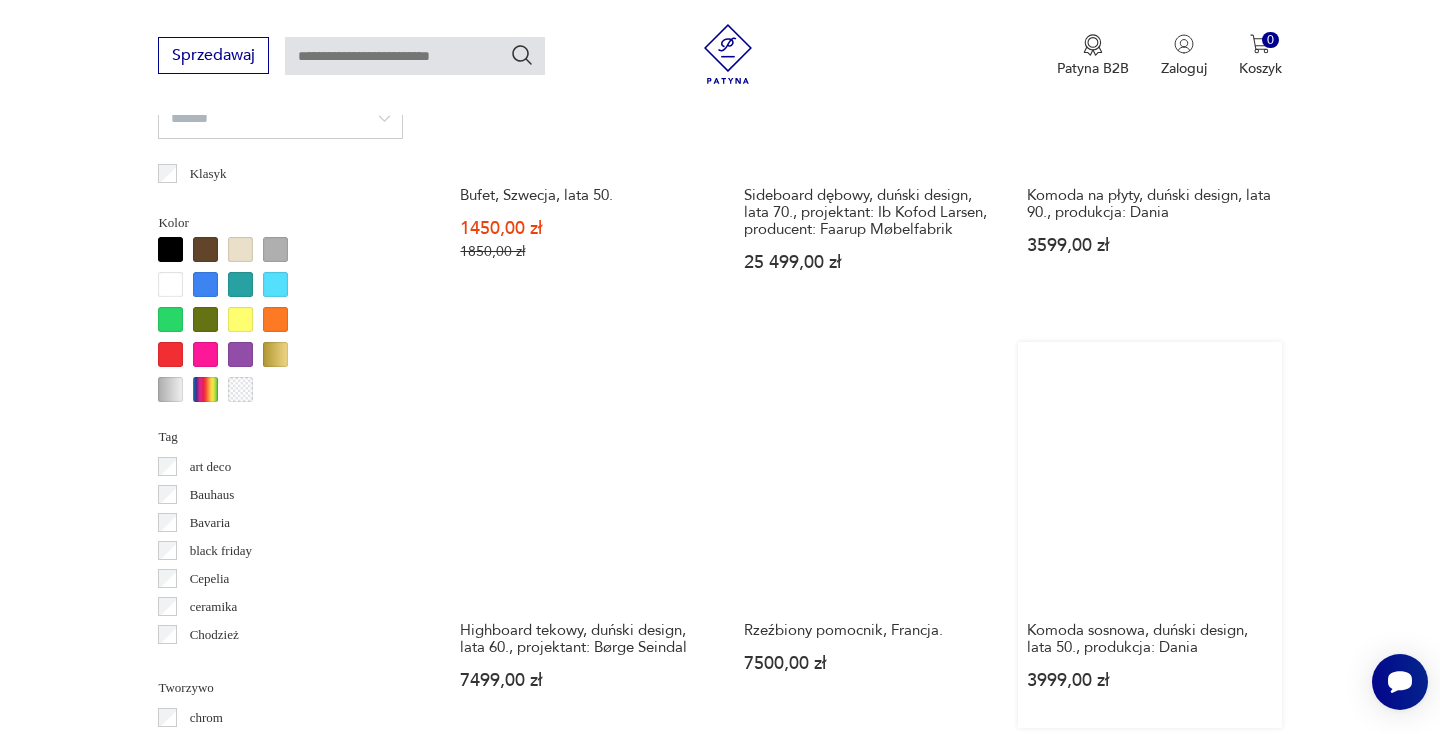 scroll, scrollTop: 1847, scrollLeft: 0, axis: vertical 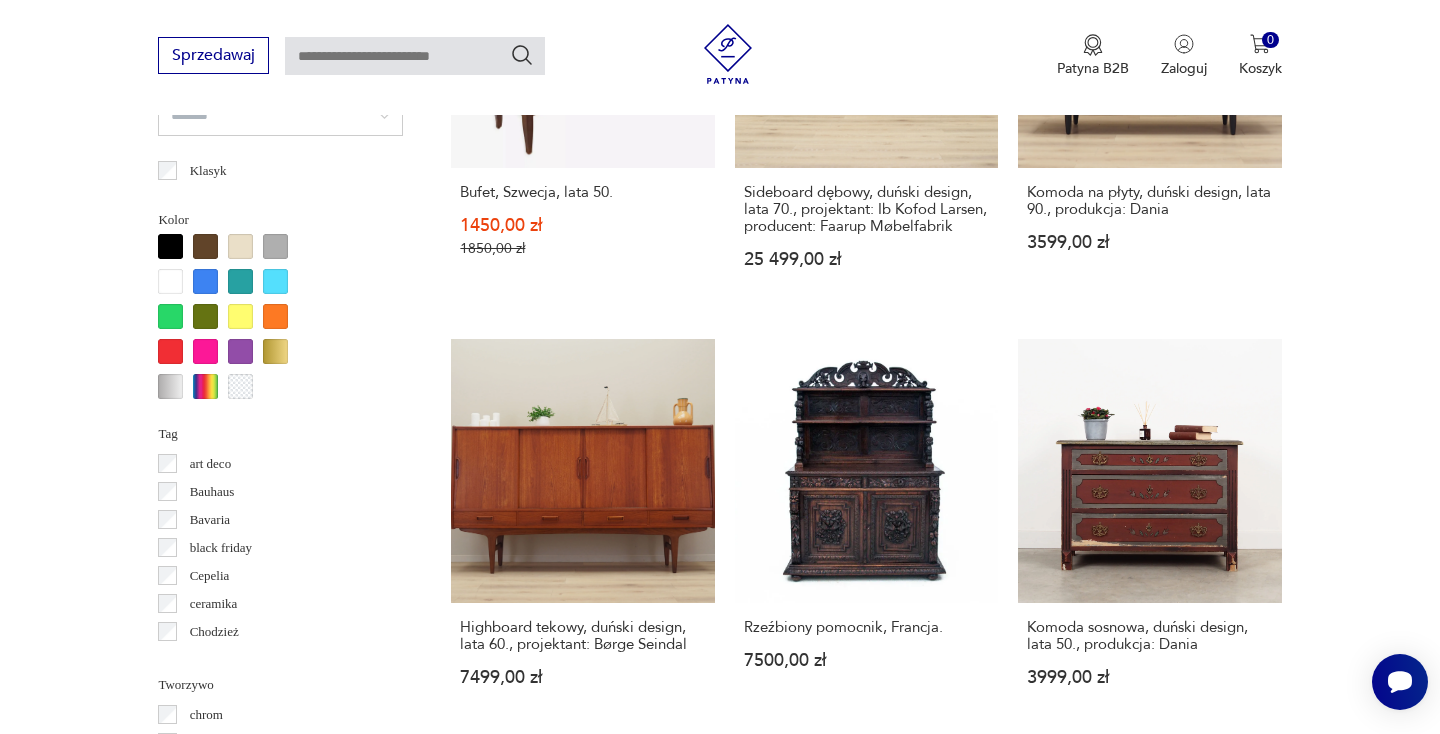 click on "28" at bounding box center [1050, 1636] 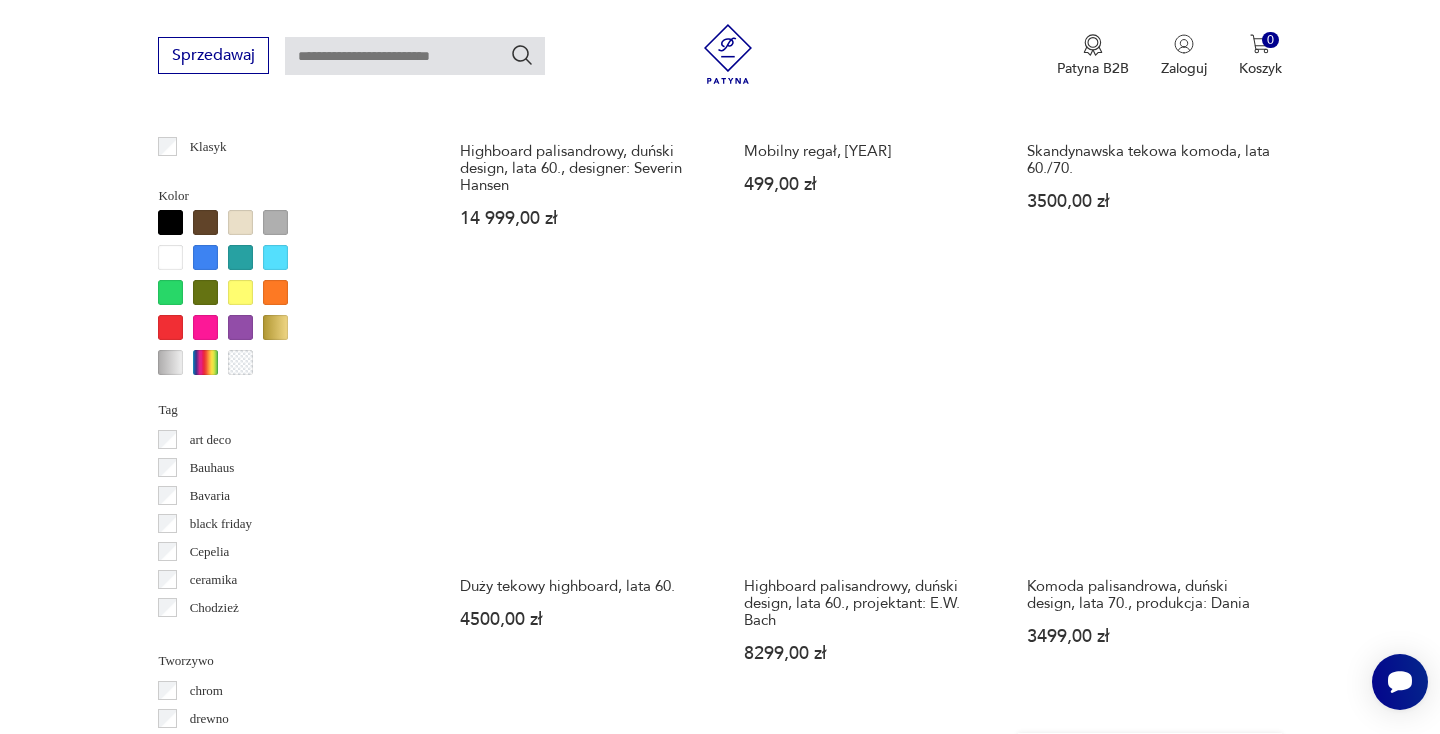 scroll, scrollTop: 1874, scrollLeft: 0, axis: vertical 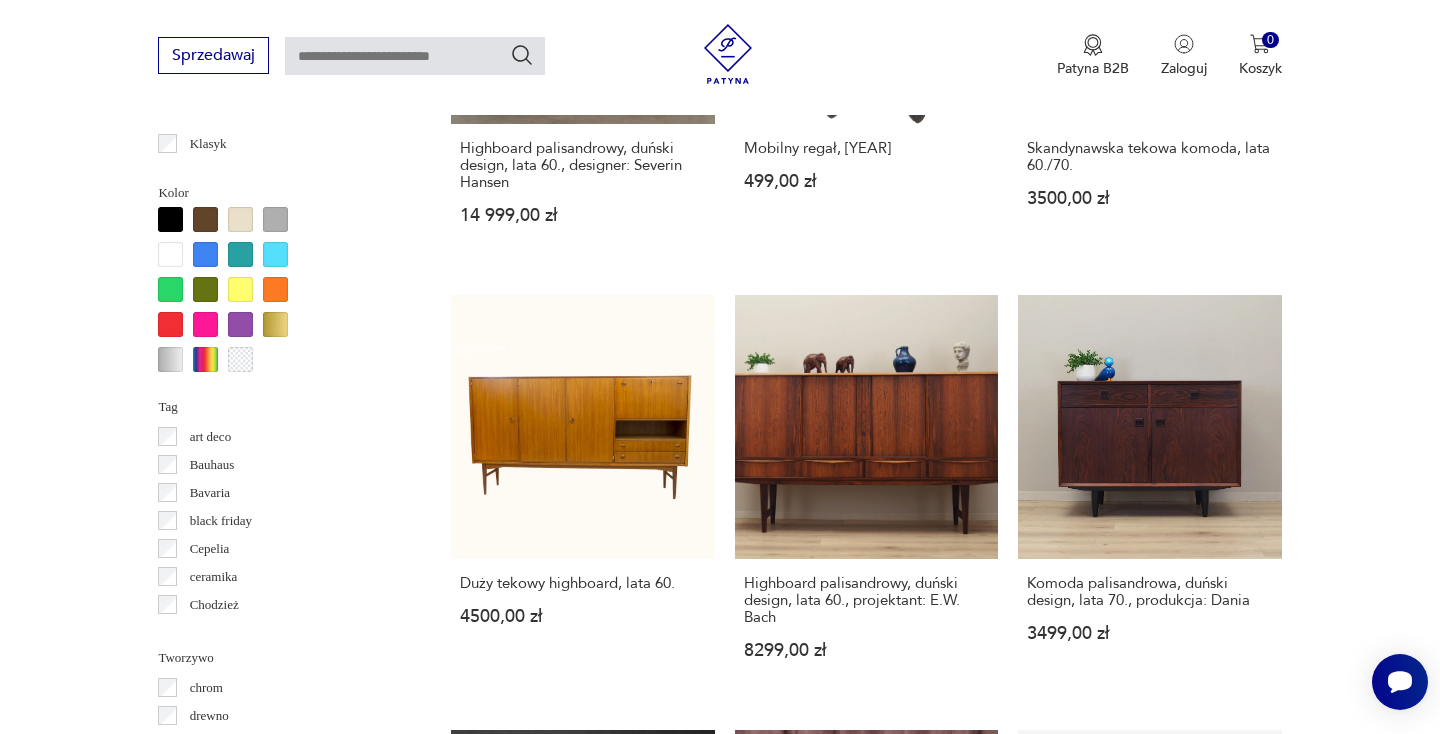 click on "29" at bounding box center [1050, 1660] 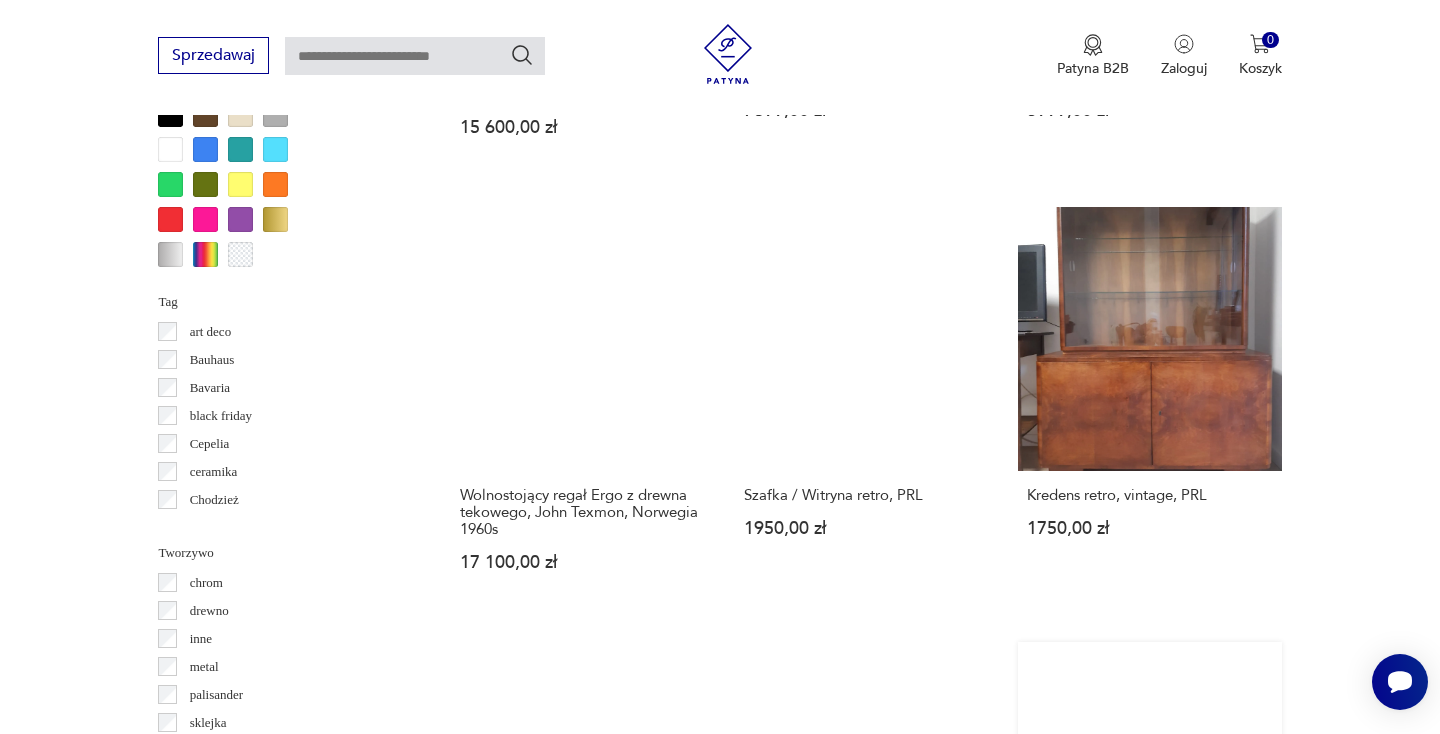 scroll, scrollTop: 1985, scrollLeft: 0, axis: vertical 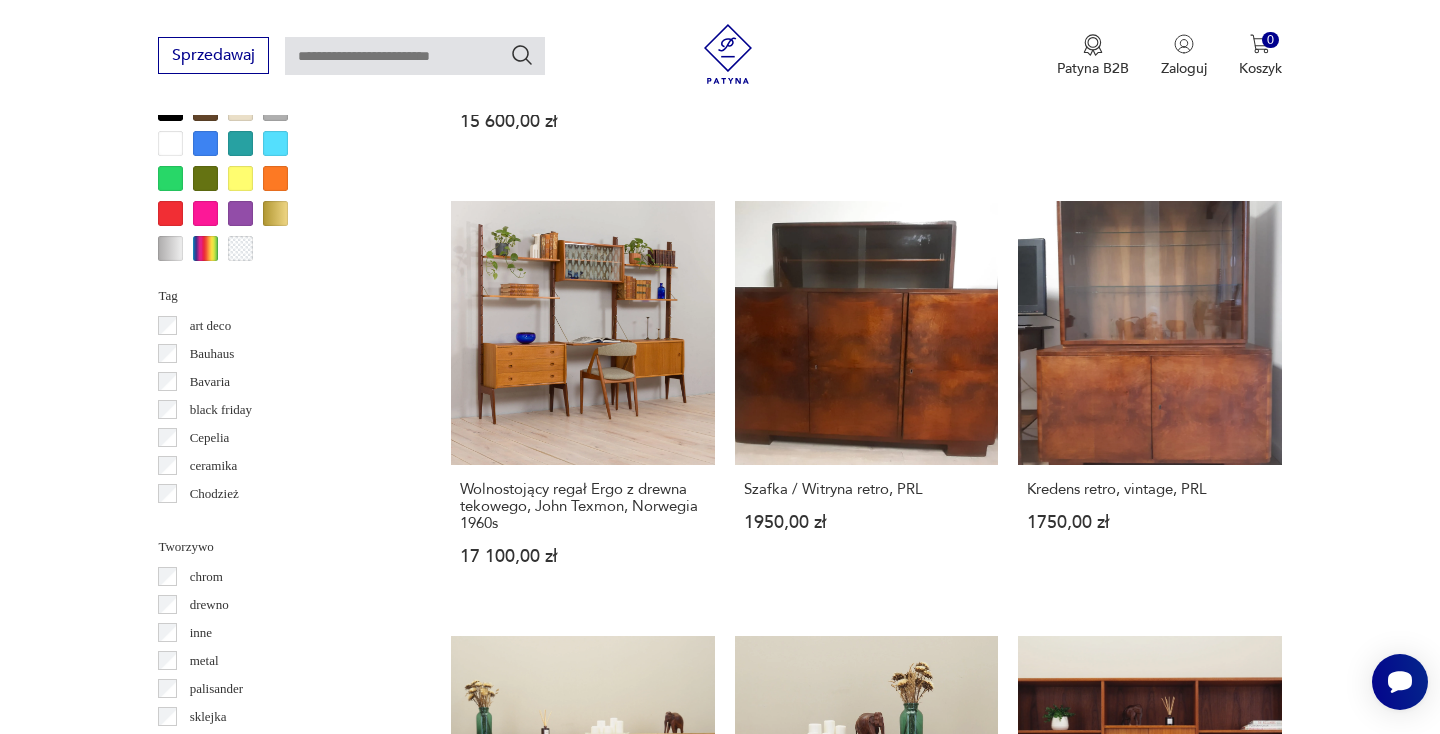 click on "30" at bounding box center (1050, 1526) 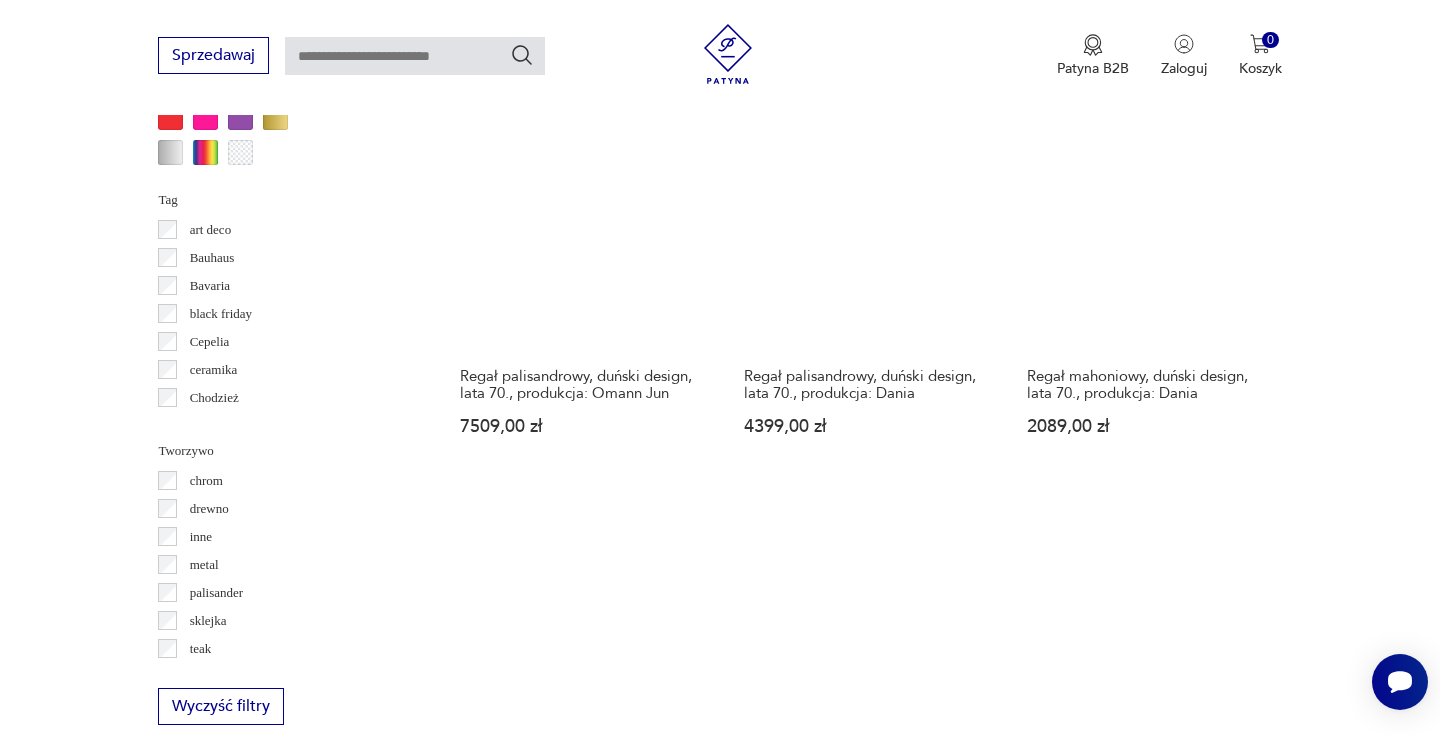 scroll, scrollTop: 2085, scrollLeft: 0, axis: vertical 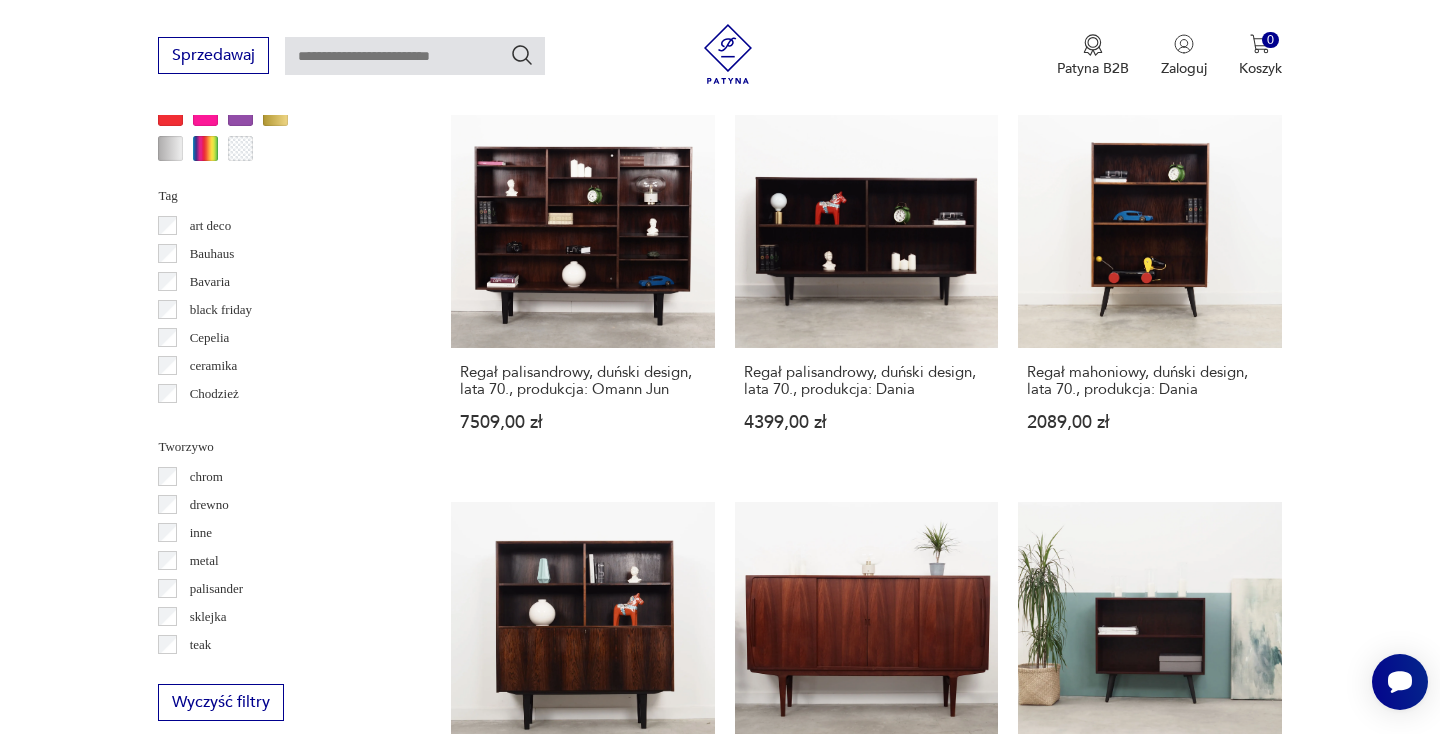 click on "31" at bounding box center (1050, 1409) 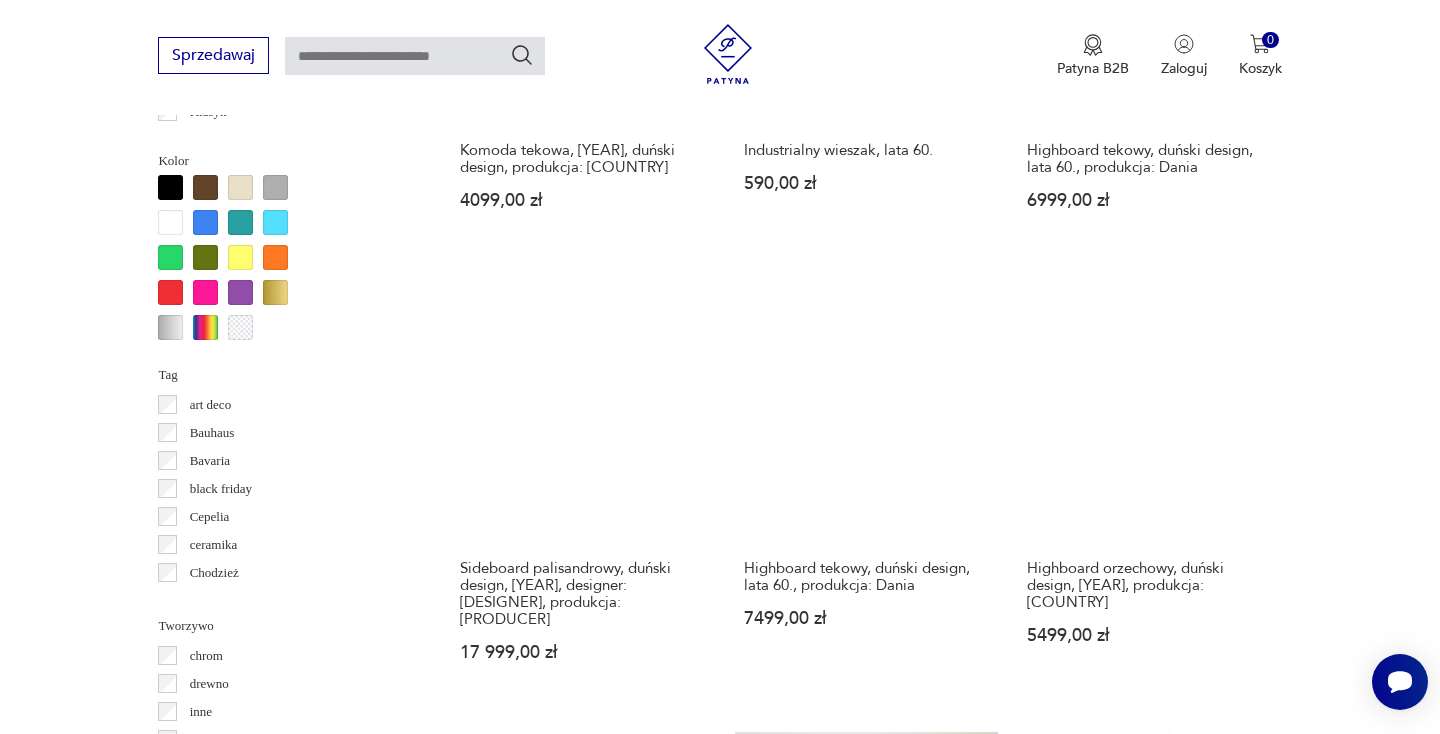 scroll, scrollTop: 1926, scrollLeft: 0, axis: vertical 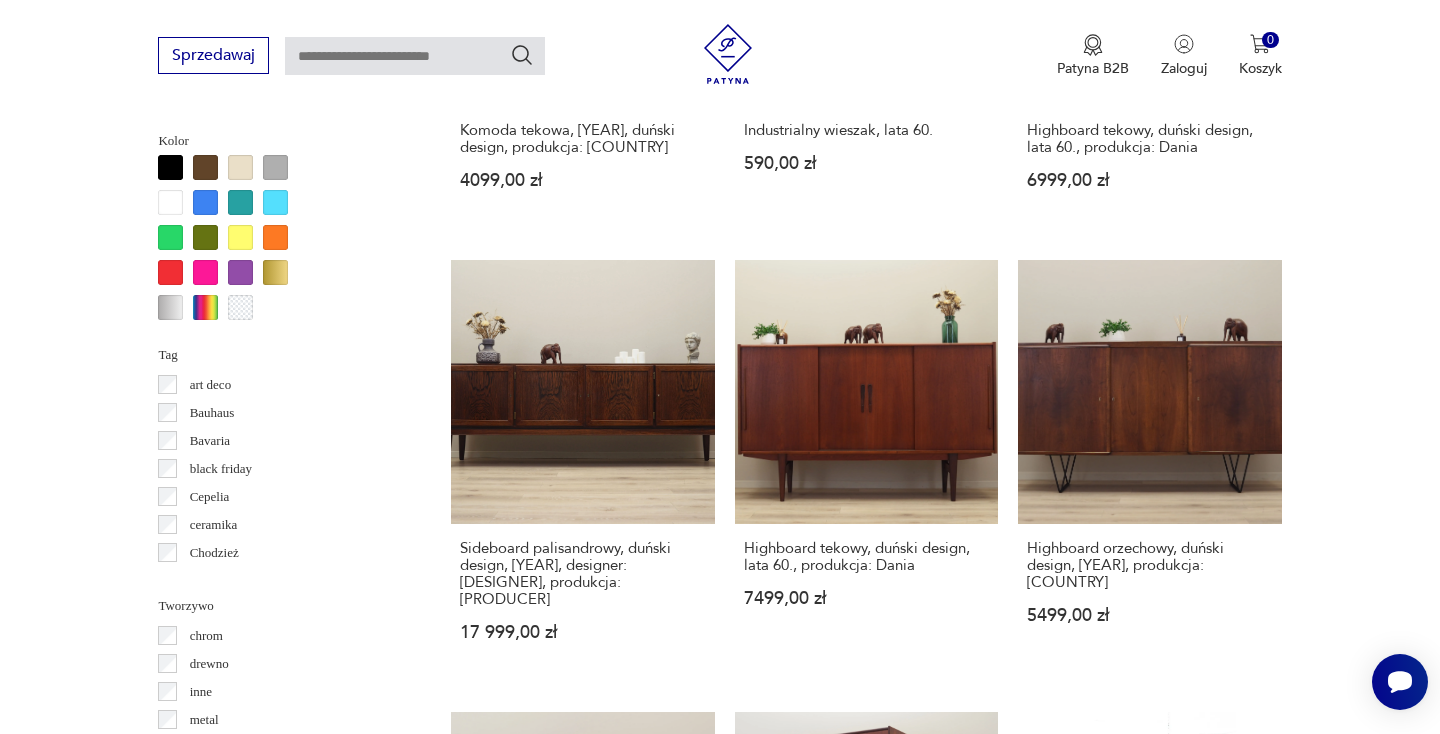 click on "32" at bounding box center (1050, 1619) 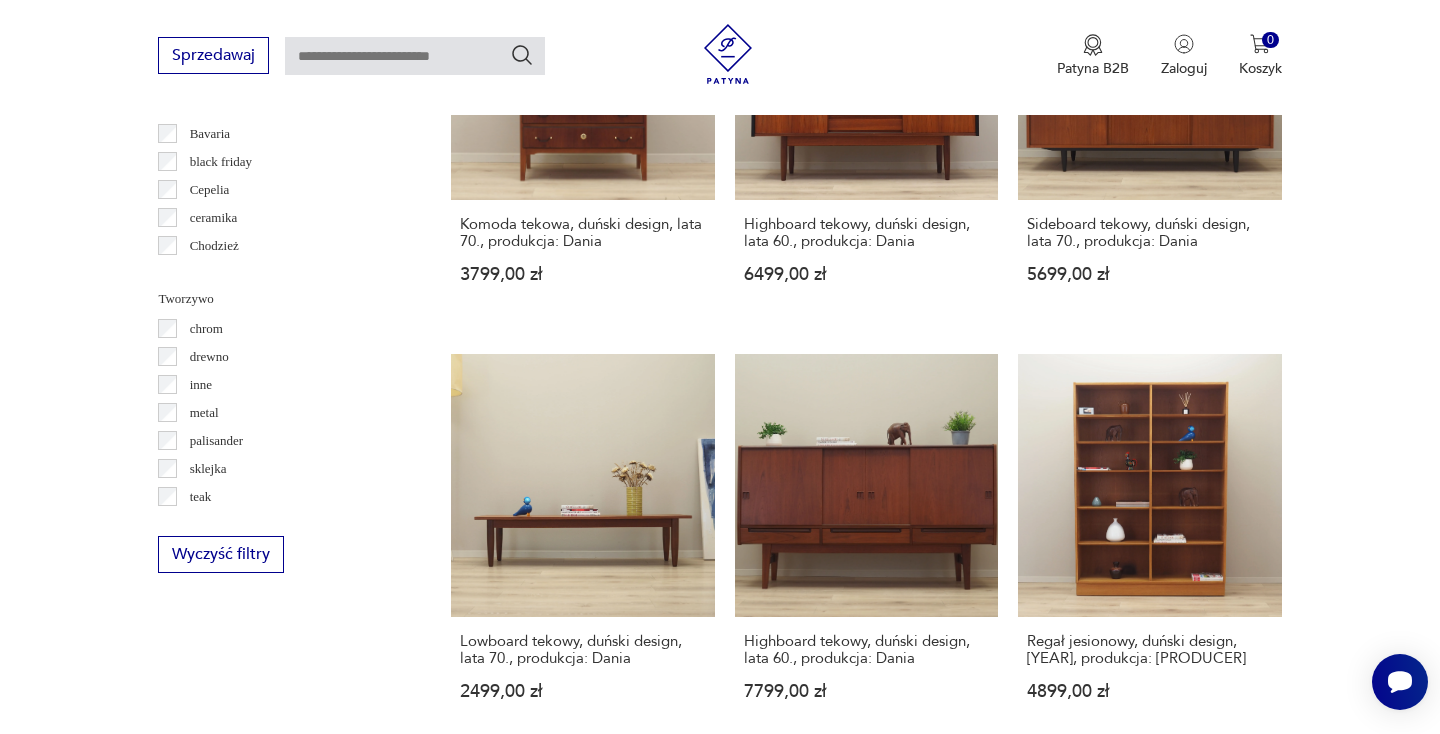 scroll, scrollTop: 2228, scrollLeft: 0, axis: vertical 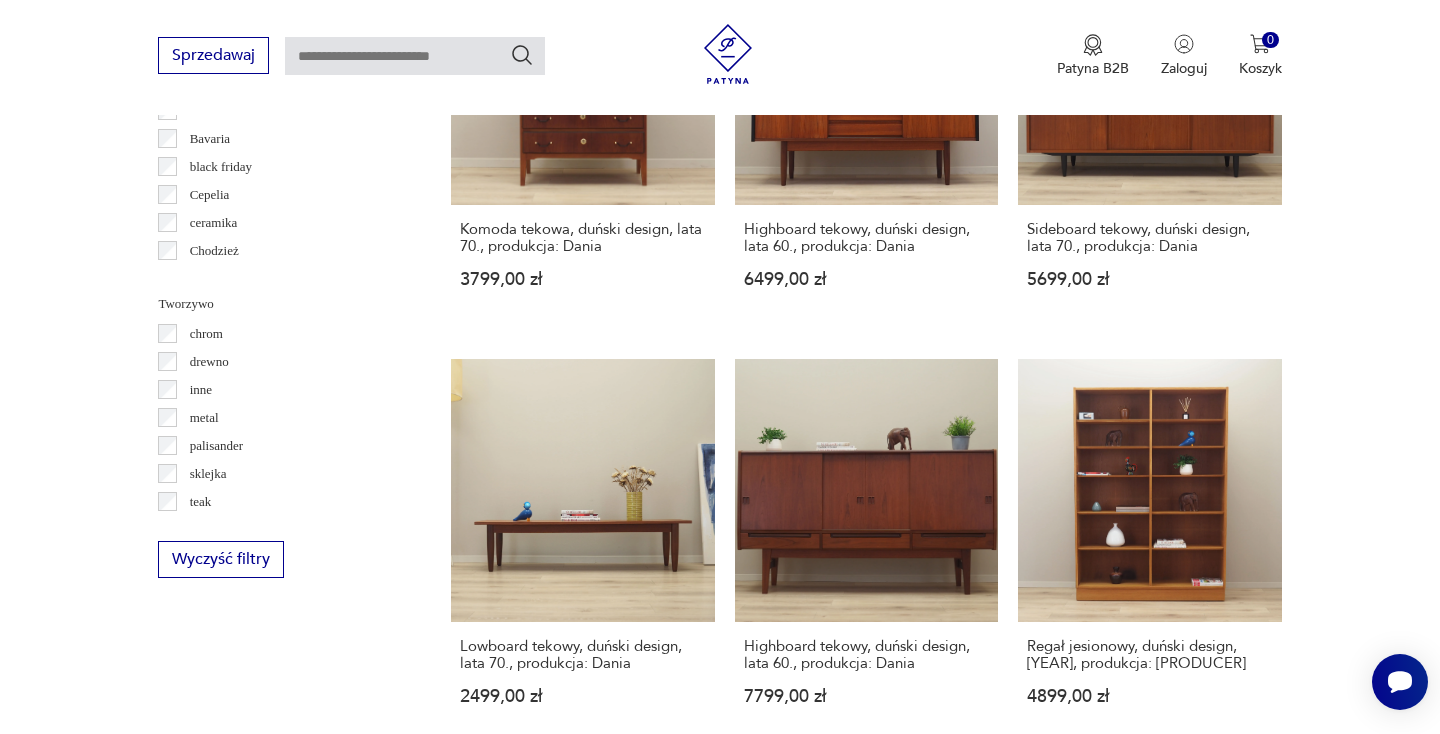 click on "33" at bounding box center (1050, 1249) 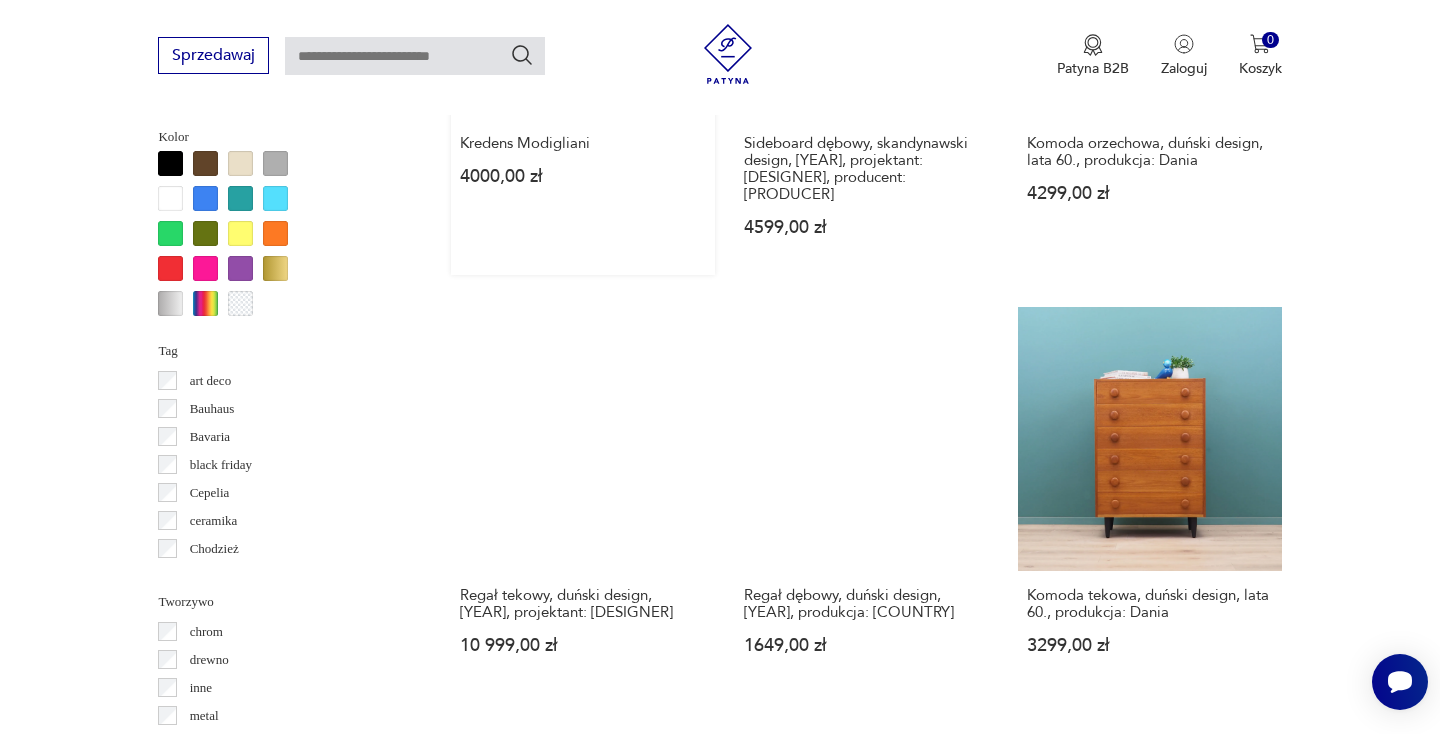 scroll, scrollTop: 1932, scrollLeft: 0, axis: vertical 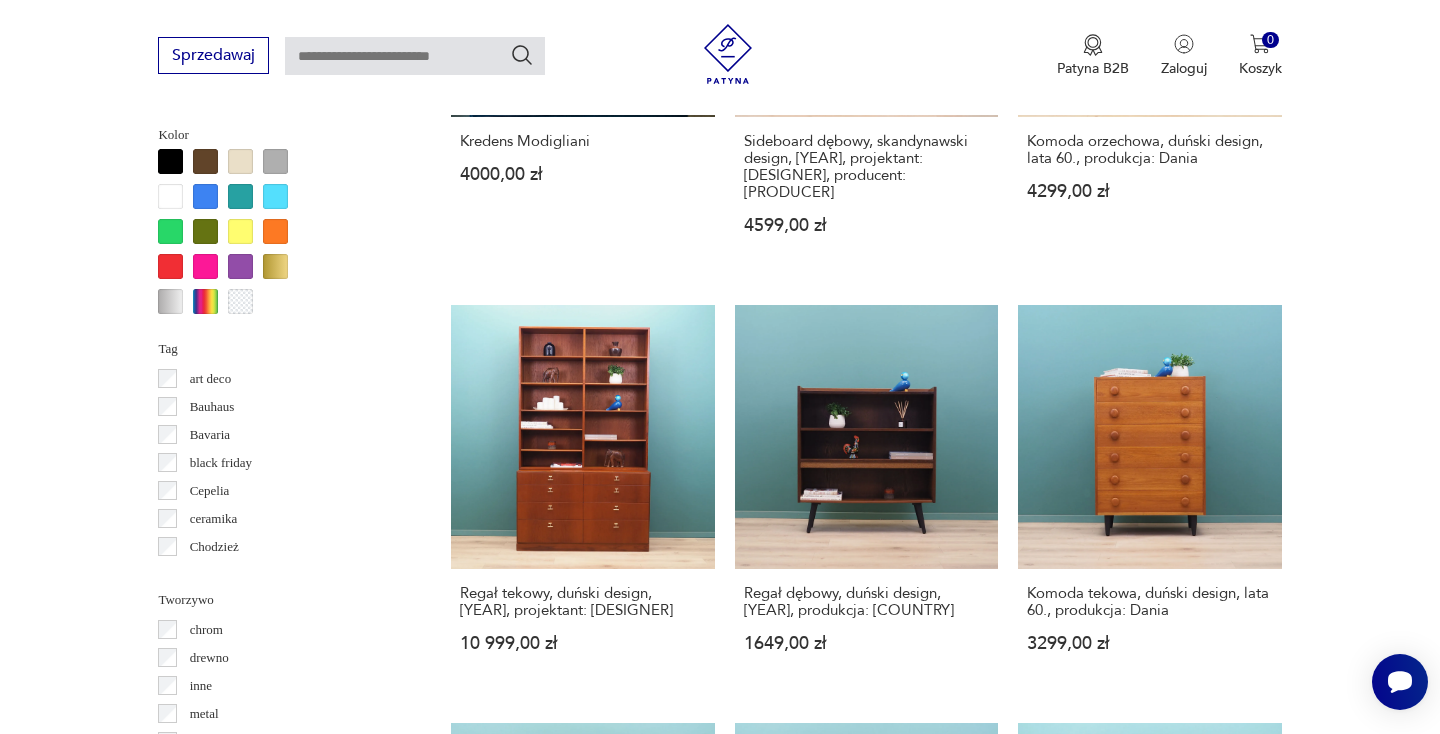 click on "34" at bounding box center (1050, 1613) 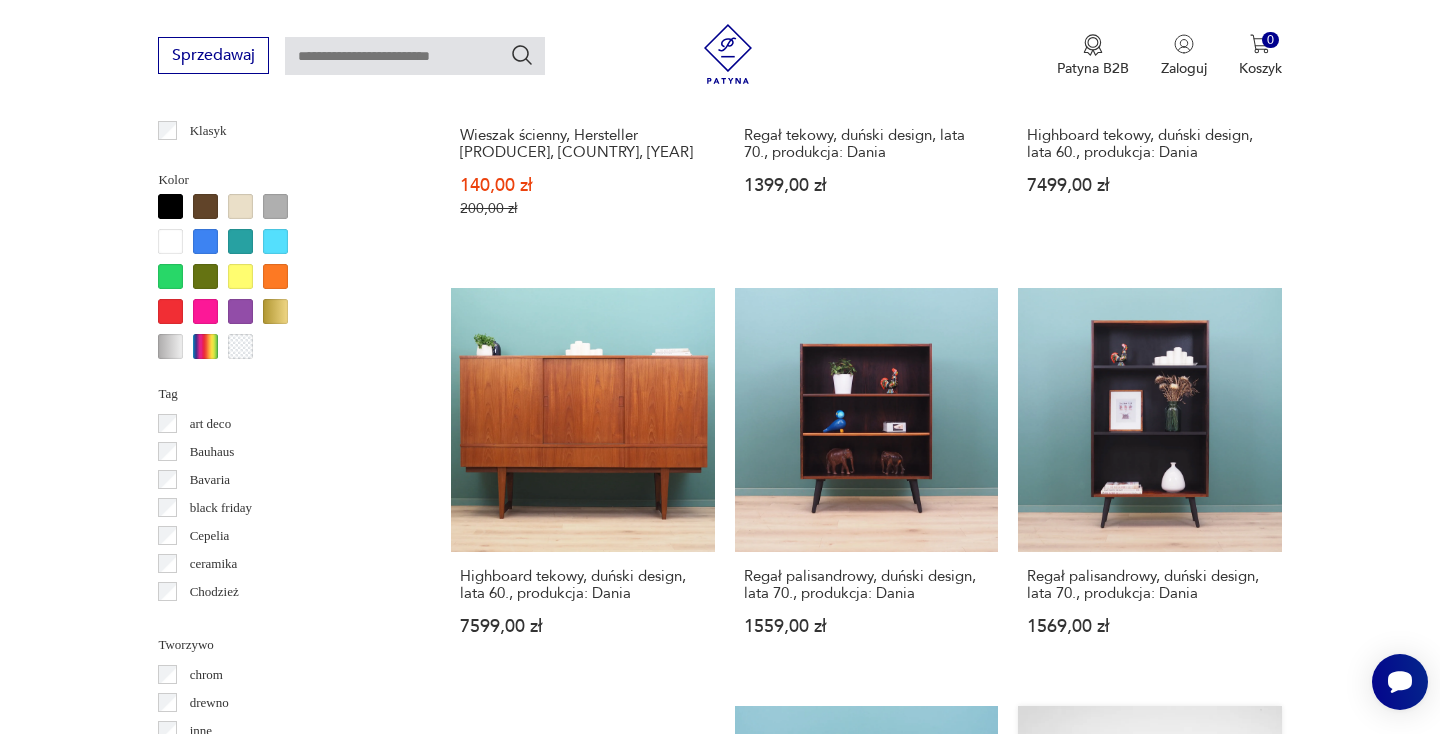scroll, scrollTop: 1930, scrollLeft: 0, axis: vertical 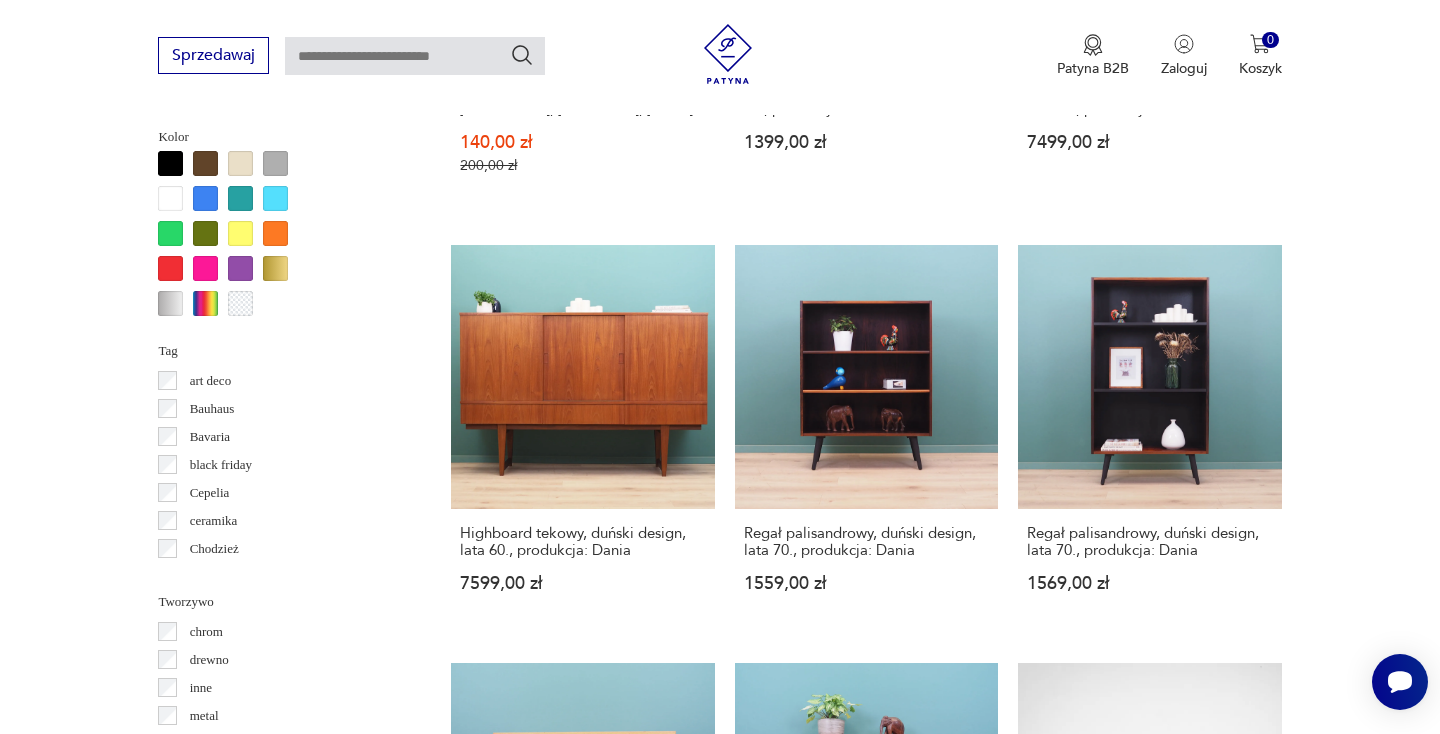 click on "35" at bounding box center [1050, 1553] 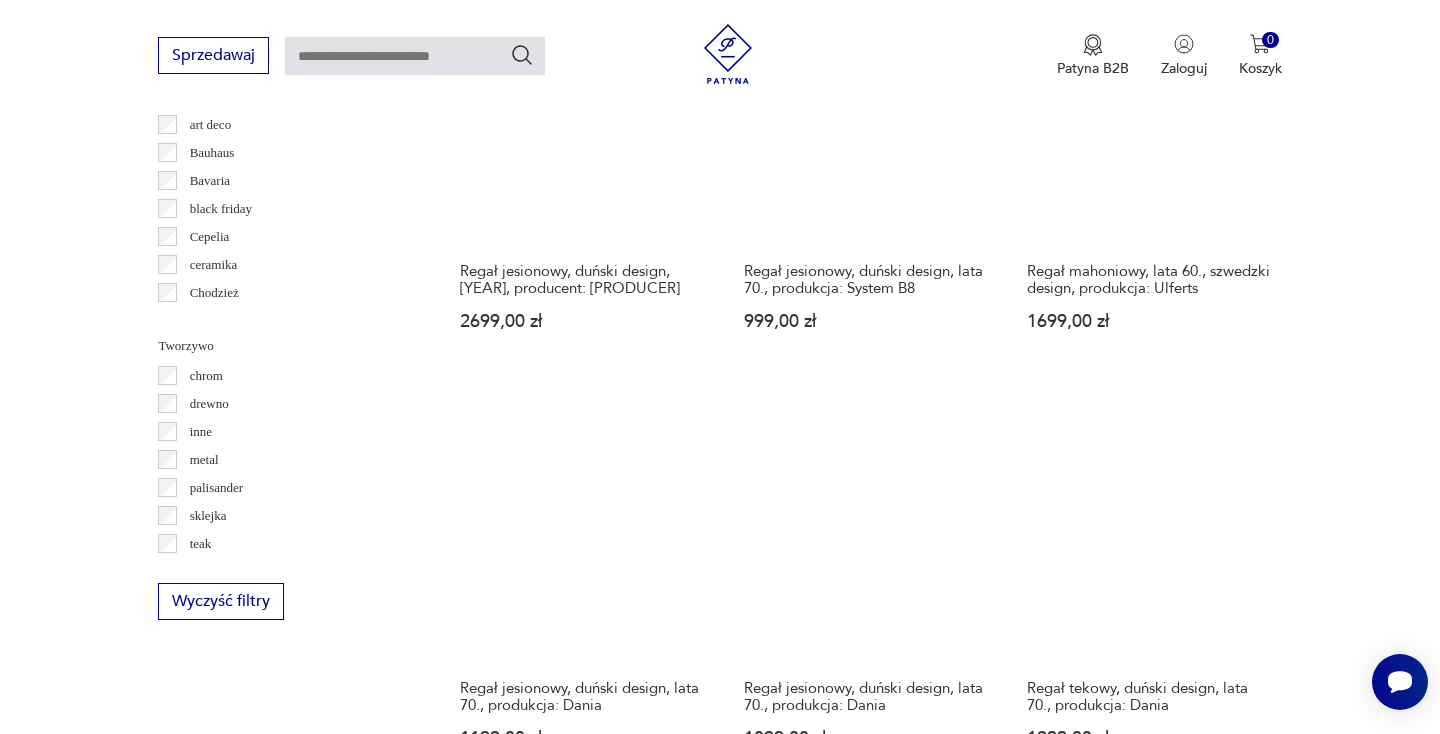 scroll, scrollTop: 2194, scrollLeft: 0, axis: vertical 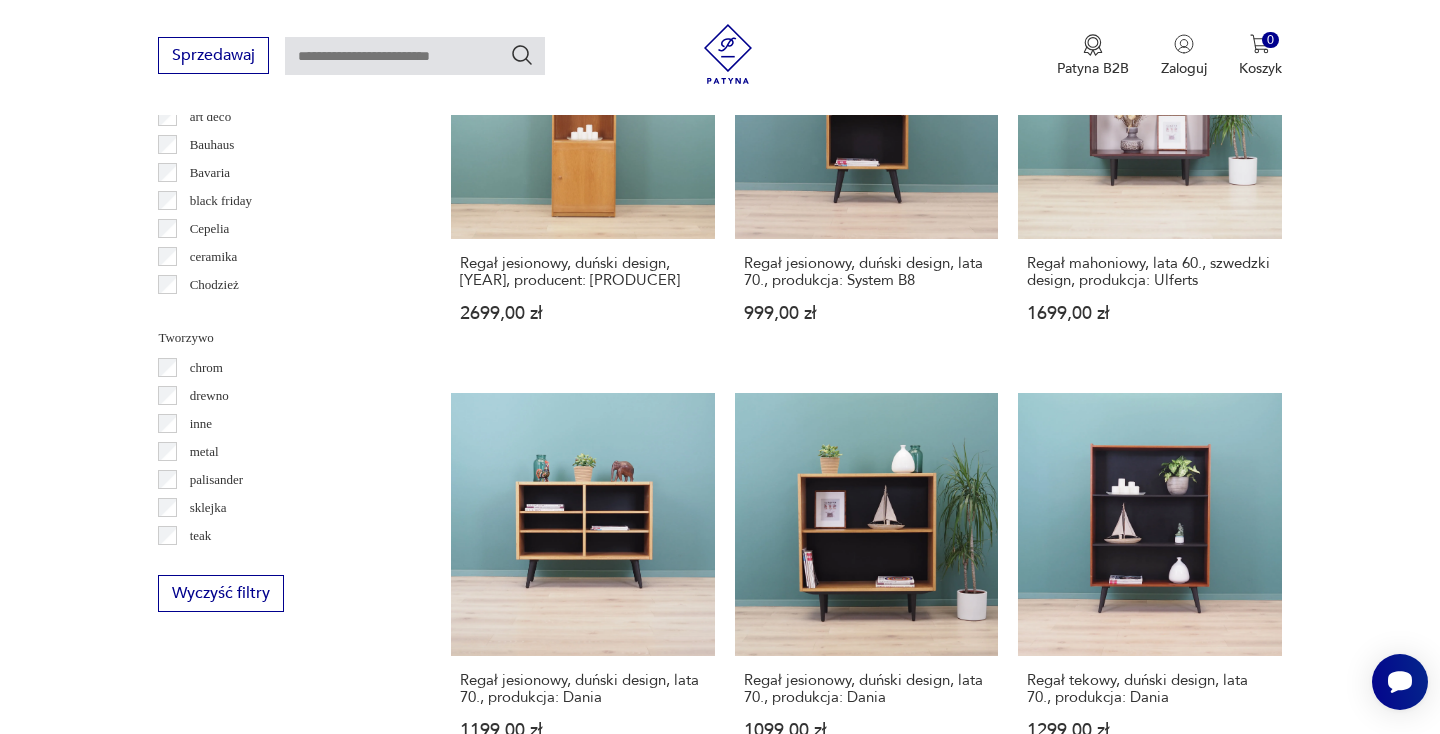 click on "36" at bounding box center (1050, 1300) 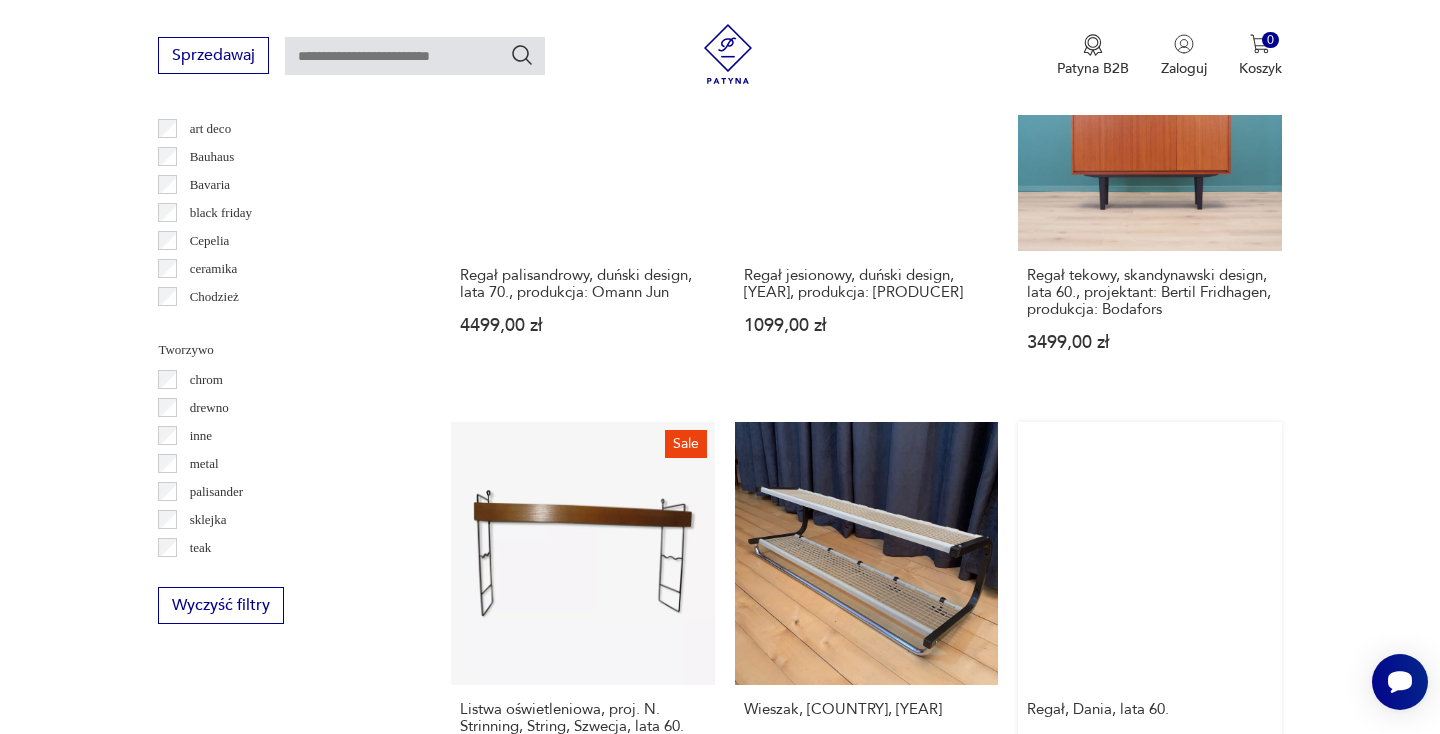 scroll, scrollTop: 2184, scrollLeft: 0, axis: vertical 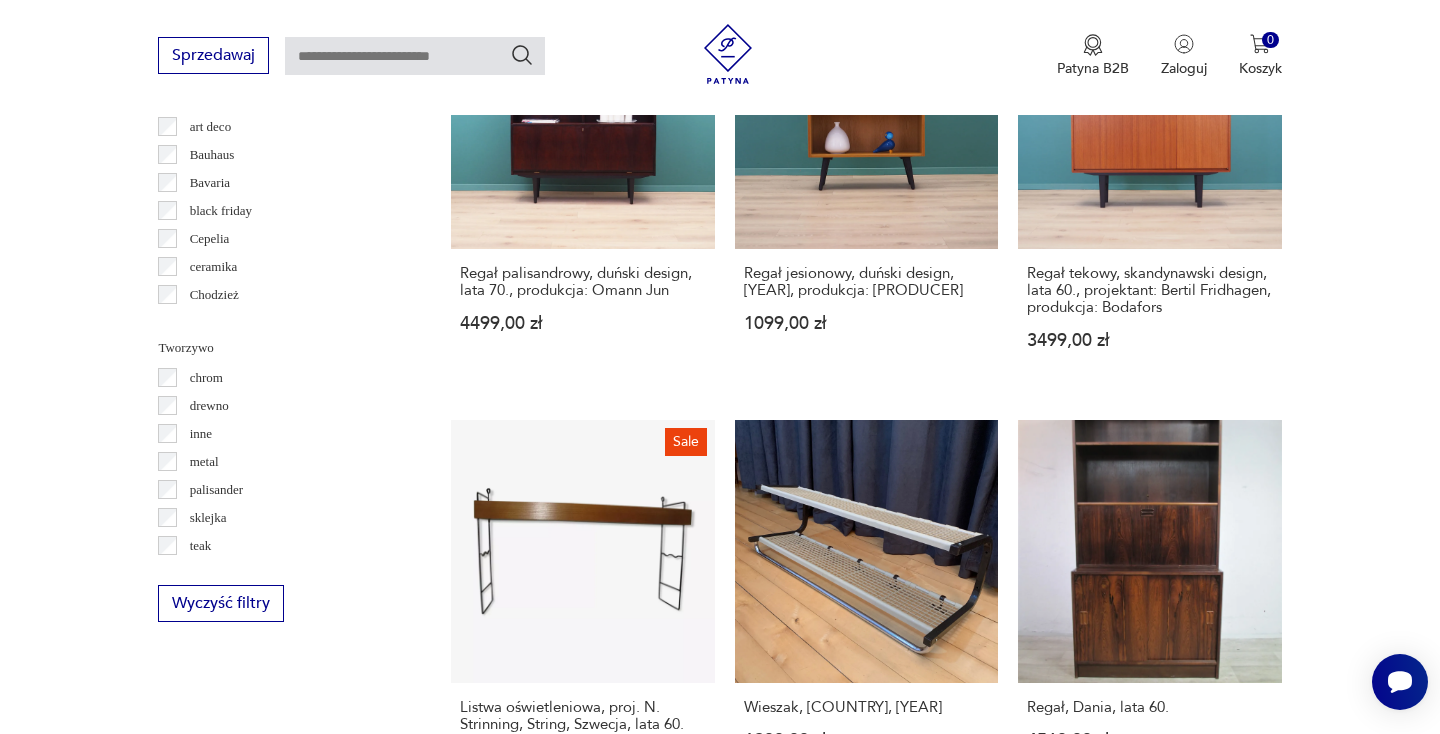click on "37" at bounding box center (1050, 1373) 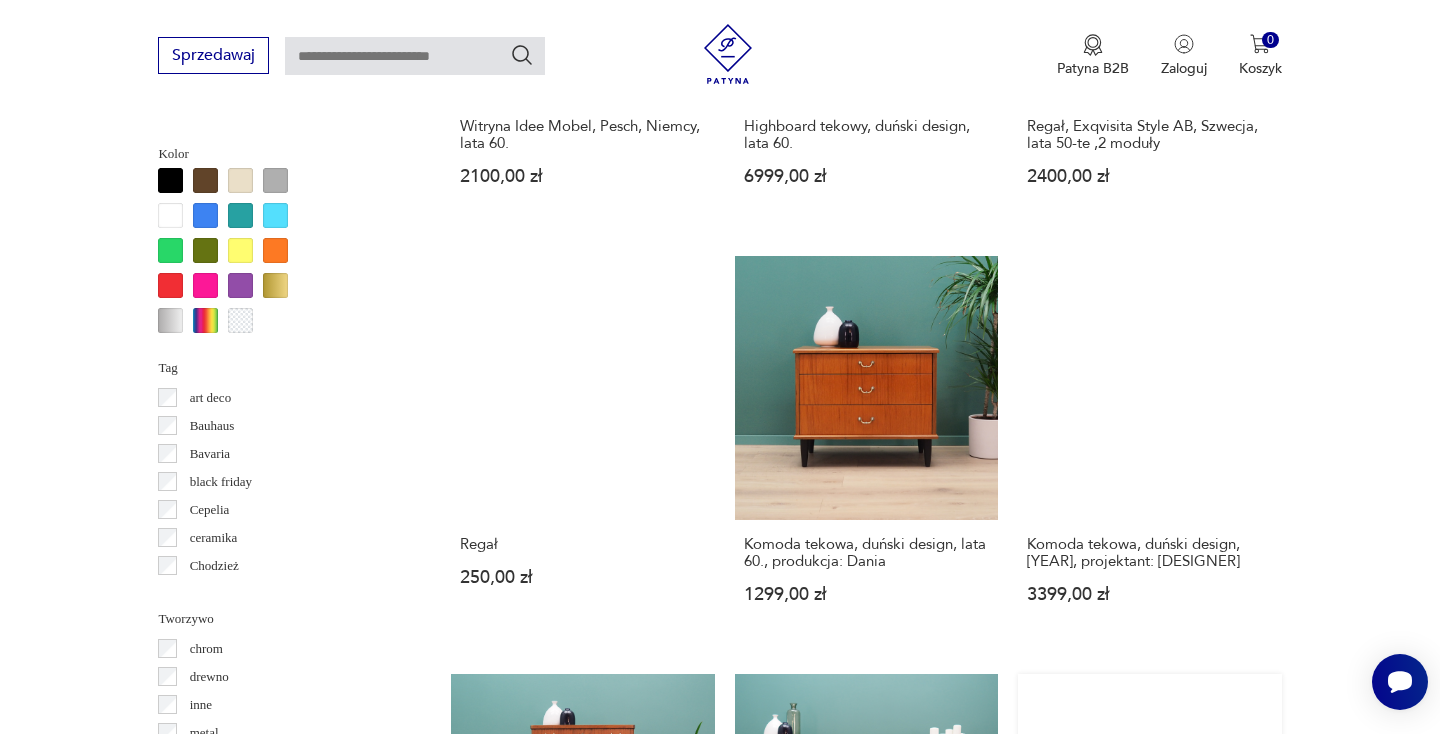 scroll, scrollTop: 1922, scrollLeft: 0, axis: vertical 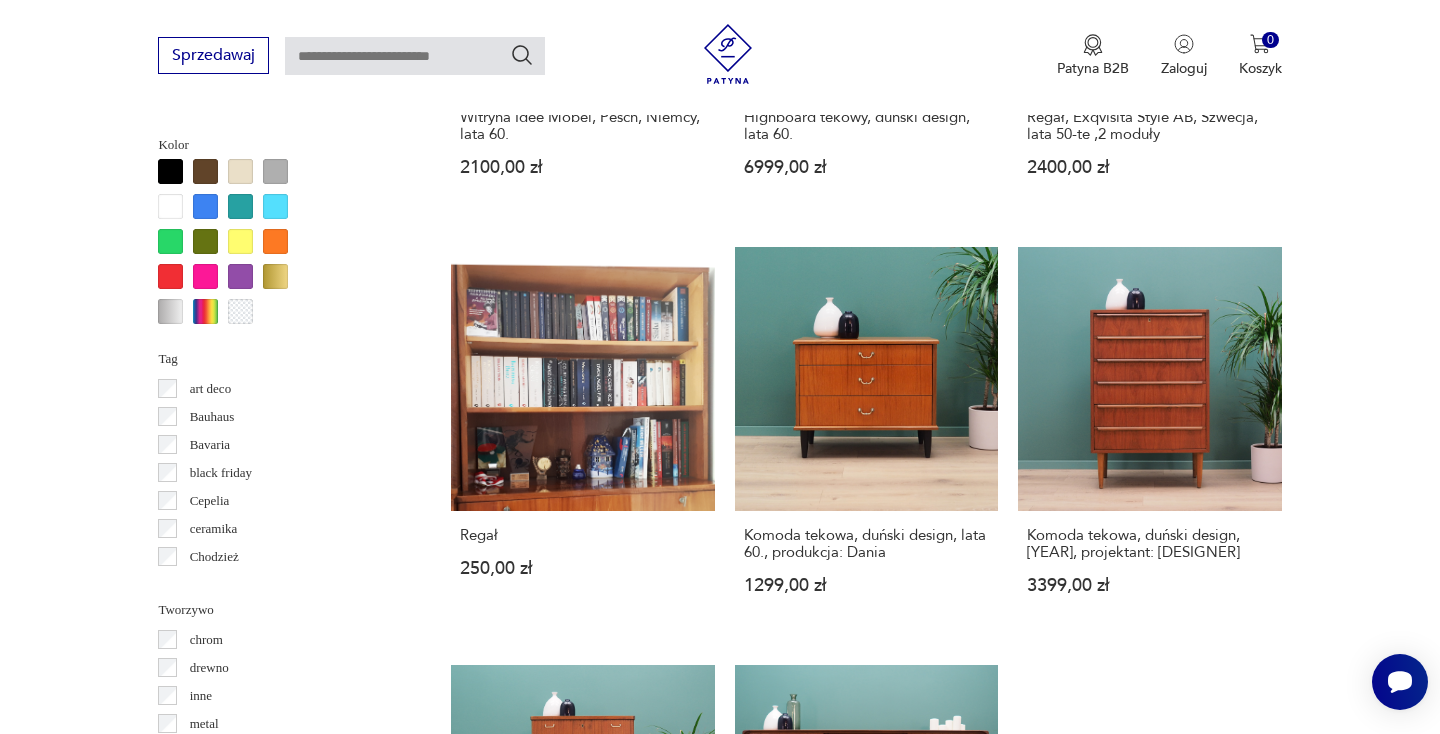 click on "38" at bounding box center [1050, 1572] 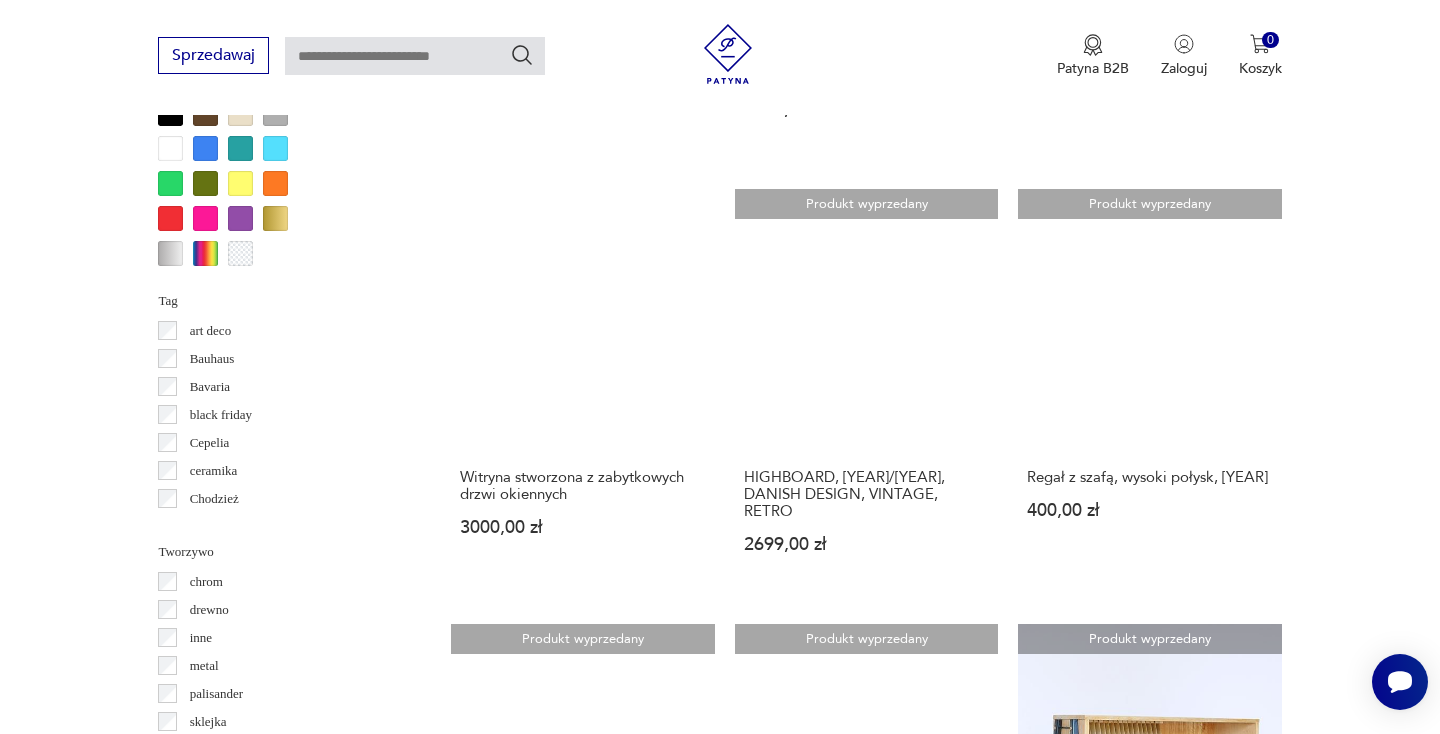 scroll, scrollTop: 1982, scrollLeft: 0, axis: vertical 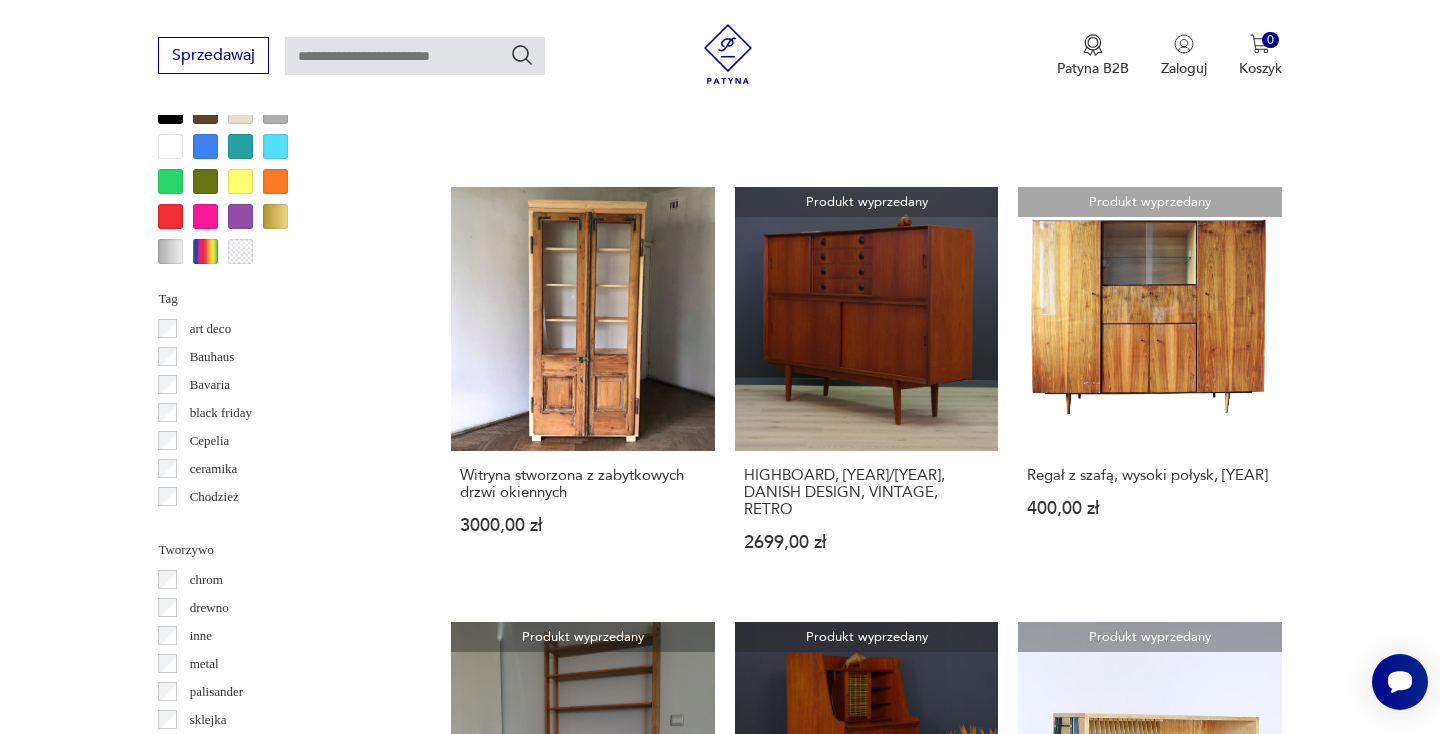 click on "39" at bounding box center [1050, 1512] 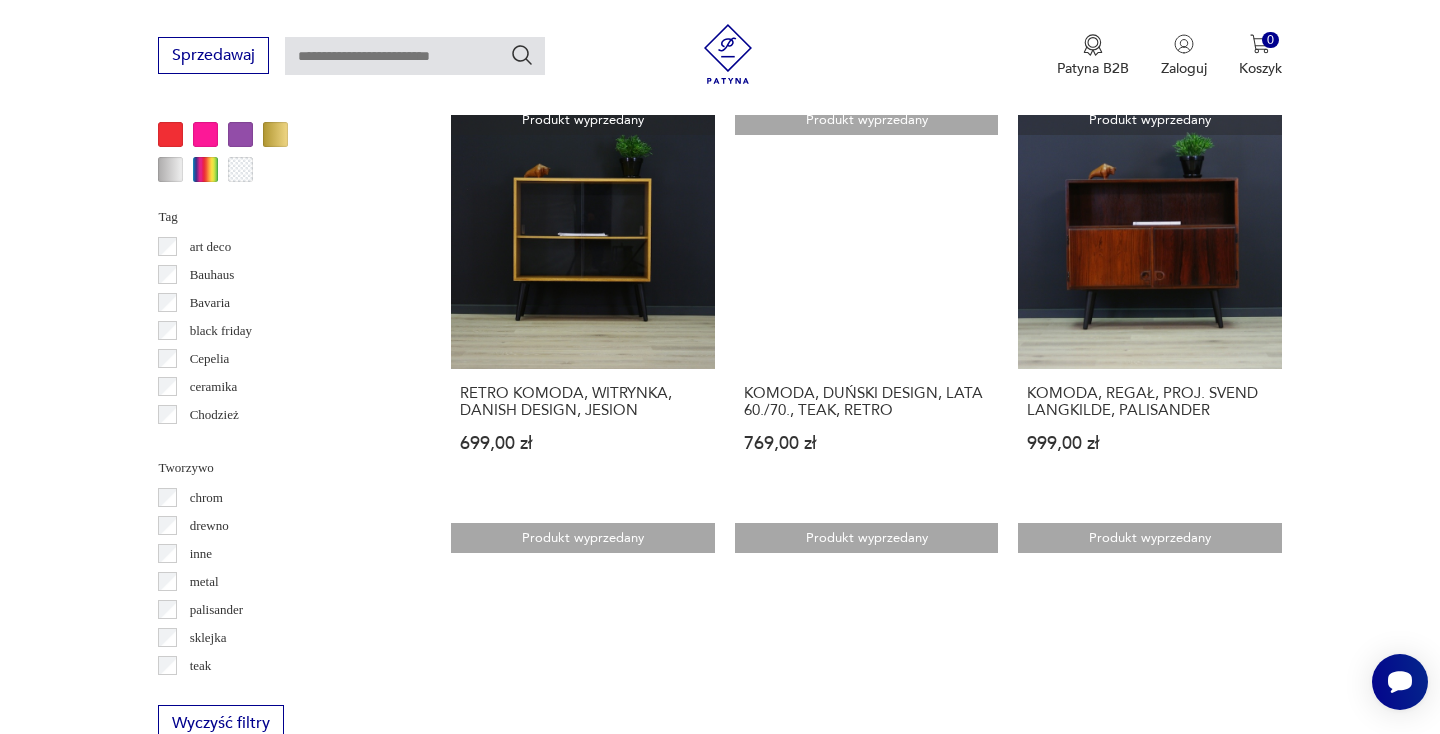 scroll, scrollTop: 2198, scrollLeft: 0, axis: vertical 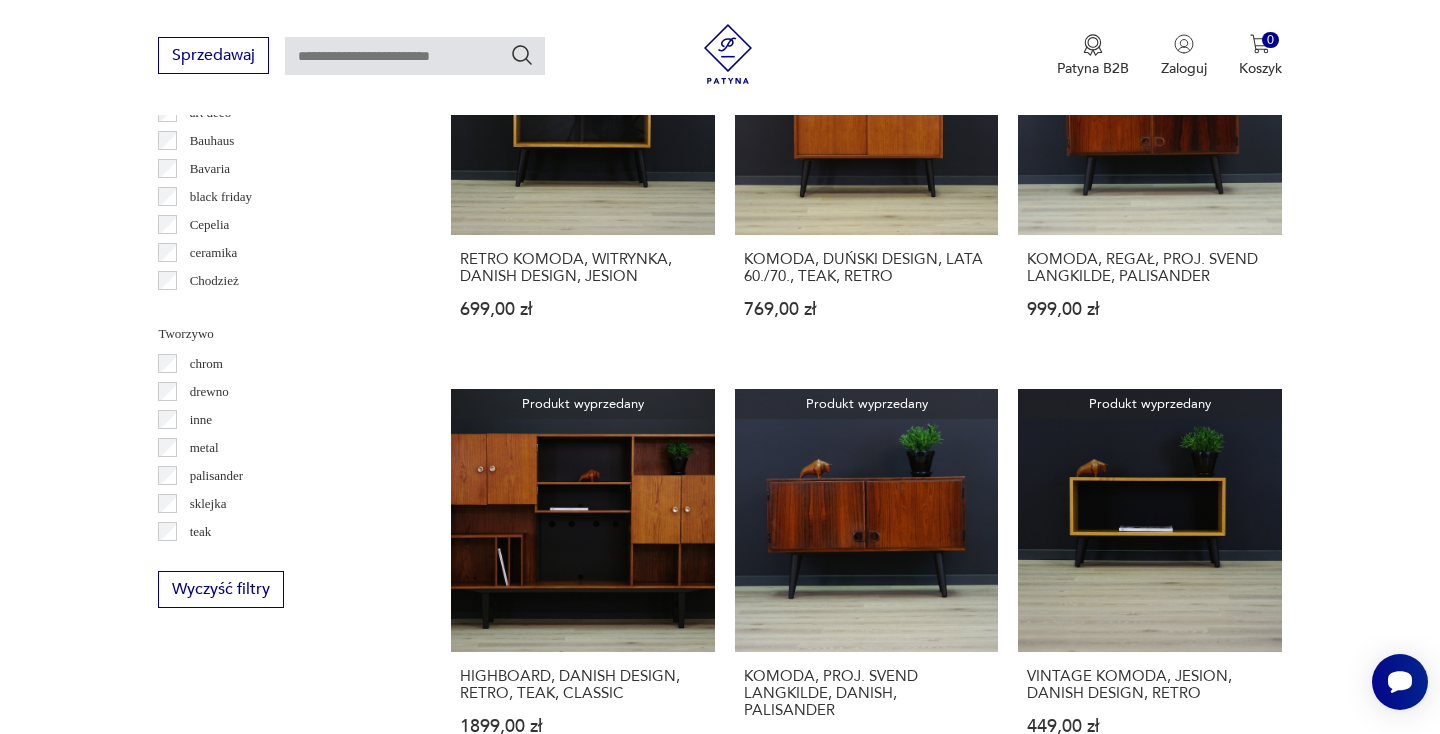 click on "40" at bounding box center [1050, 1296] 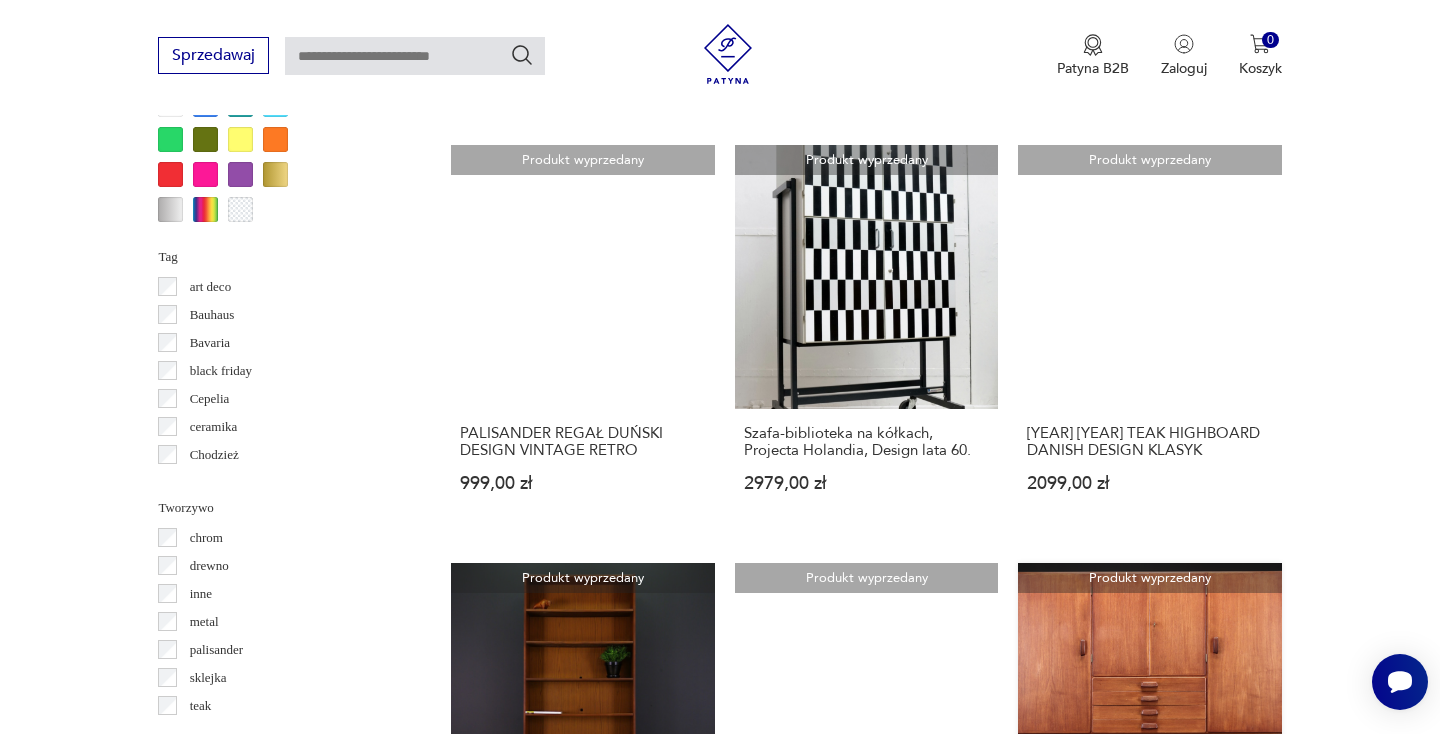 scroll, scrollTop: 1940, scrollLeft: 0, axis: vertical 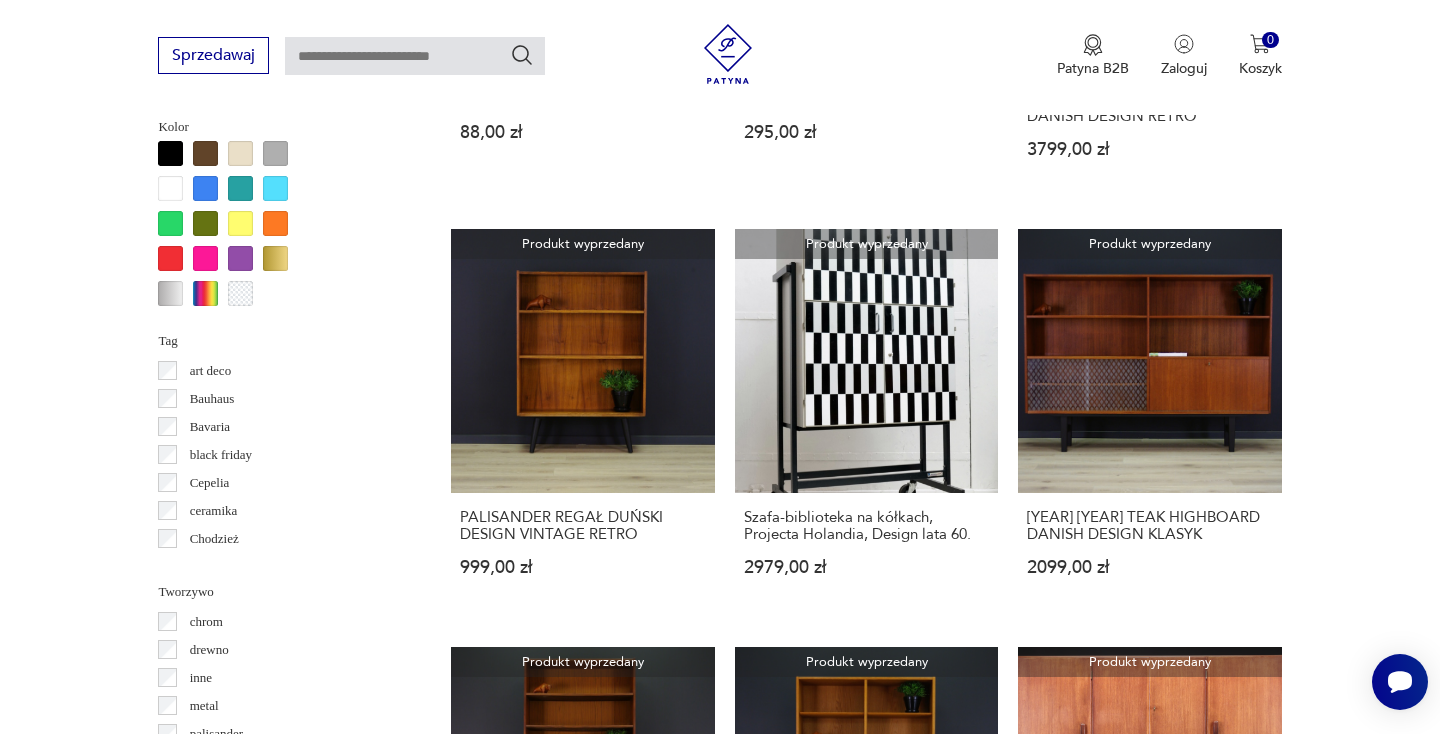 click on "41" at bounding box center [1050, 1554] 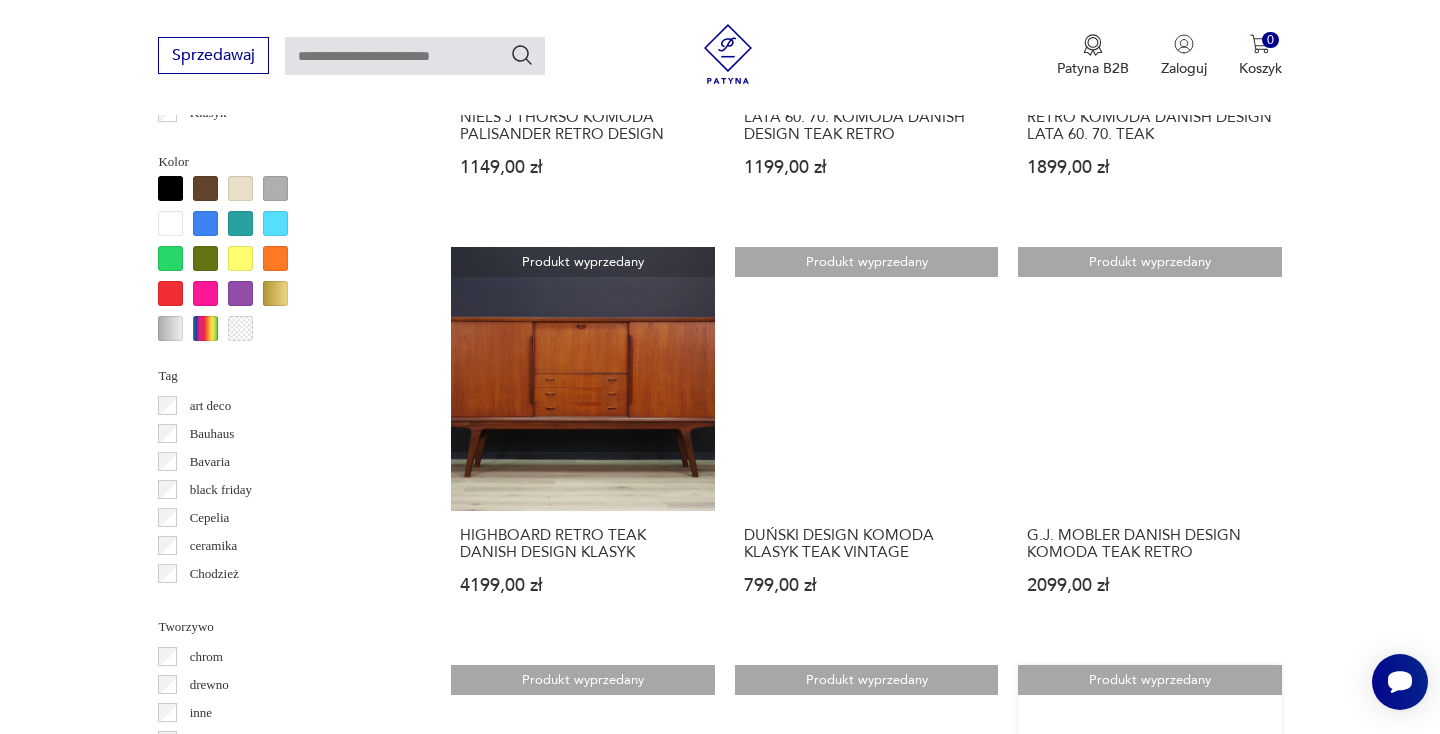 scroll, scrollTop: 1924, scrollLeft: 0, axis: vertical 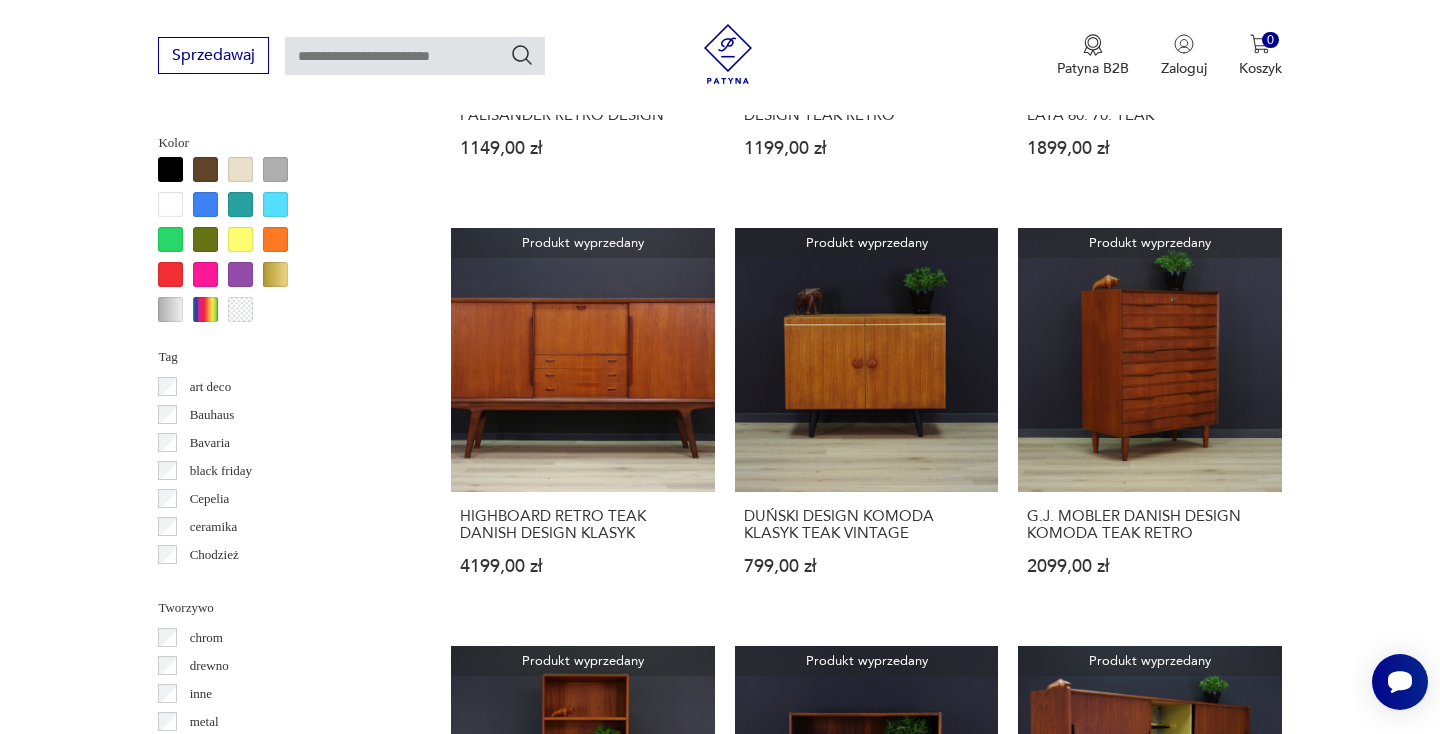 click on "42" at bounding box center (1050, 1553) 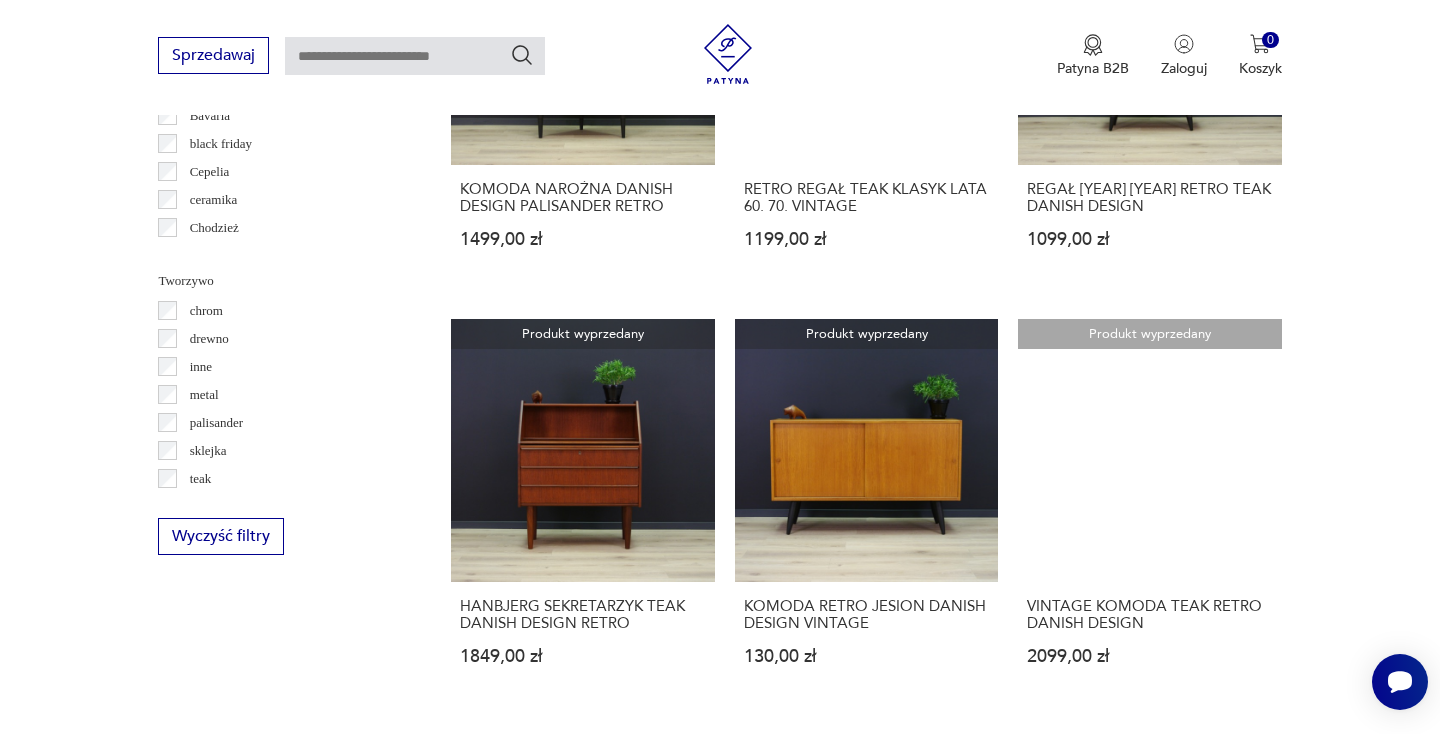 scroll, scrollTop: 1731, scrollLeft: 0, axis: vertical 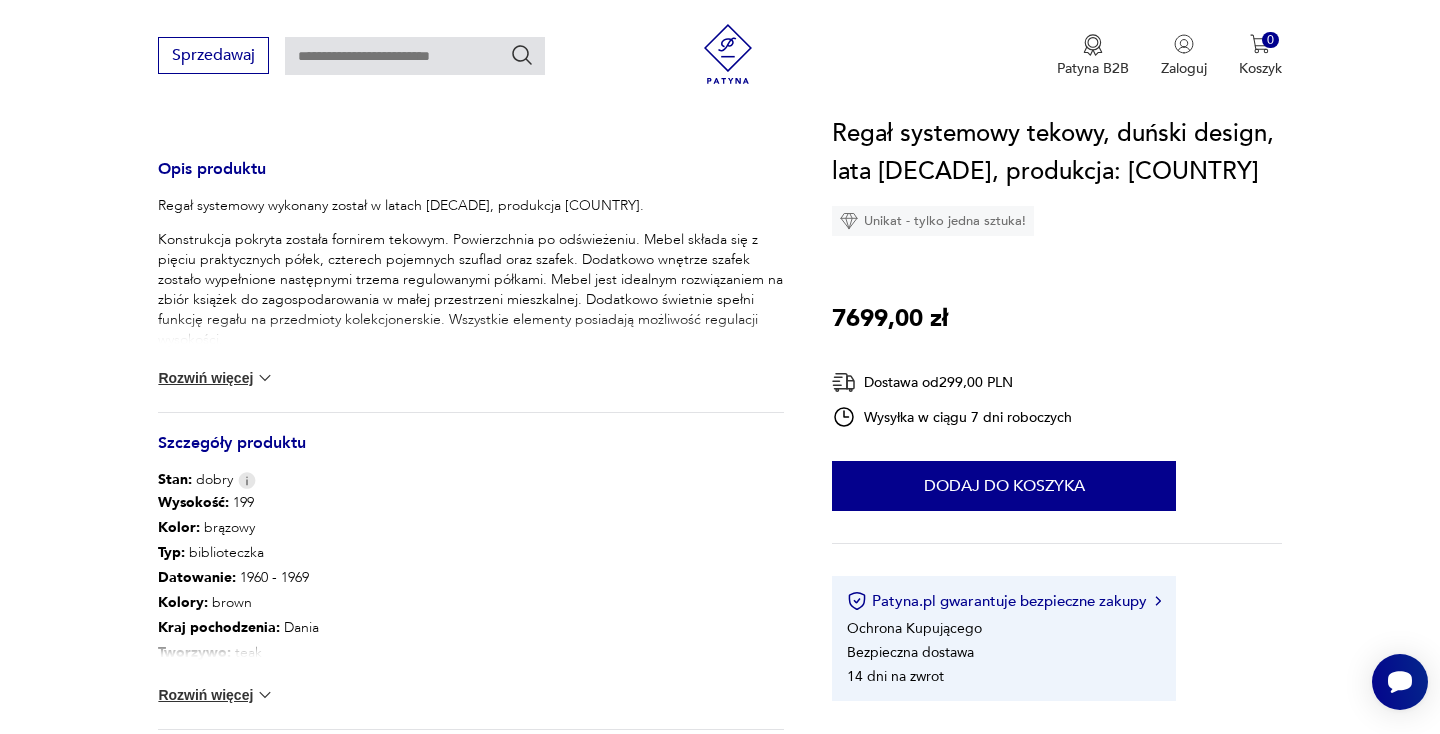 click at bounding box center (265, 378) 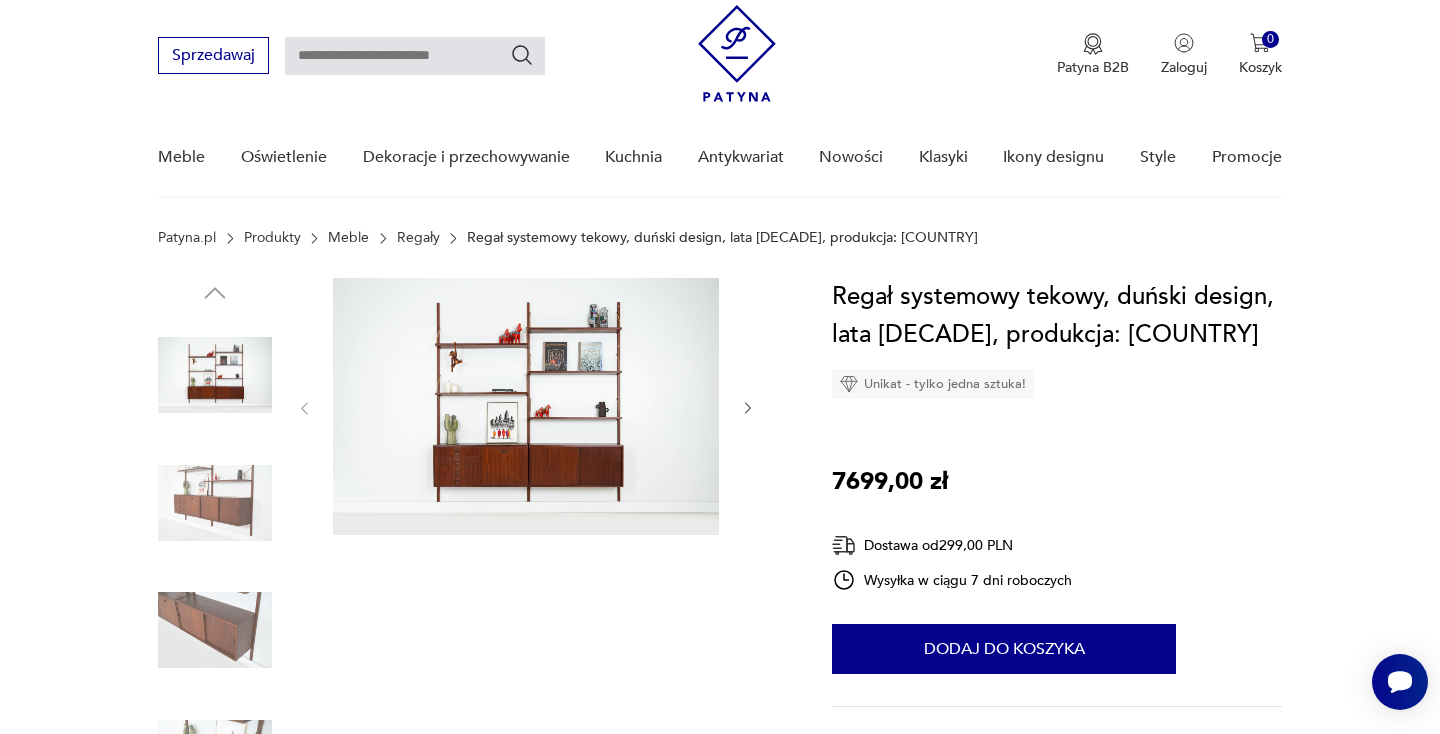 scroll, scrollTop: 39, scrollLeft: 0, axis: vertical 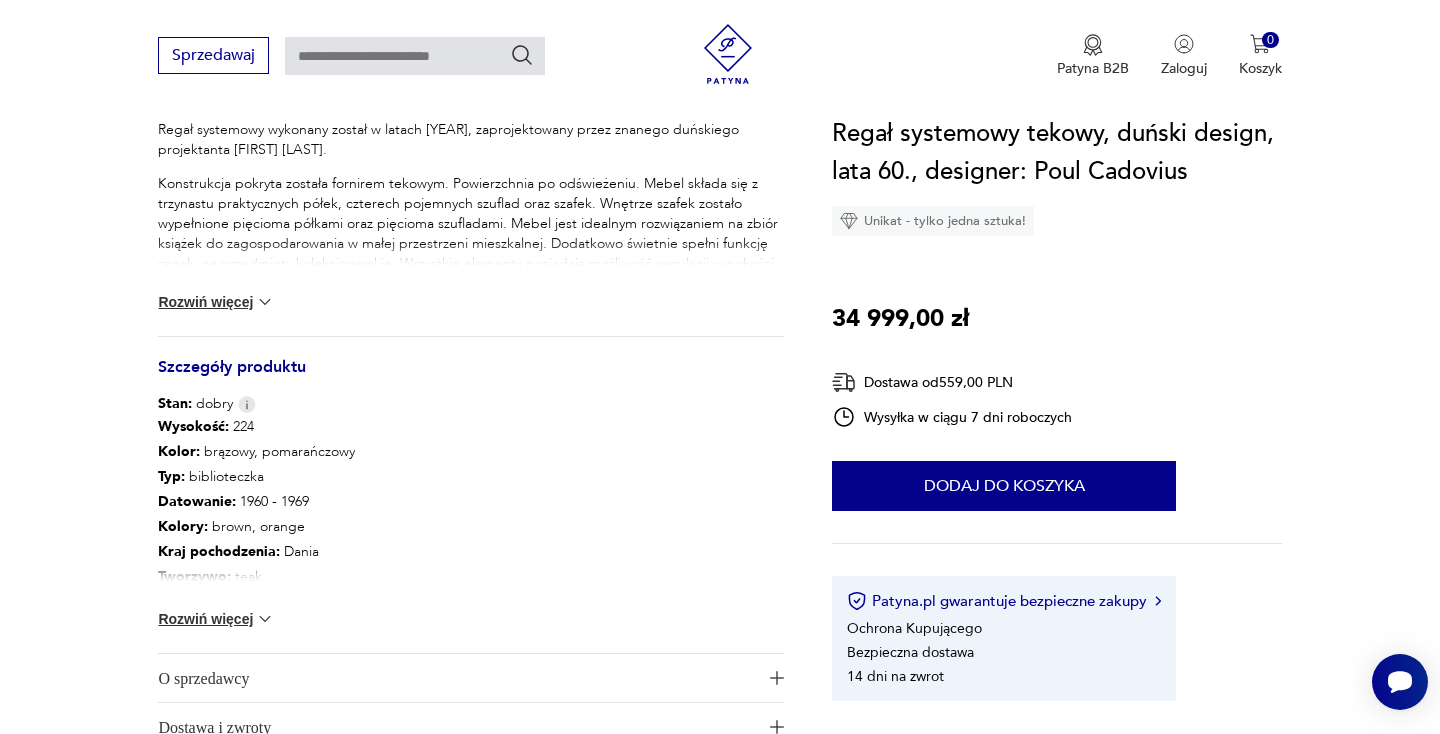 click at bounding box center (265, 302) 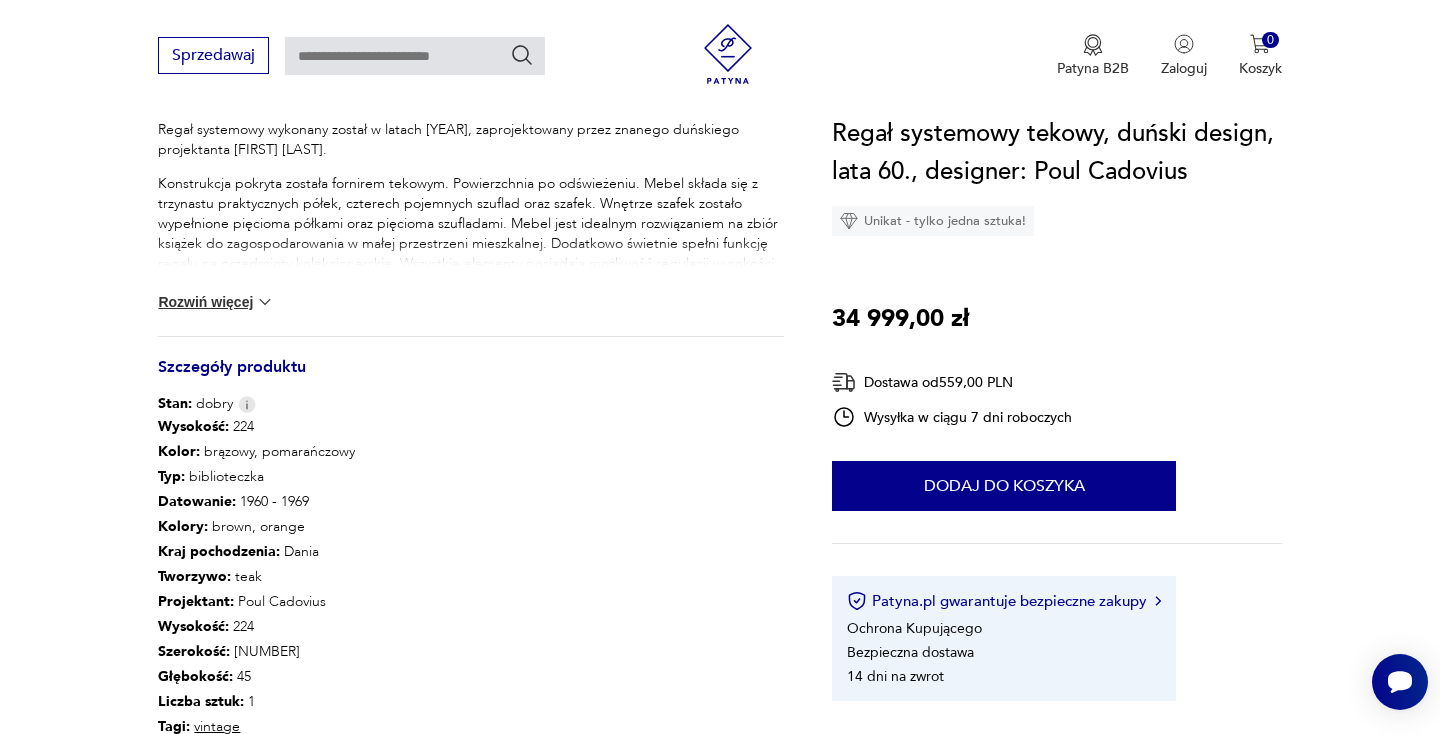 scroll, scrollTop: 877, scrollLeft: 0, axis: vertical 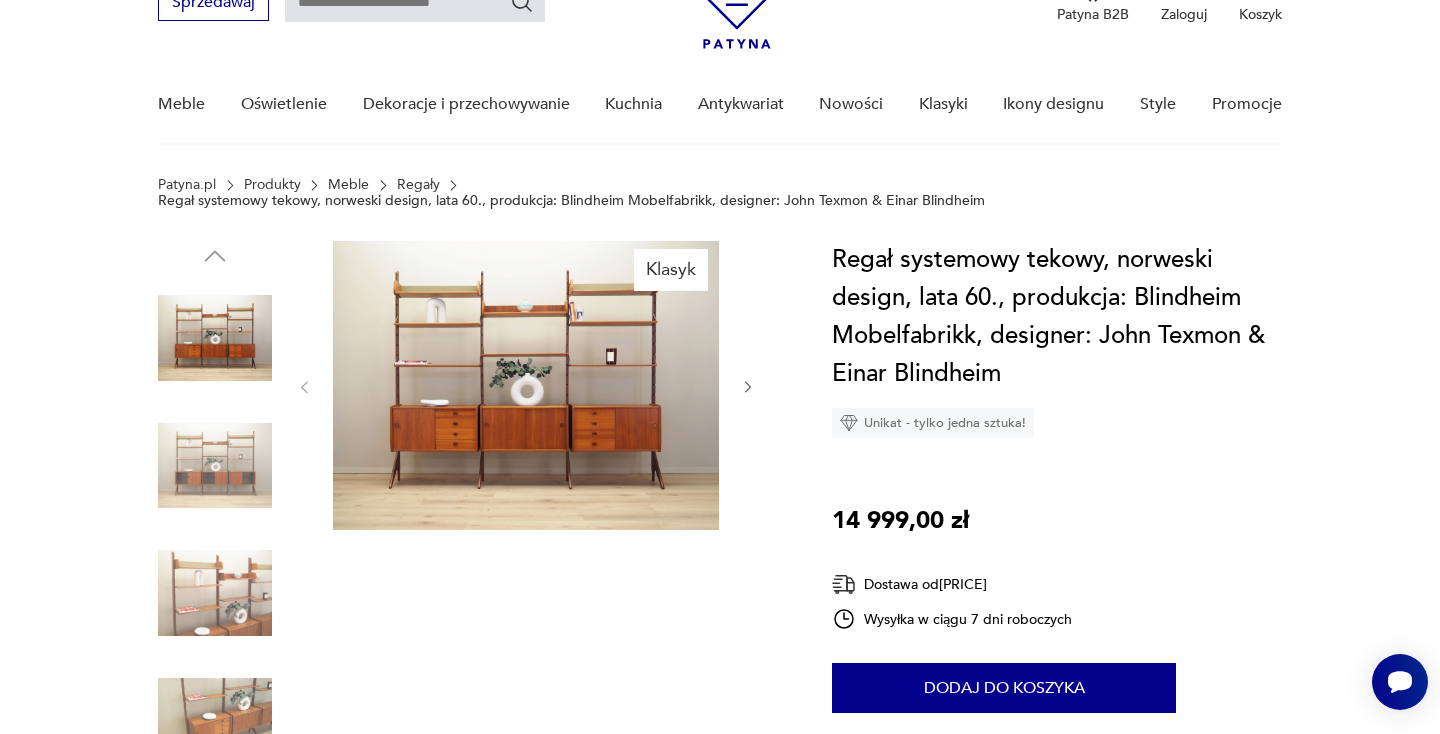 click at bounding box center (748, 387) 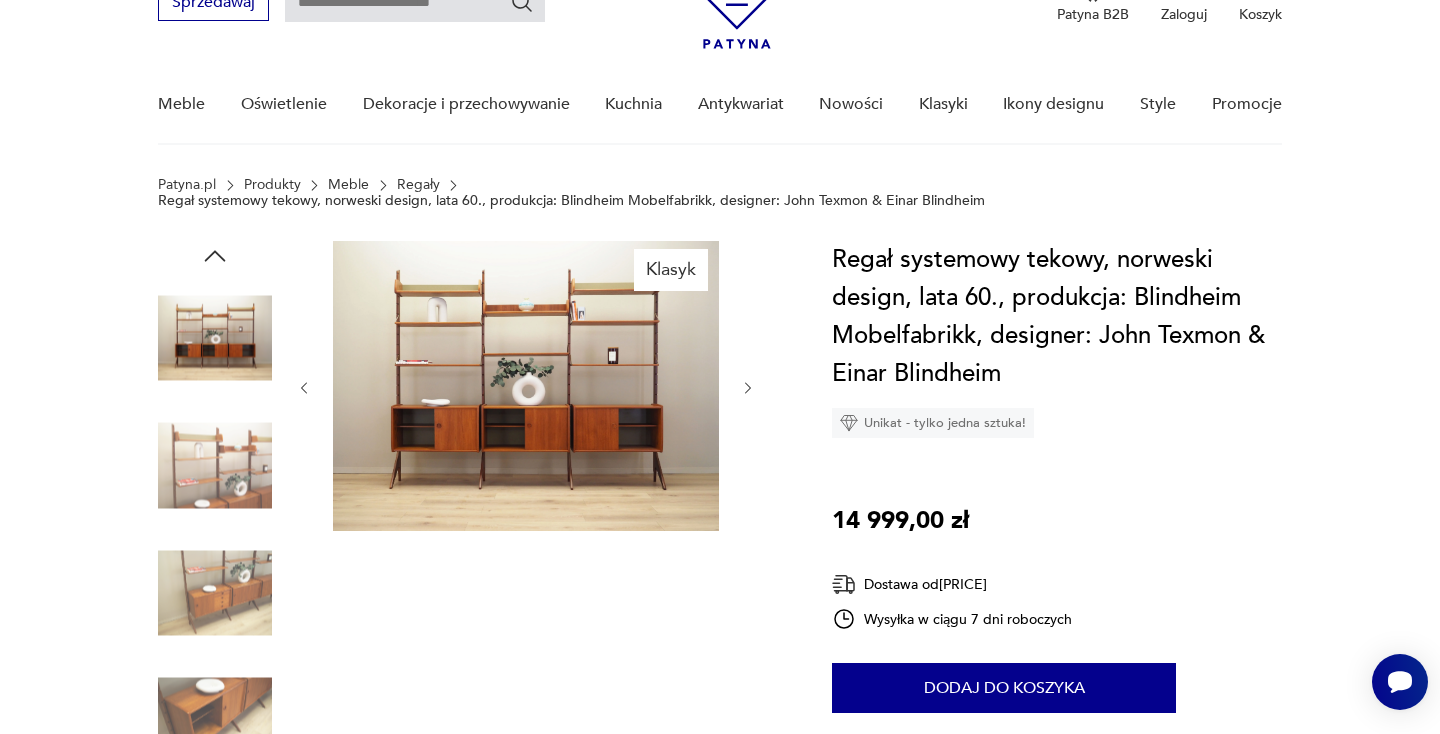click at bounding box center [748, 388] 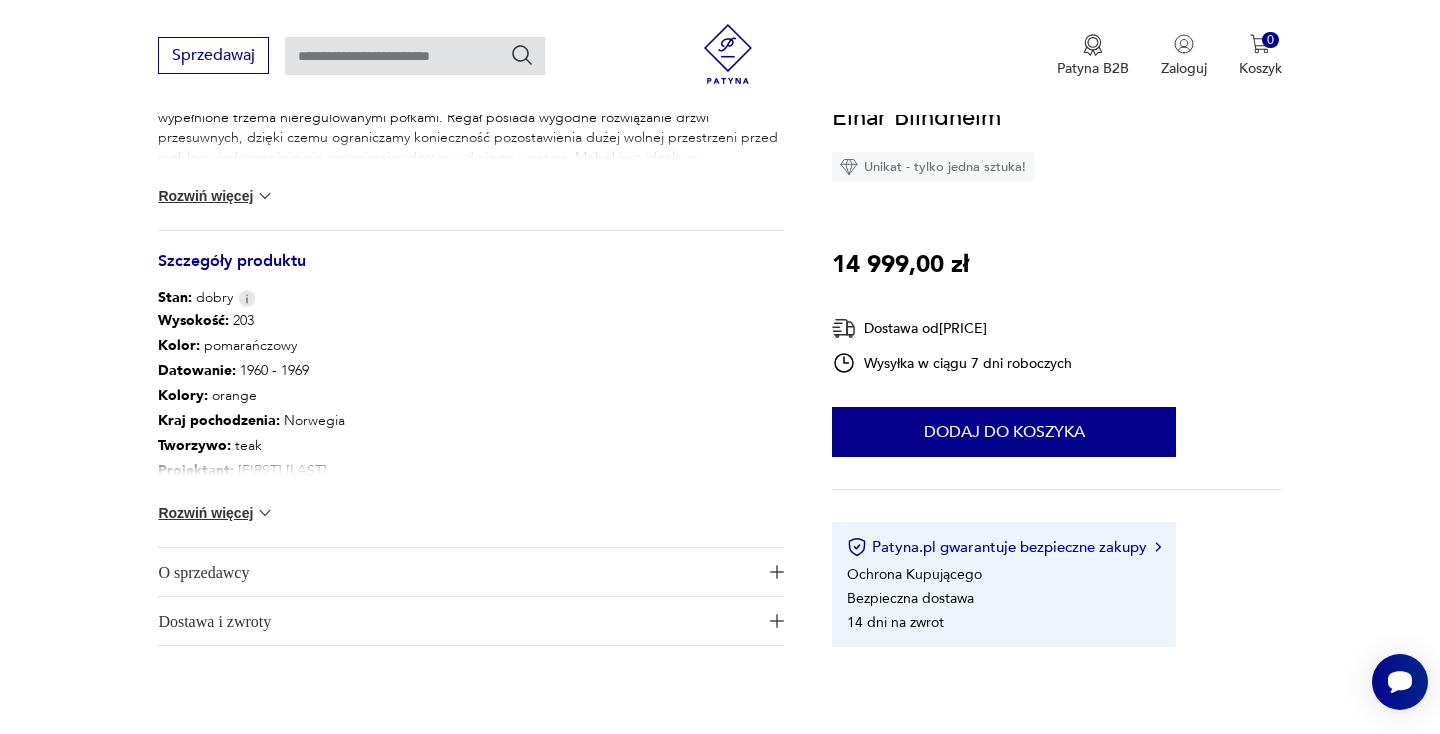 scroll, scrollTop: 987, scrollLeft: 0, axis: vertical 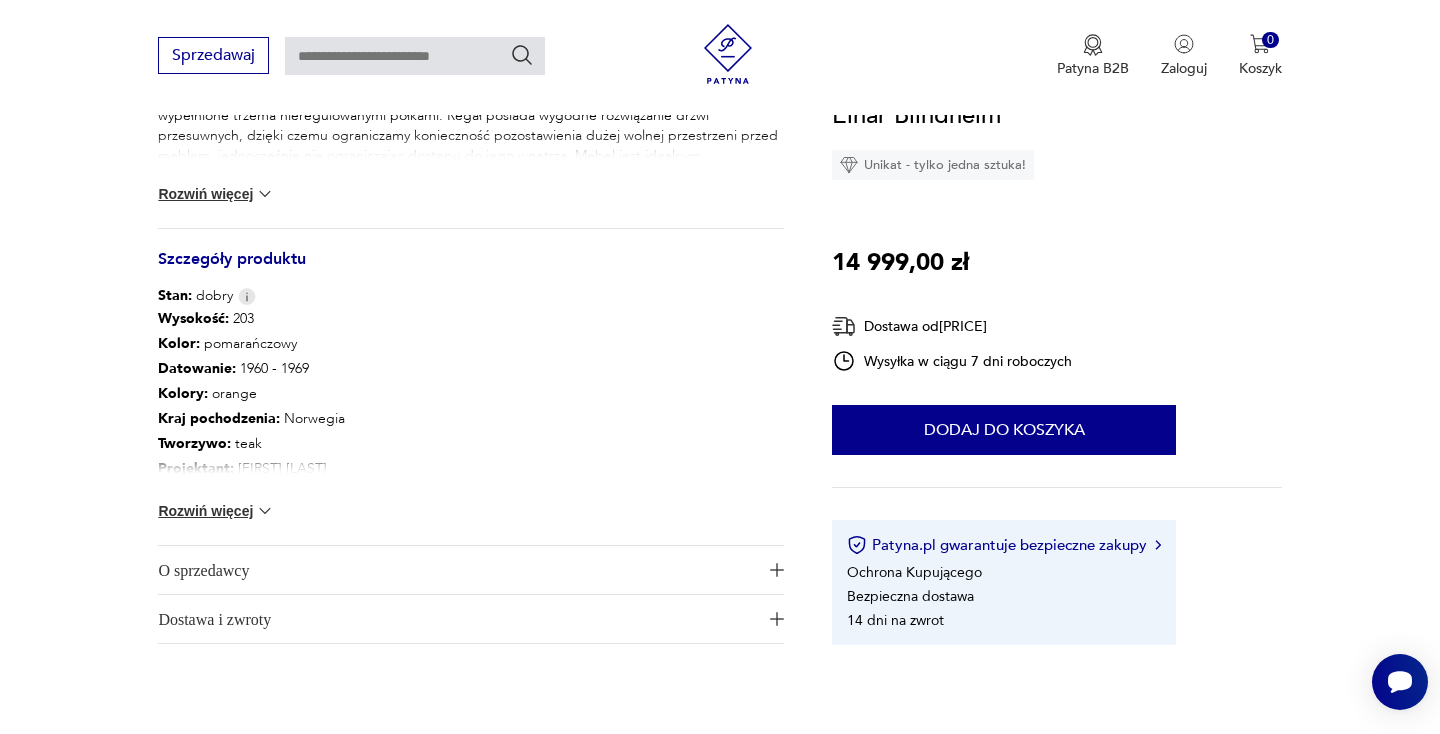 click at bounding box center [265, 194] 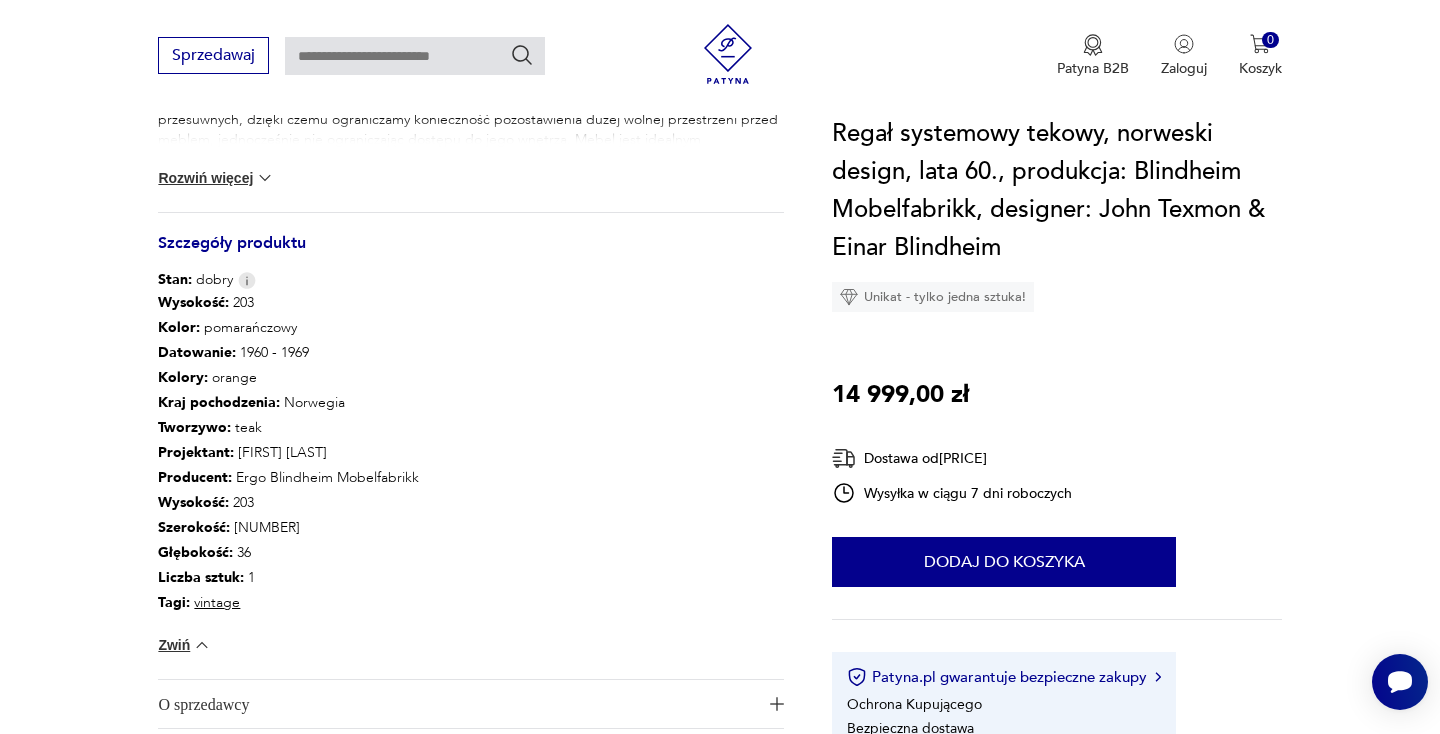 scroll, scrollTop: 1003, scrollLeft: 0, axis: vertical 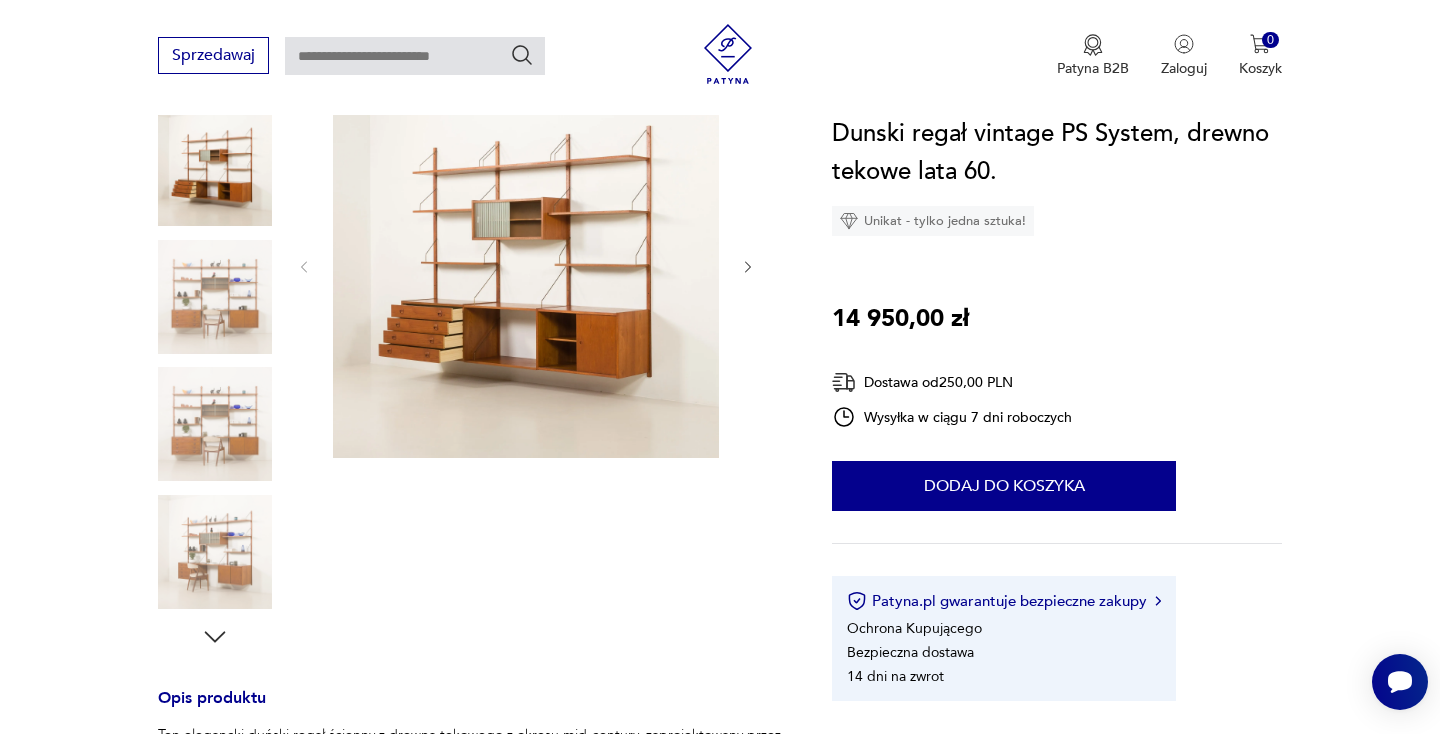 click at bounding box center (748, 267) 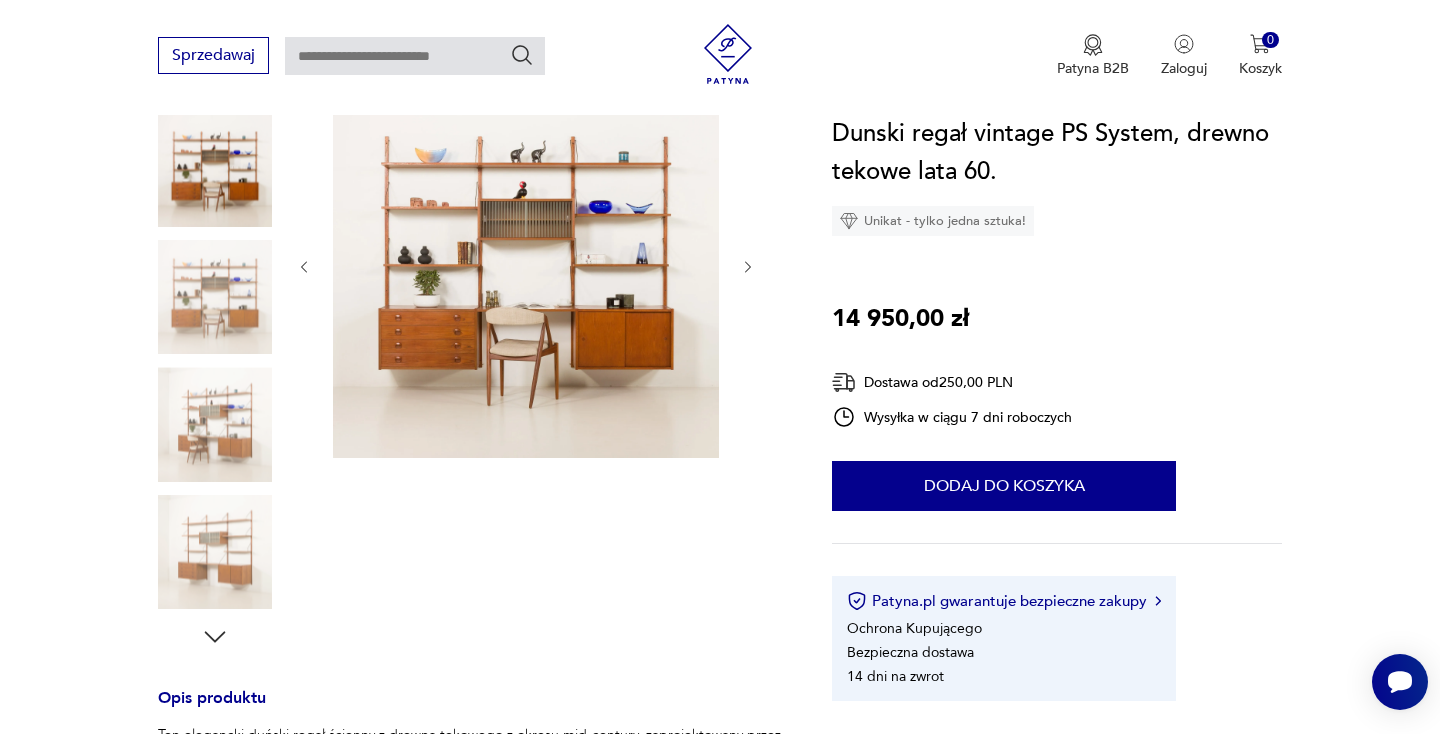 click at bounding box center (748, 267) 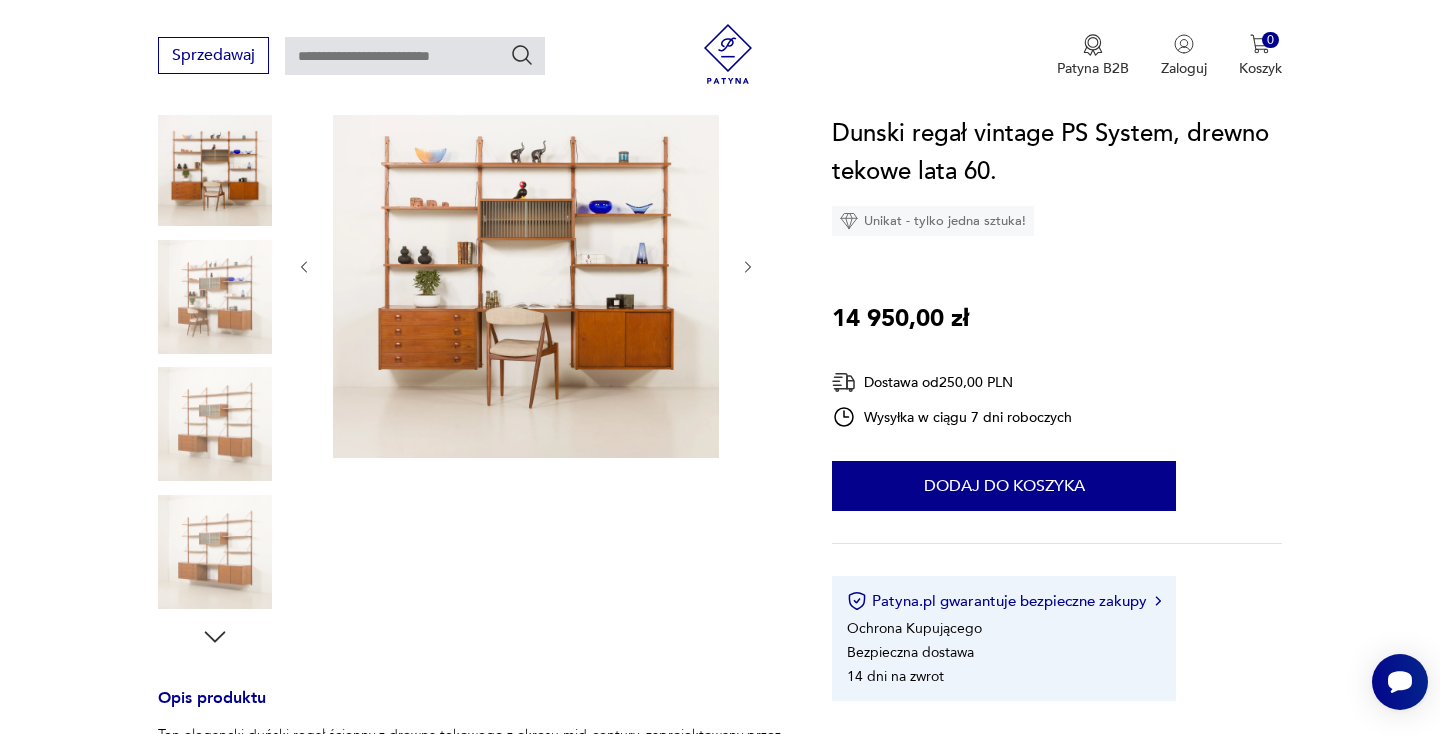 click at bounding box center (748, 267) 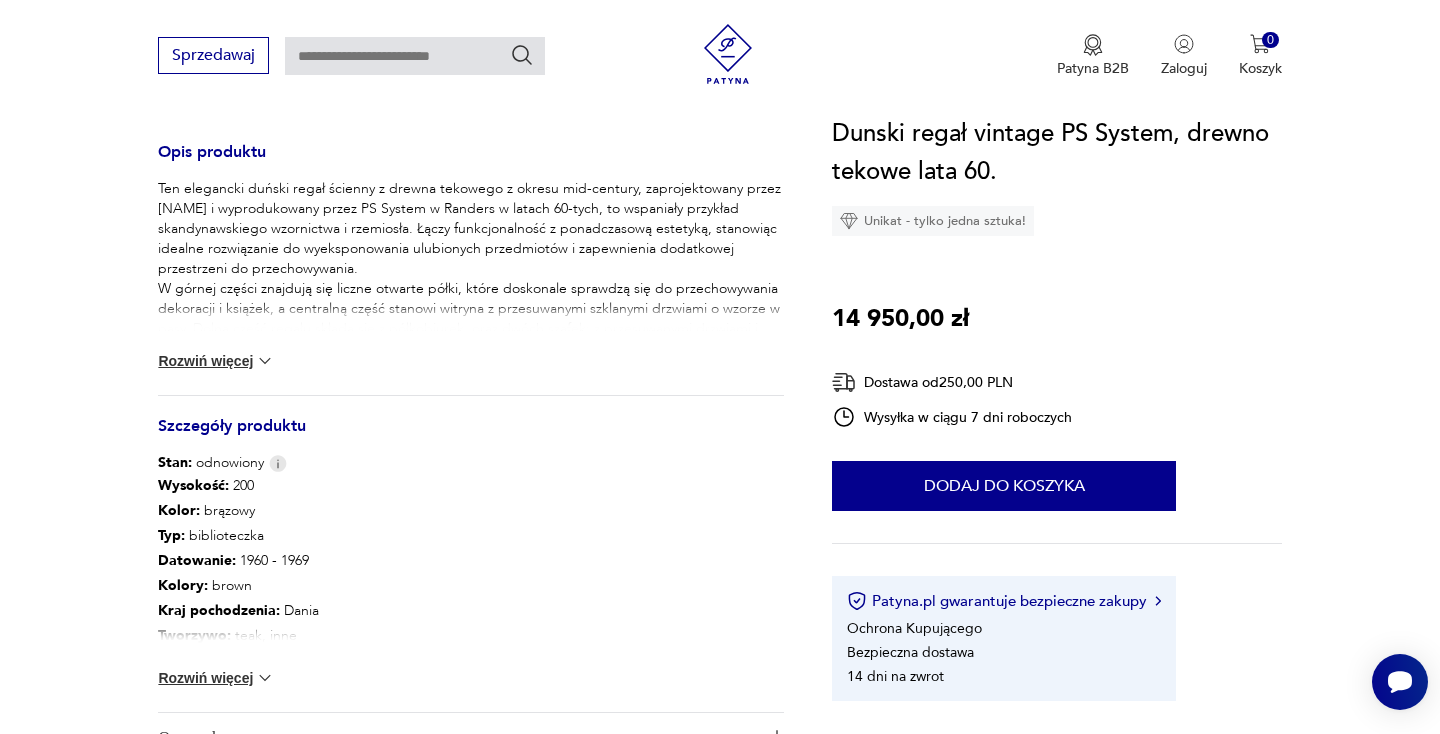 scroll, scrollTop: 818, scrollLeft: 0, axis: vertical 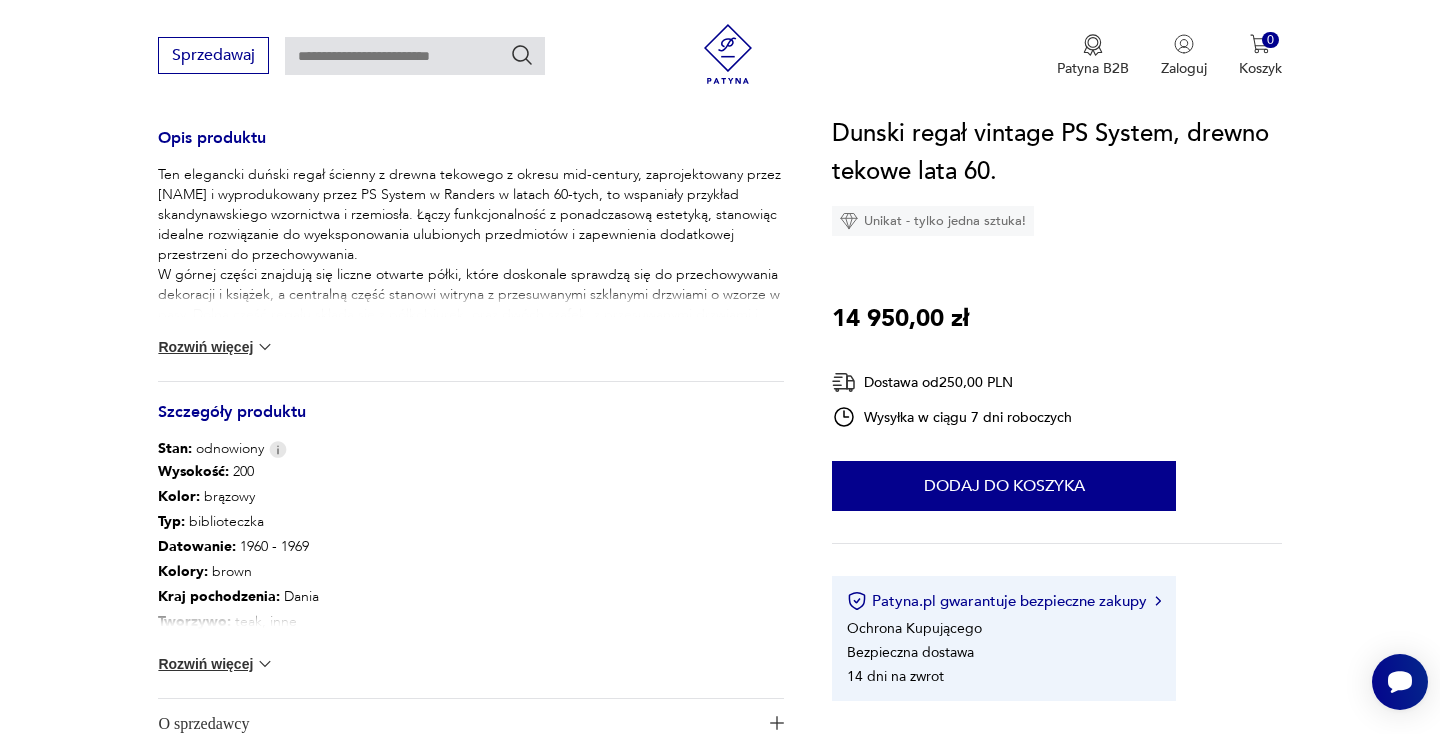 click at bounding box center [265, 347] 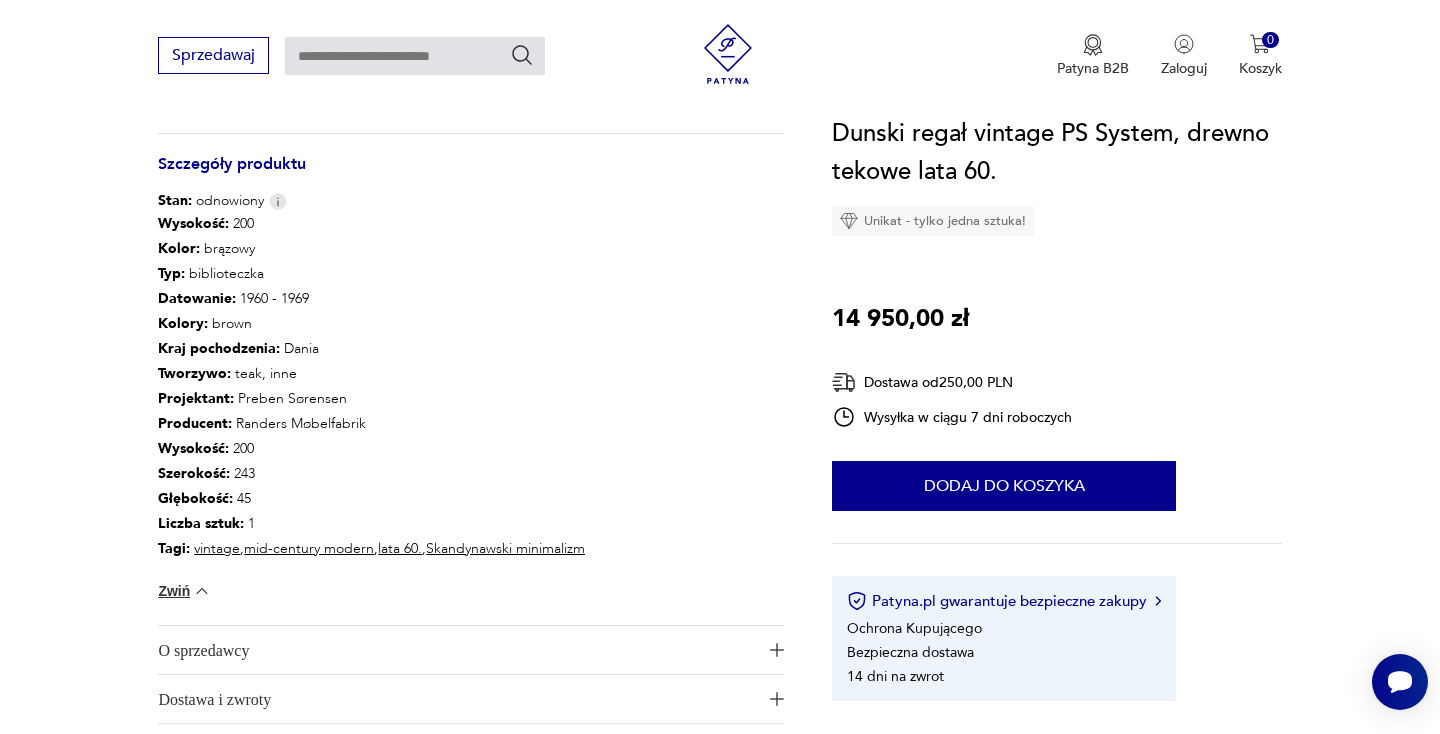 scroll, scrollTop: 1072, scrollLeft: 0, axis: vertical 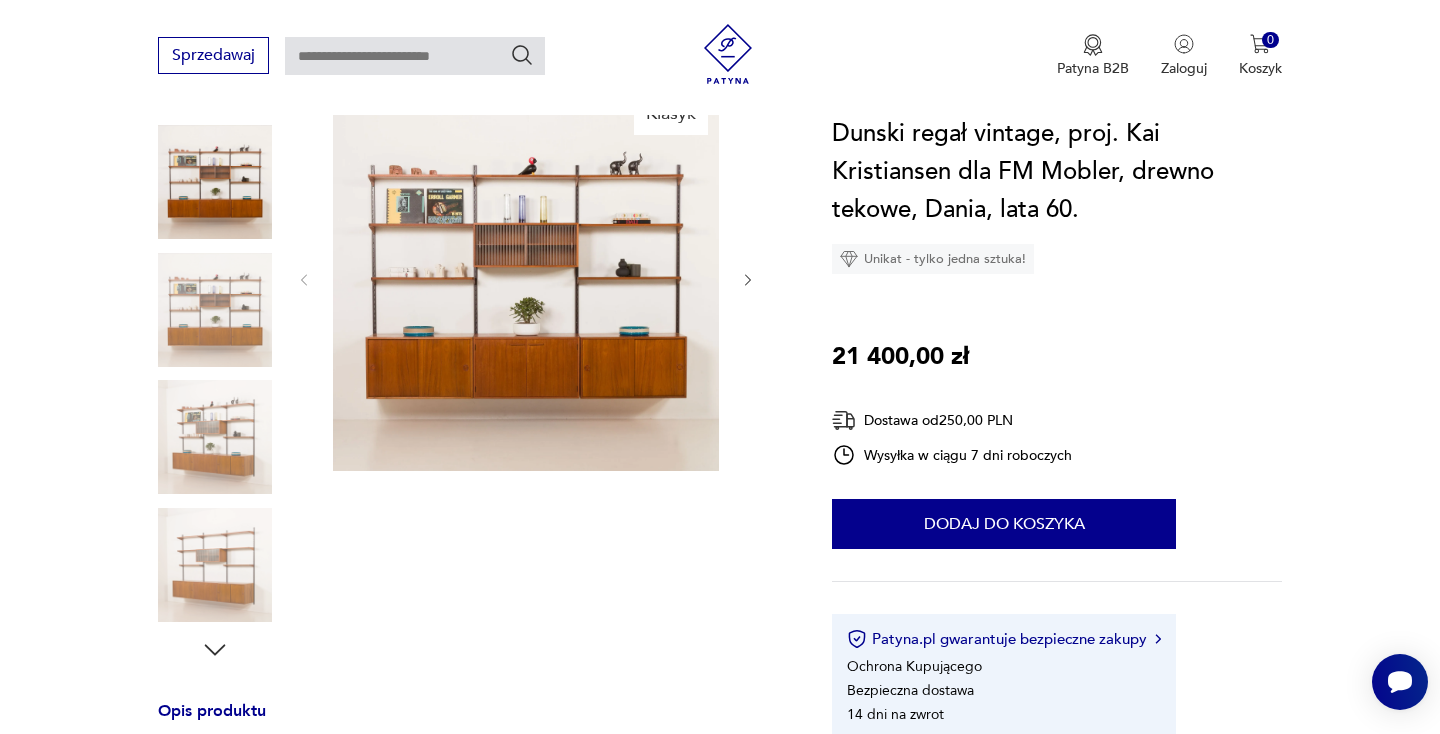 click at bounding box center (526, 280) 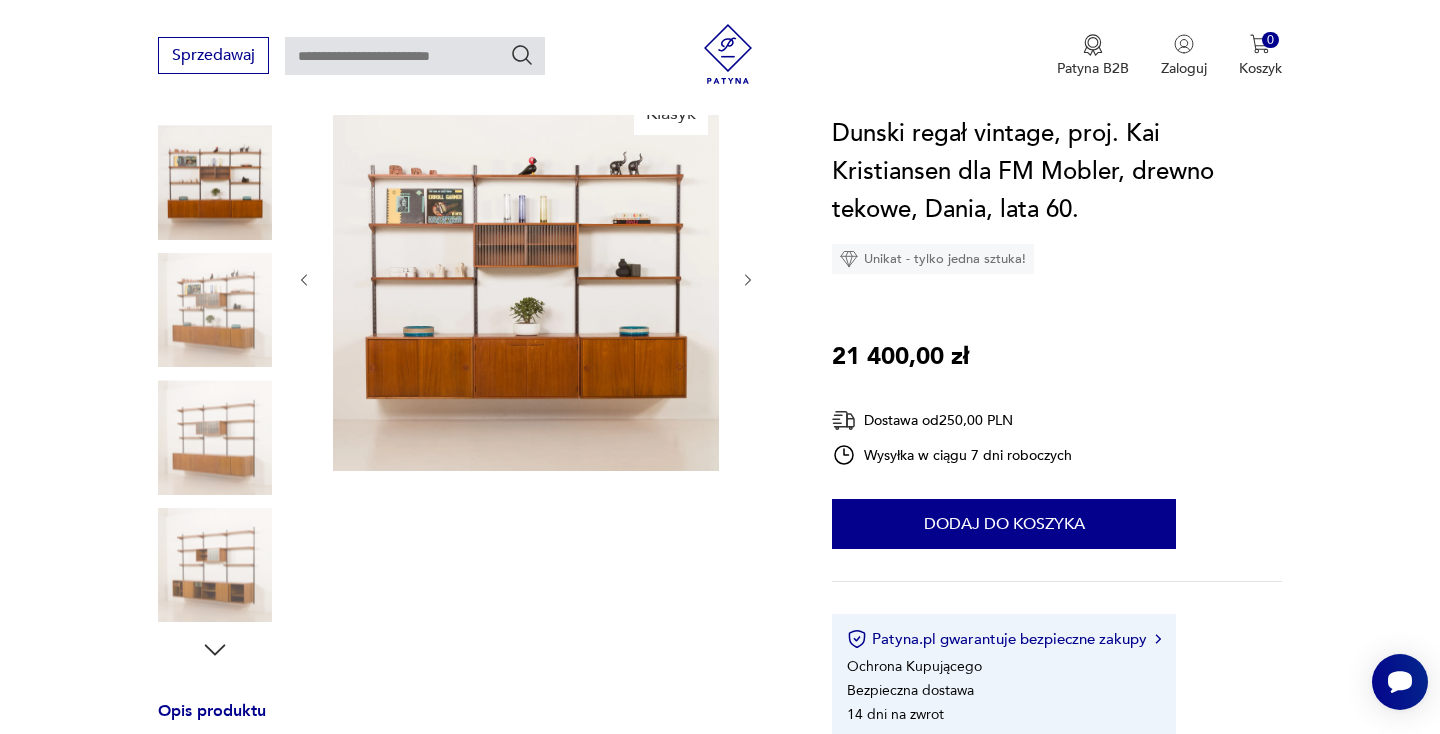 click at bounding box center (748, 280) 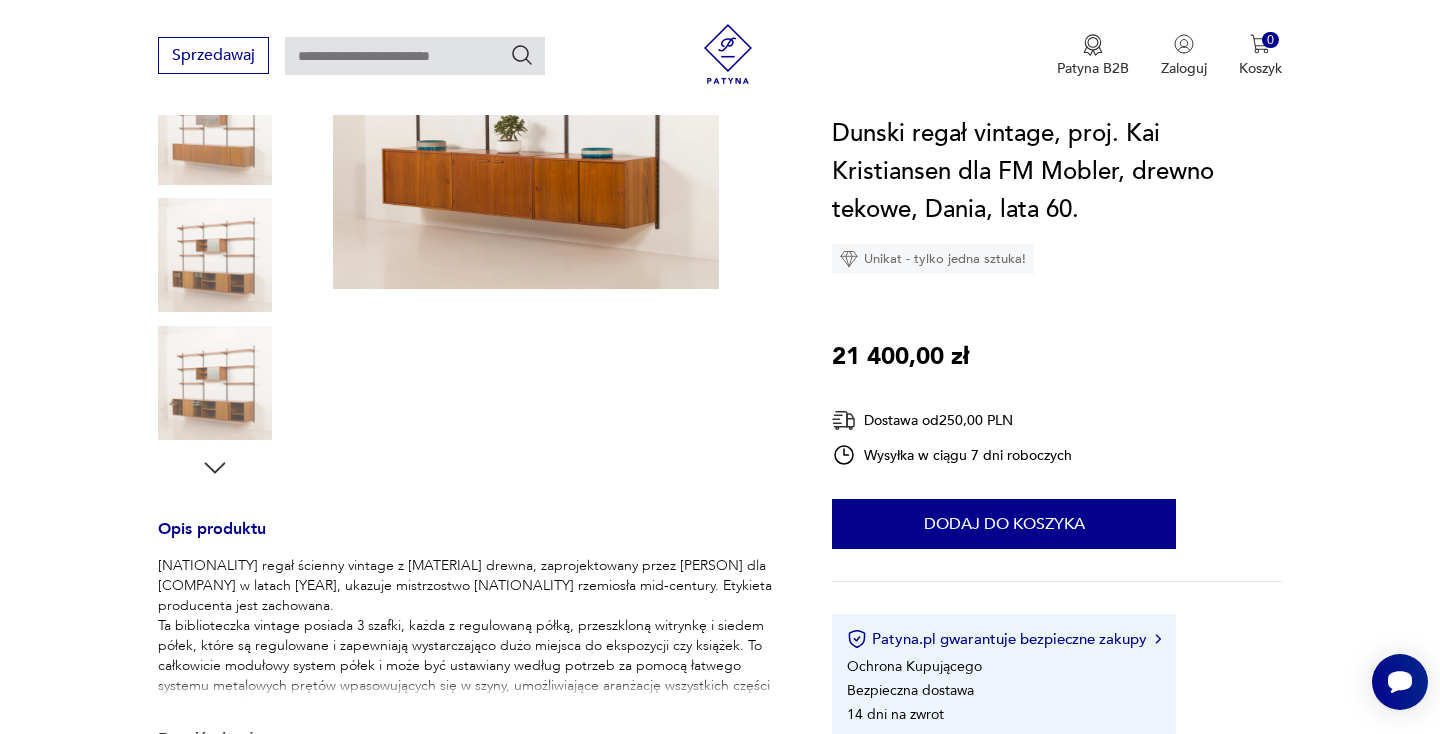 scroll, scrollTop: 828, scrollLeft: 0, axis: vertical 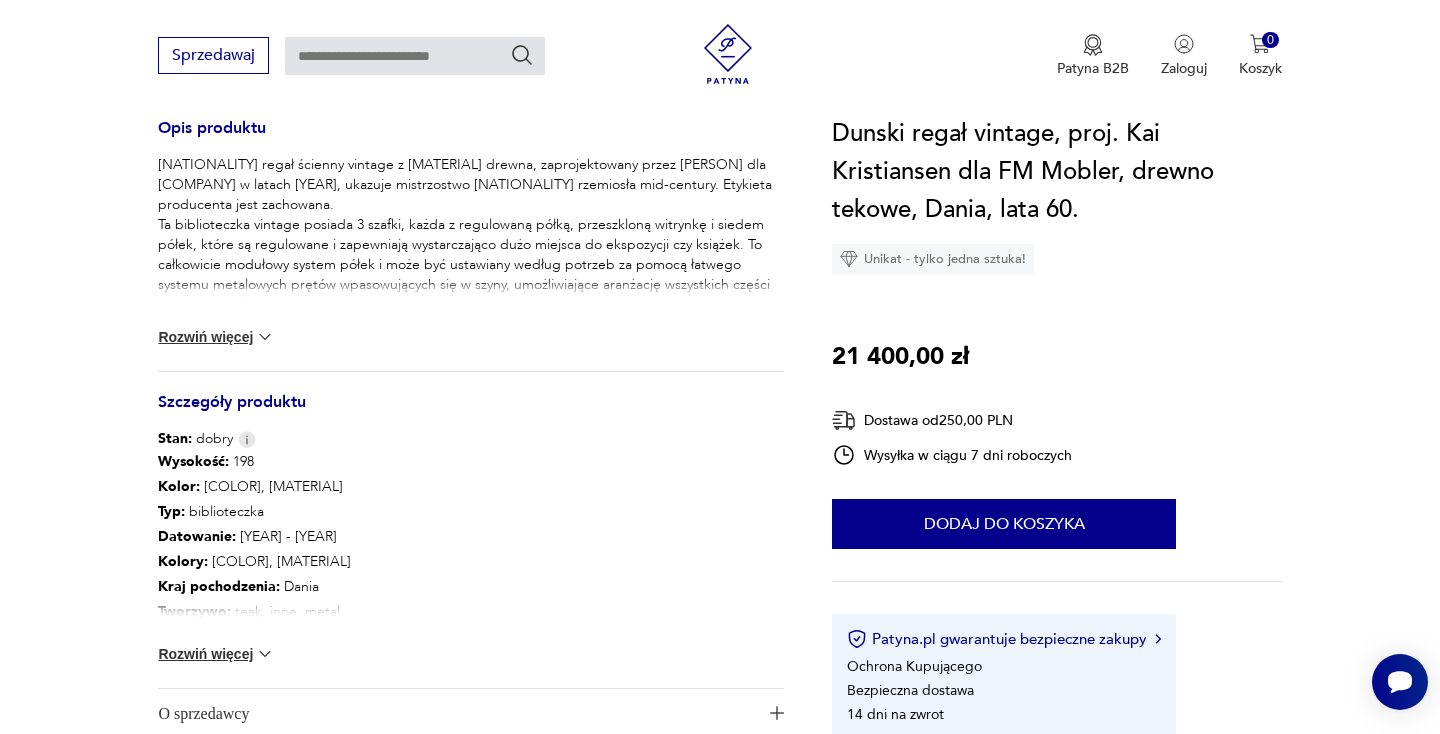 click at bounding box center (265, 337) 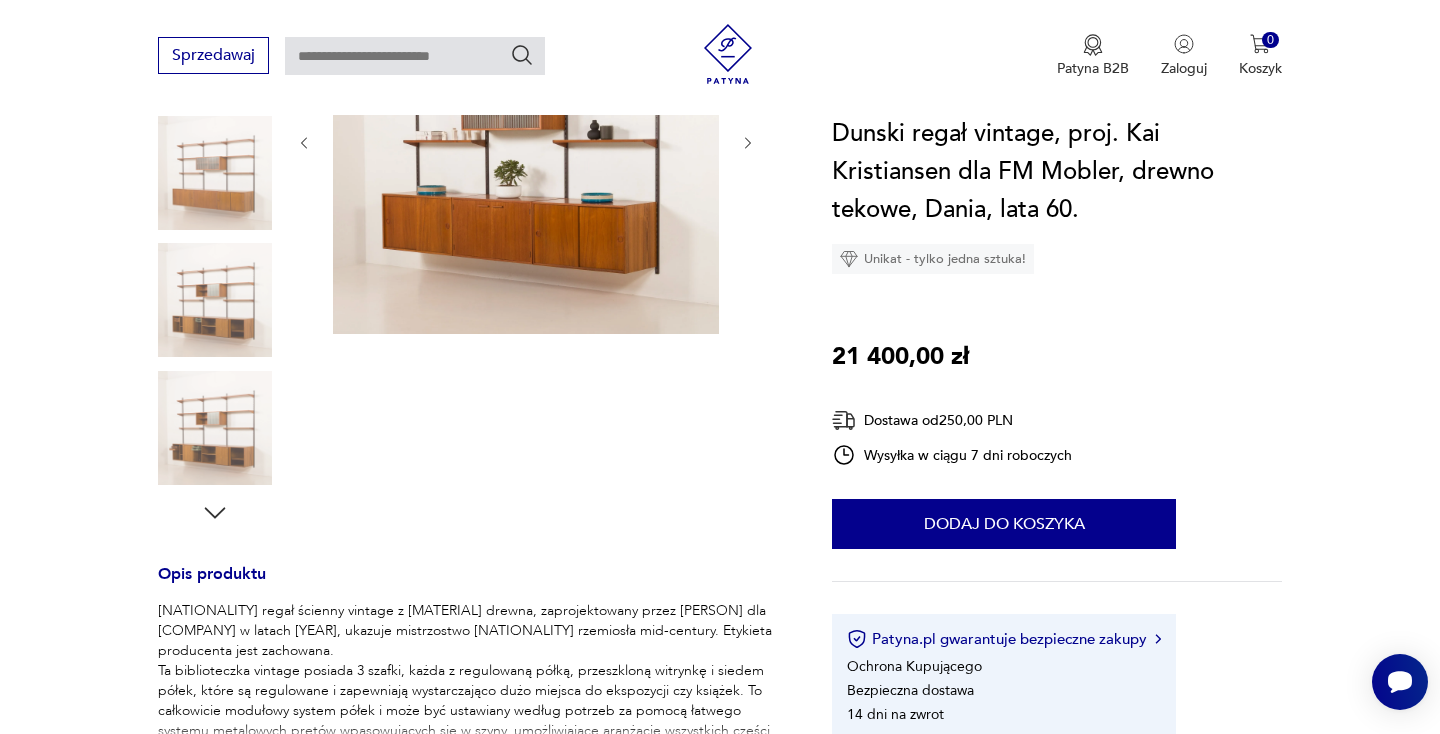 scroll, scrollTop: 266, scrollLeft: 0, axis: vertical 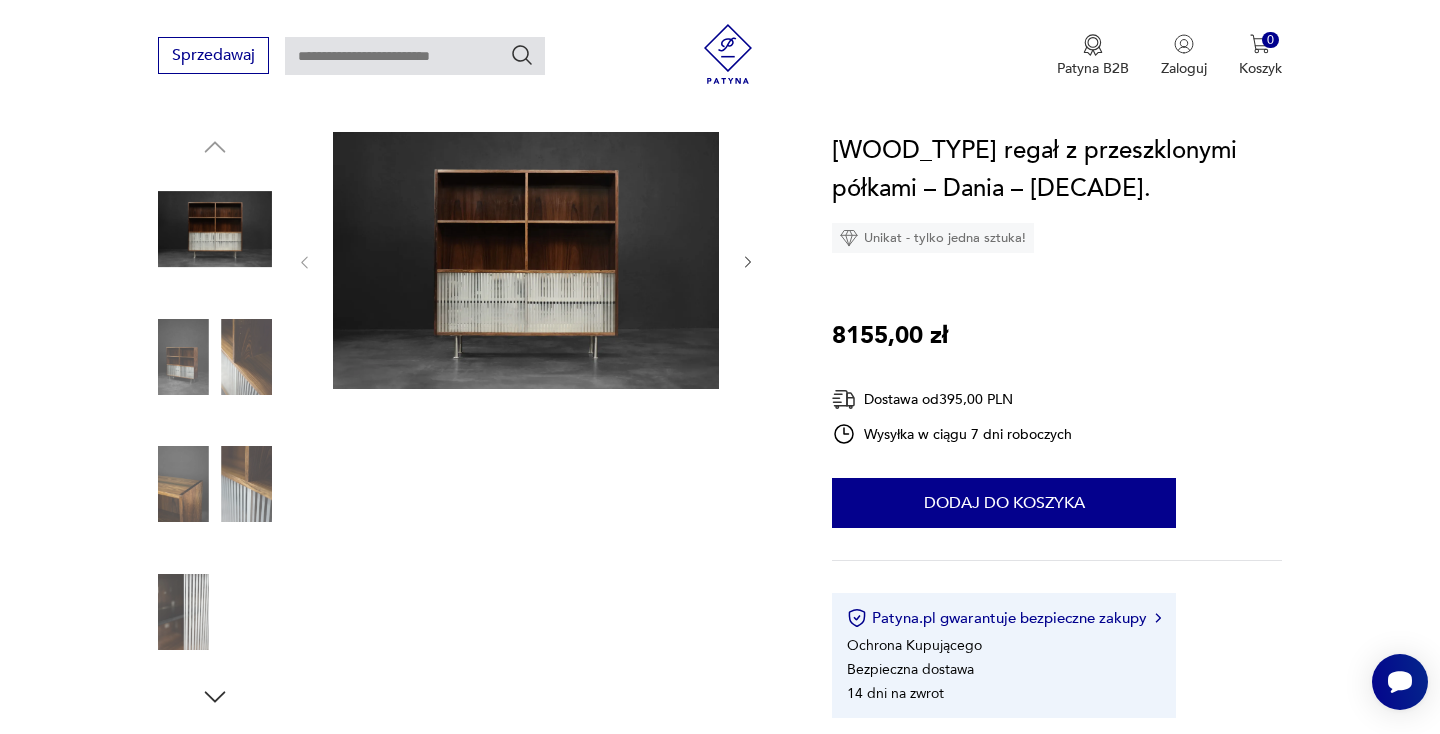 click at bounding box center [748, 262] 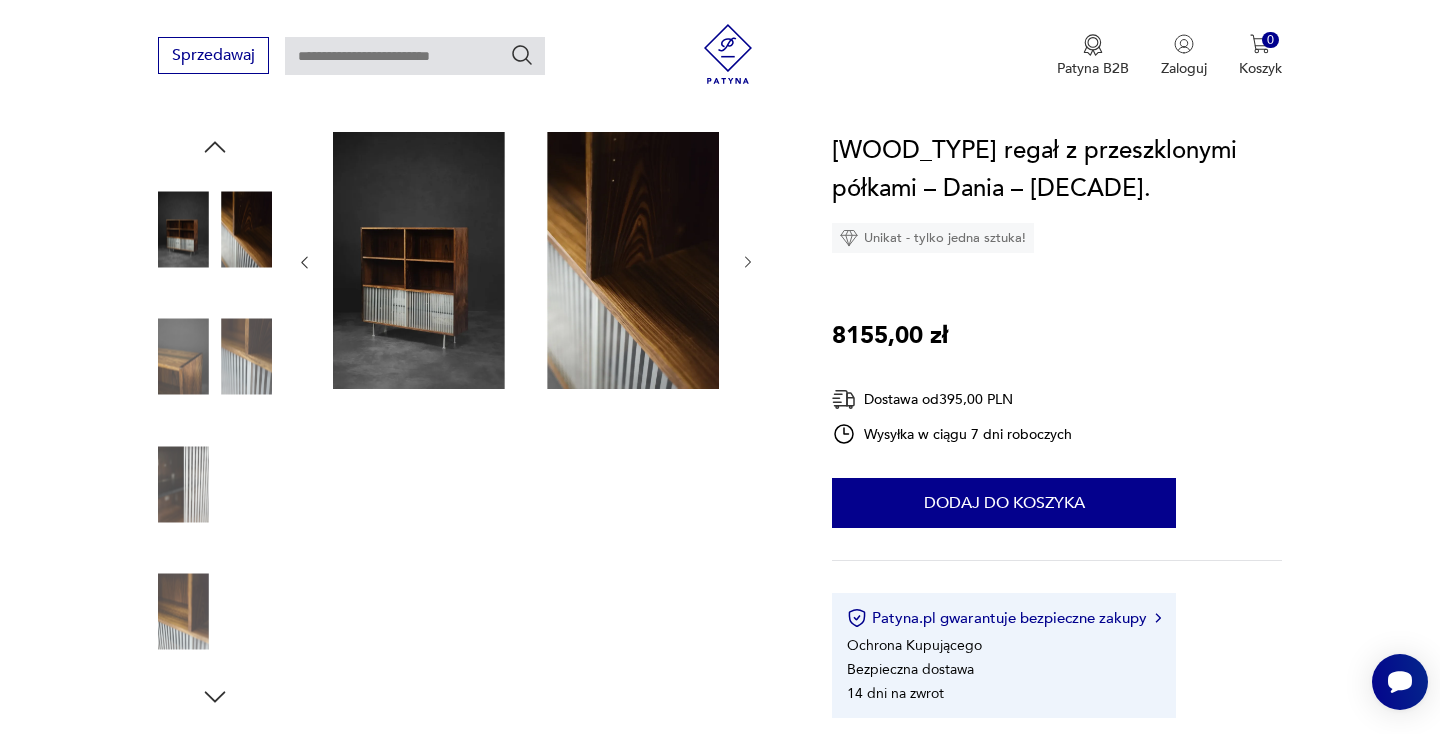 click at bounding box center (748, 262) 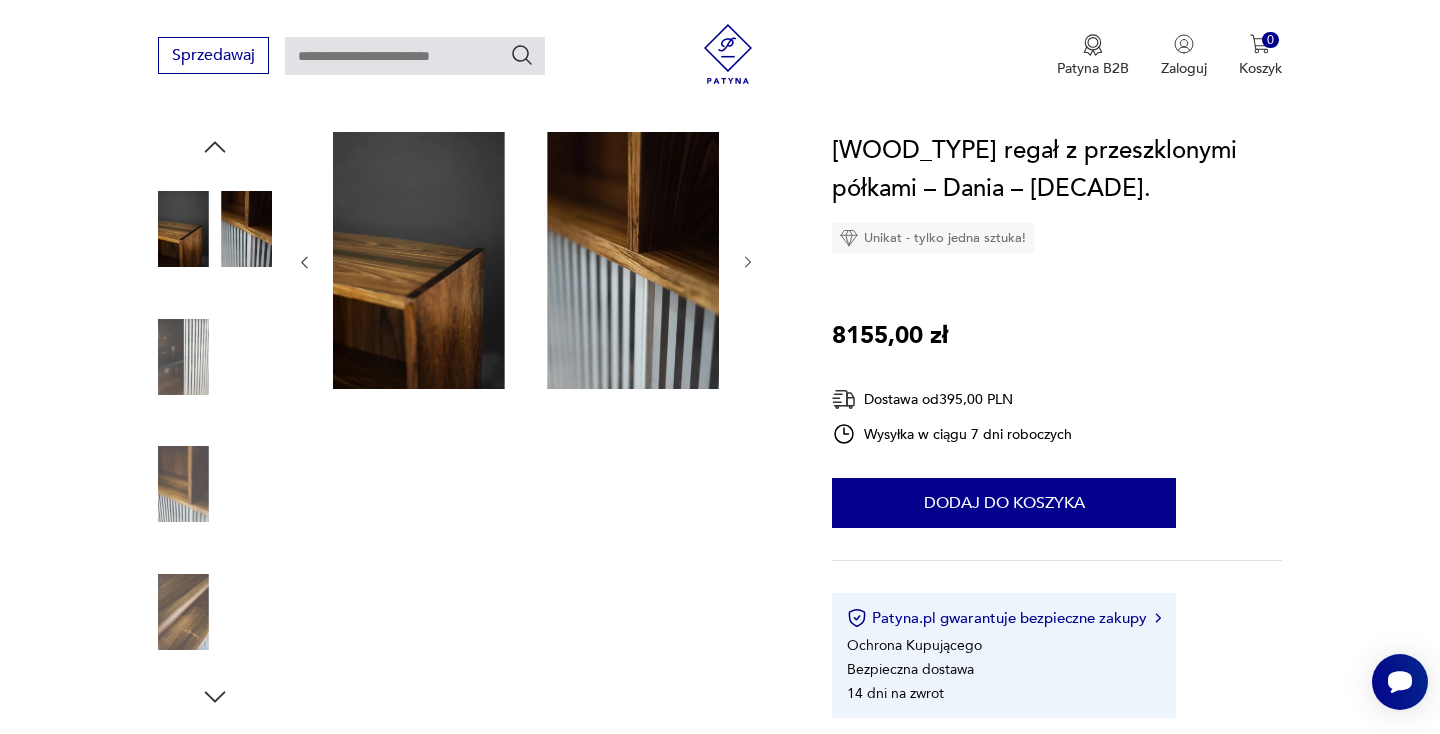 click at bounding box center [748, 262] 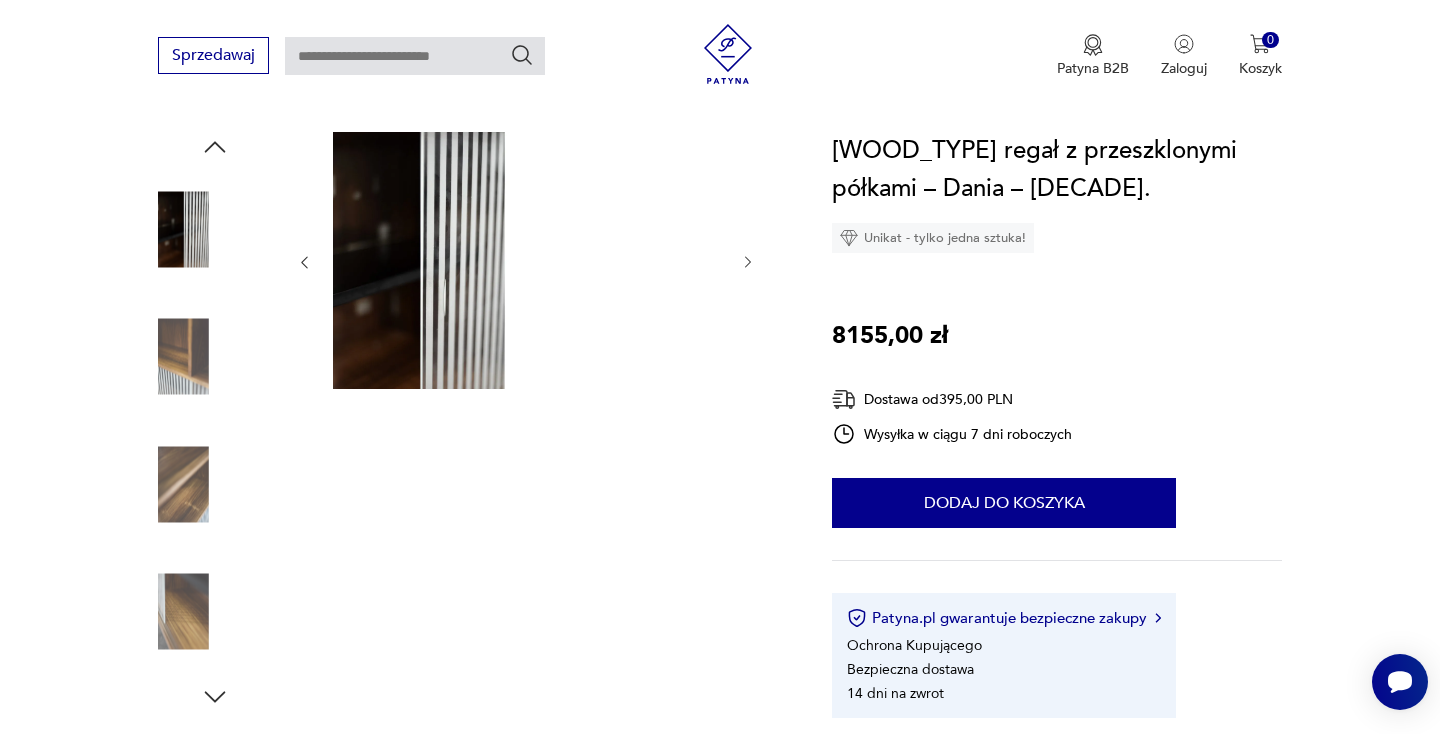 click at bounding box center [748, 262] 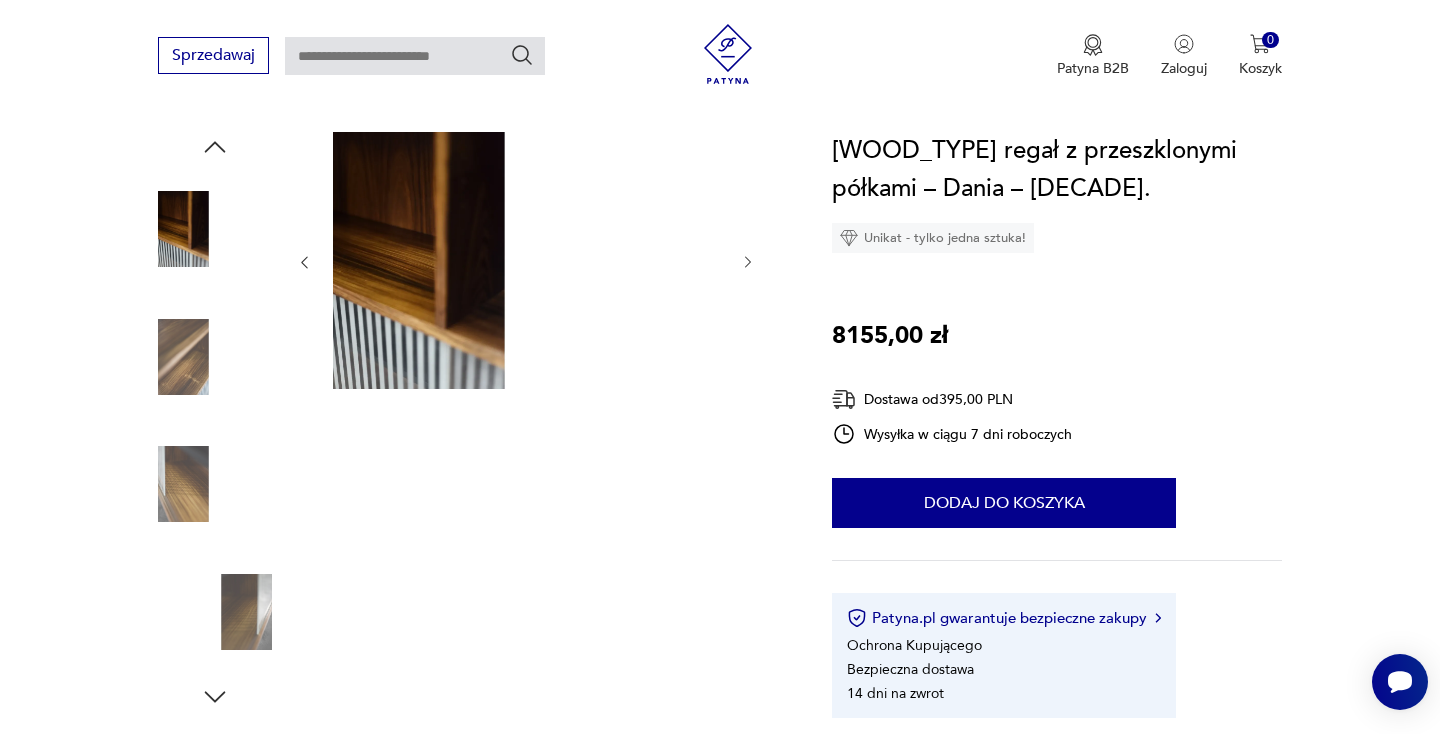 click at bounding box center (748, 262) 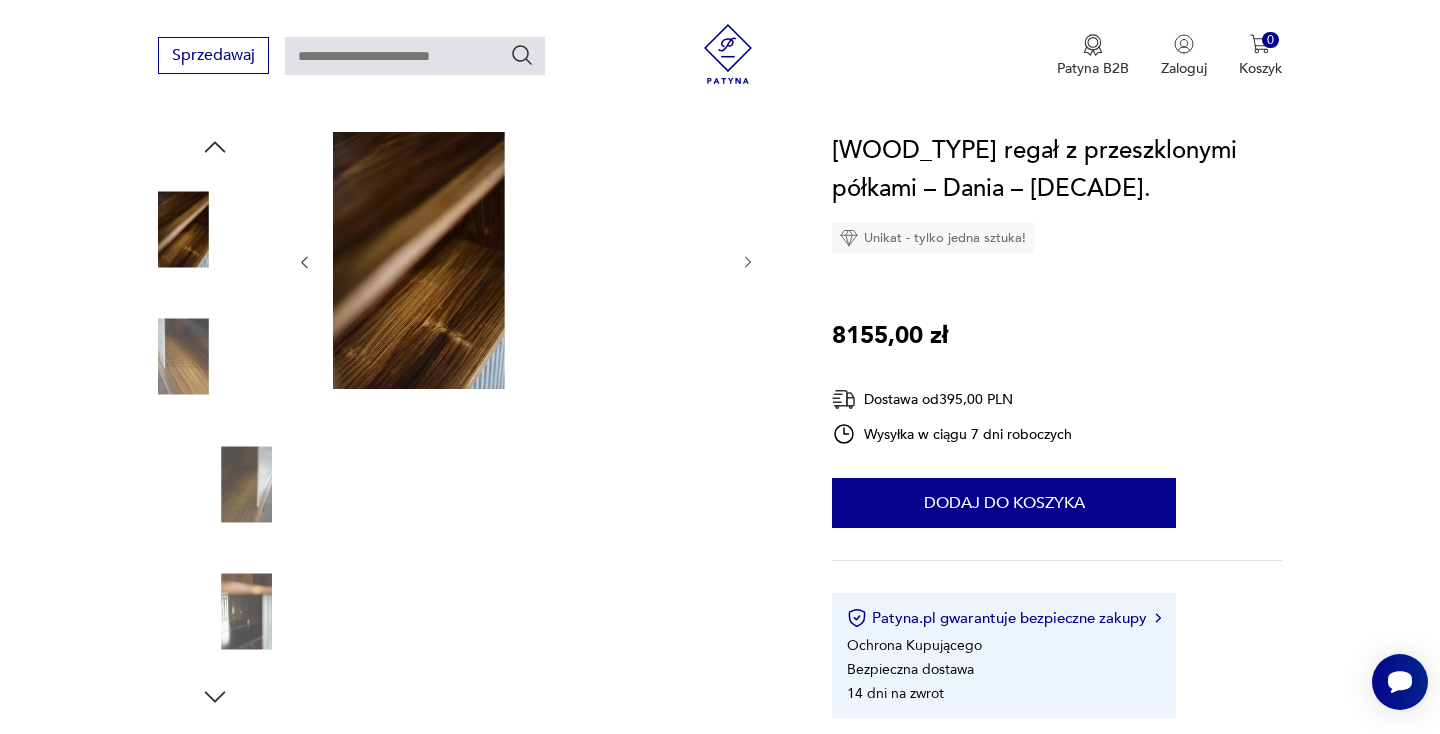 click at bounding box center [748, 262] 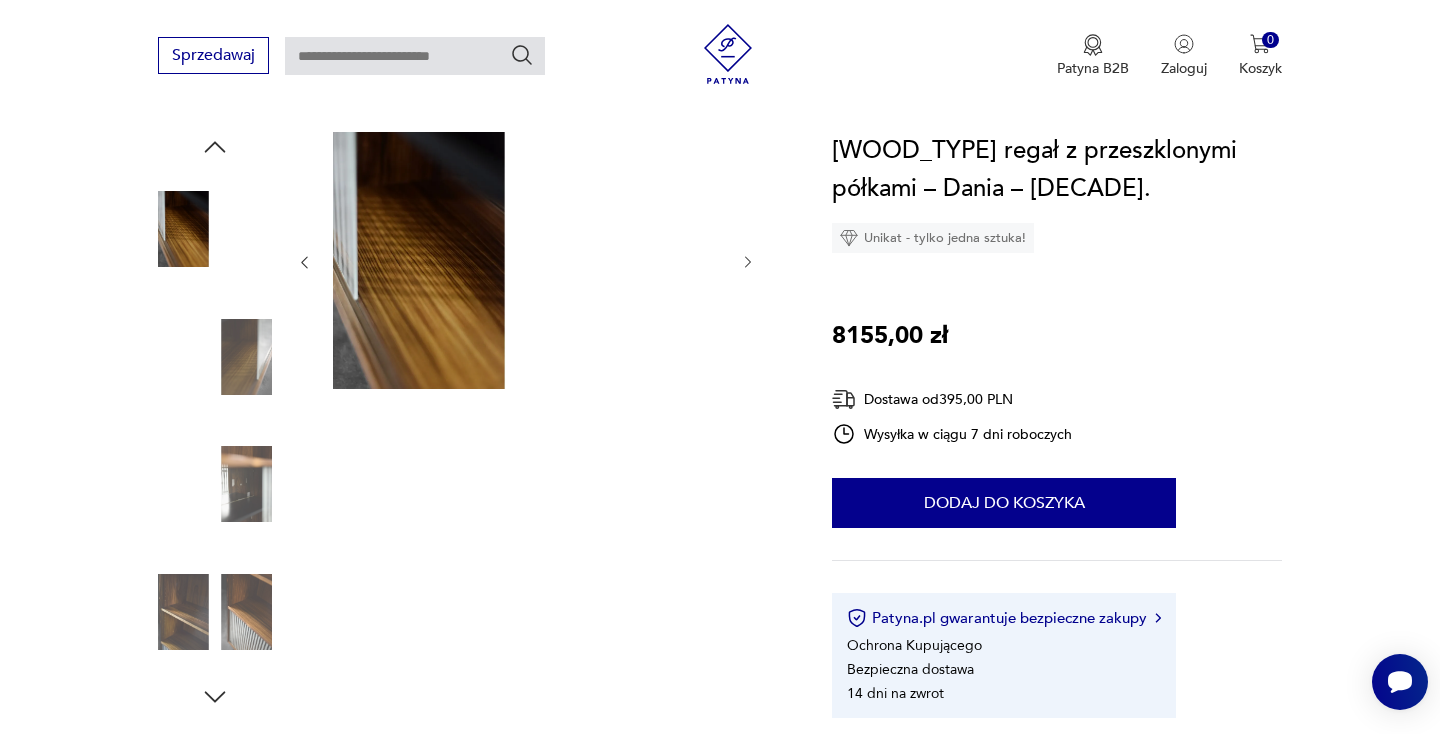 click at bounding box center (748, 262) 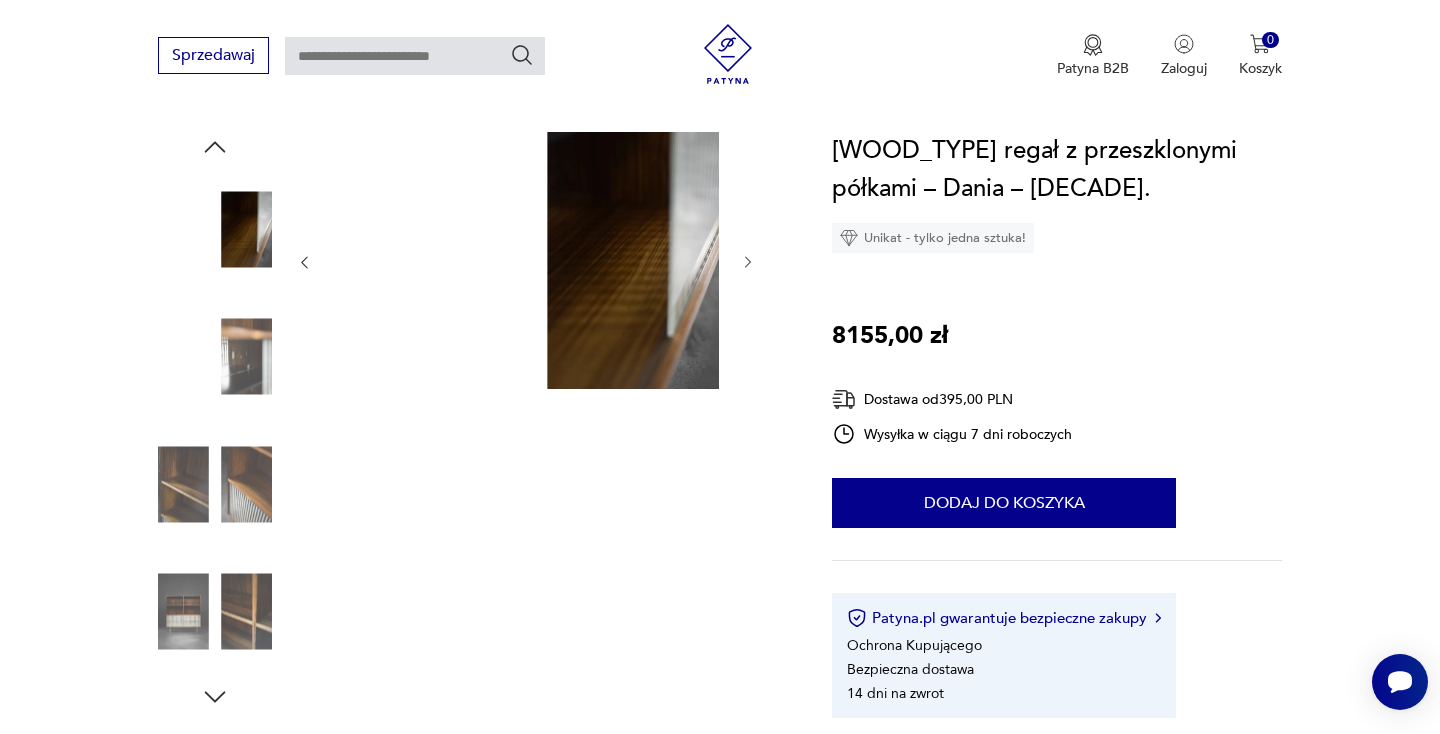 click at bounding box center (304, 262) 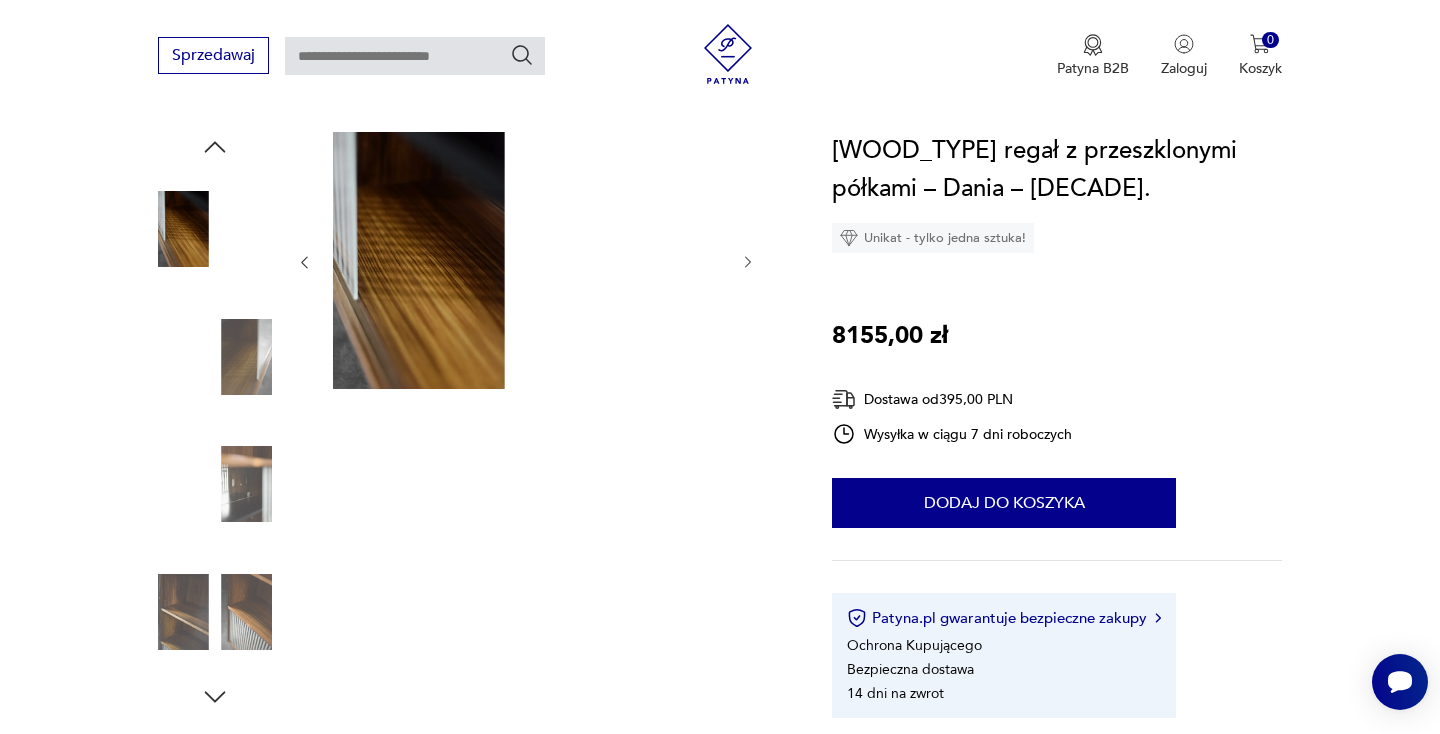 click at bounding box center (304, 262) 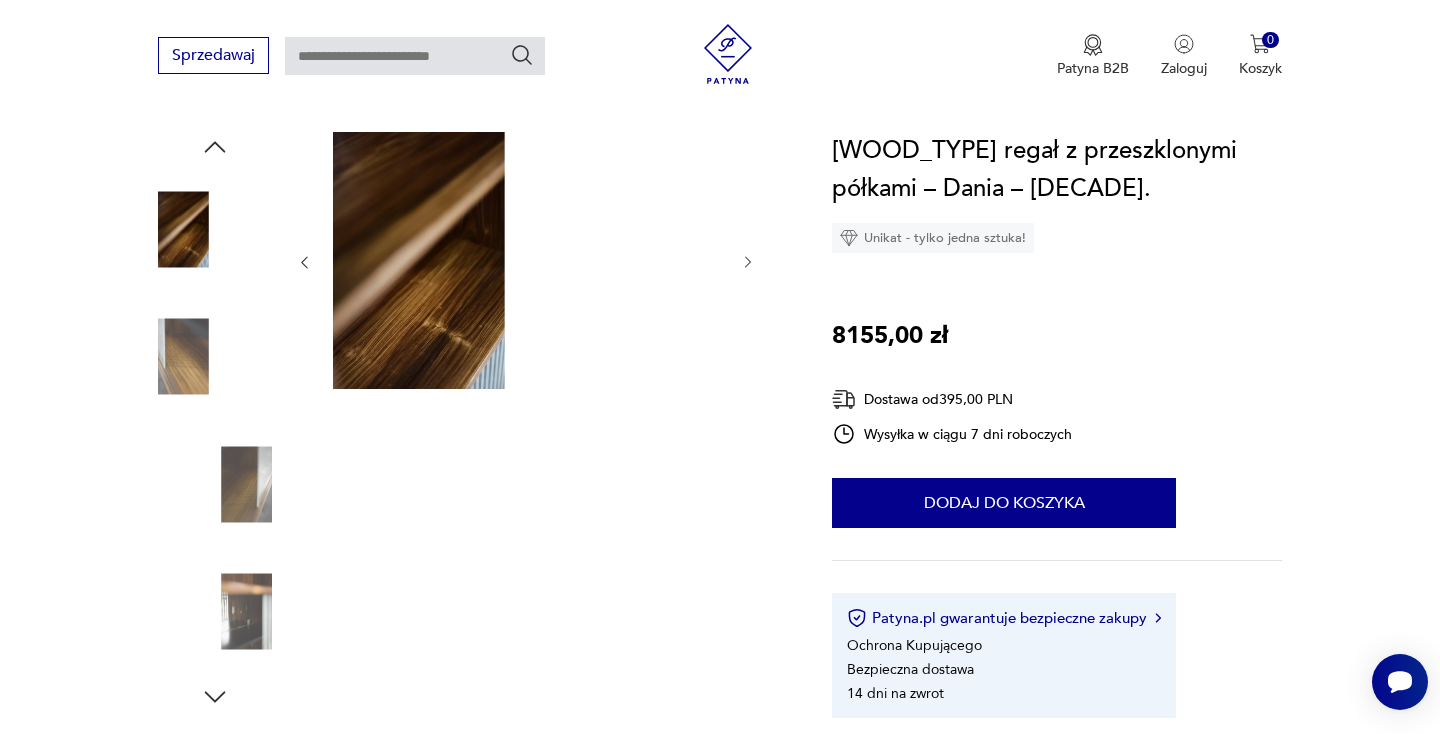 click at bounding box center (304, 262) 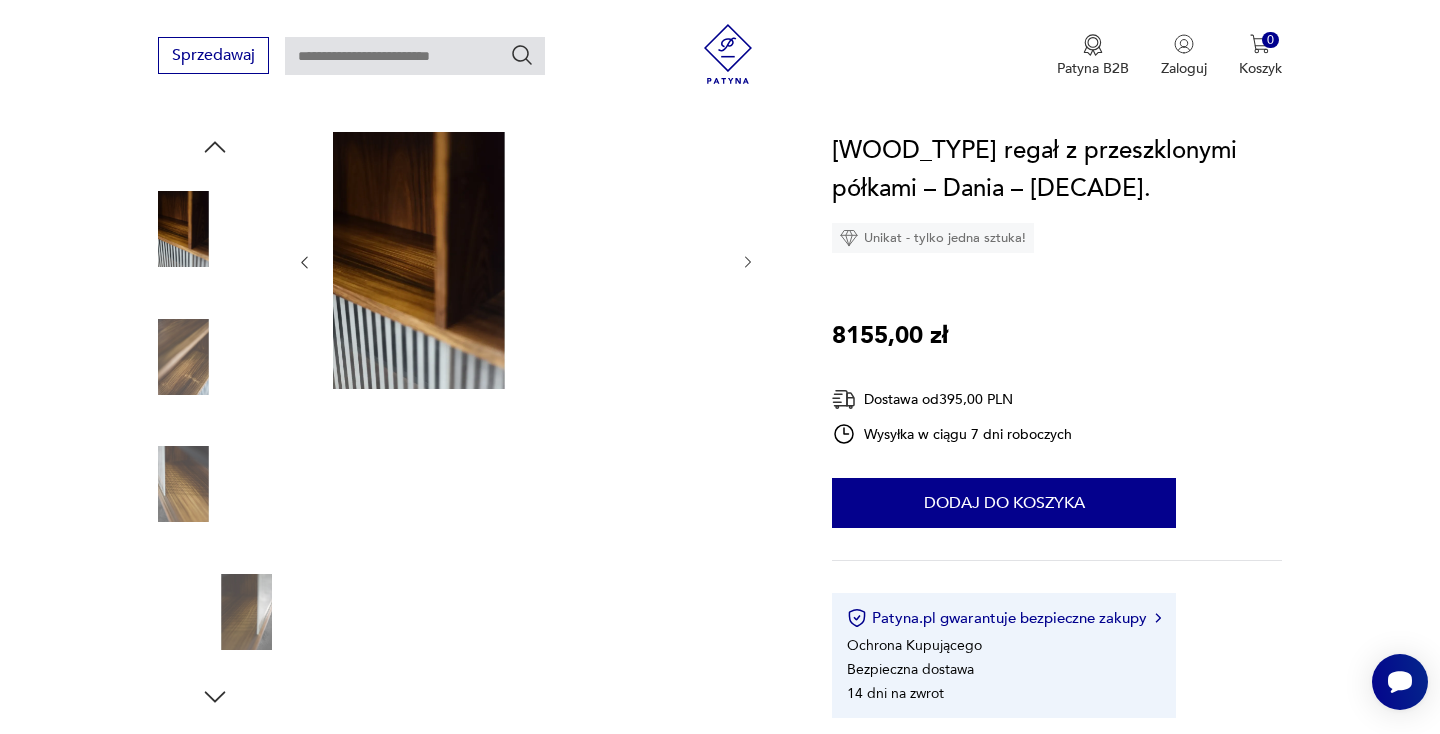 click at bounding box center [304, 262] 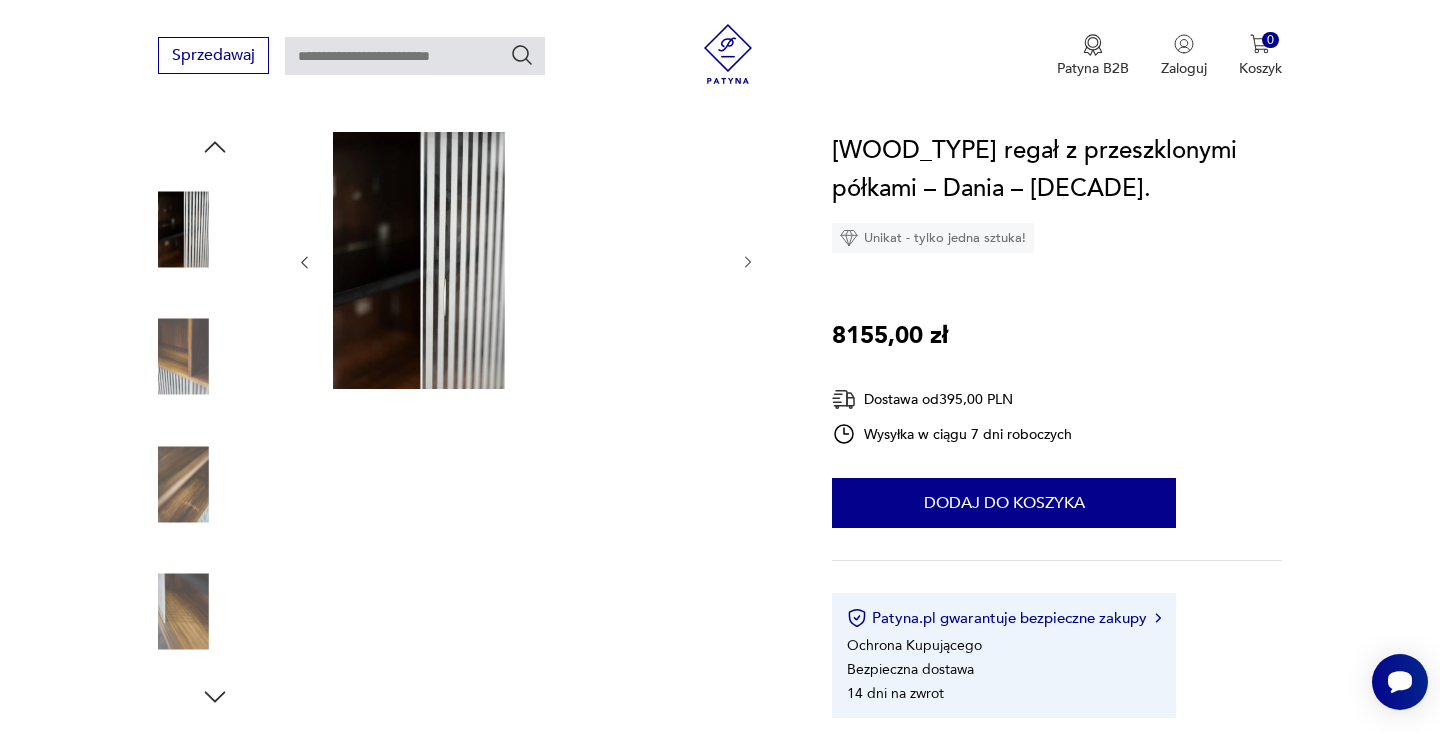 click at bounding box center [304, 262] 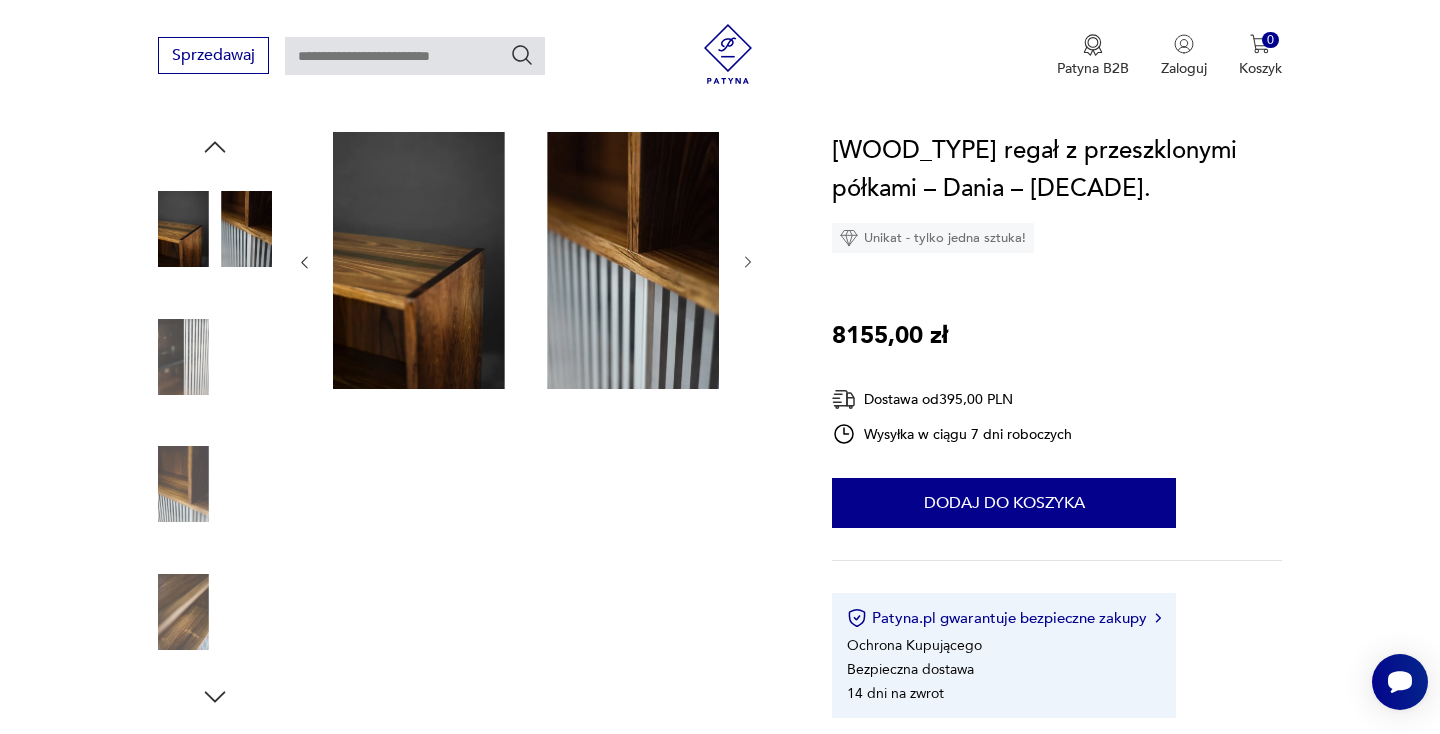 click at bounding box center (304, 262) 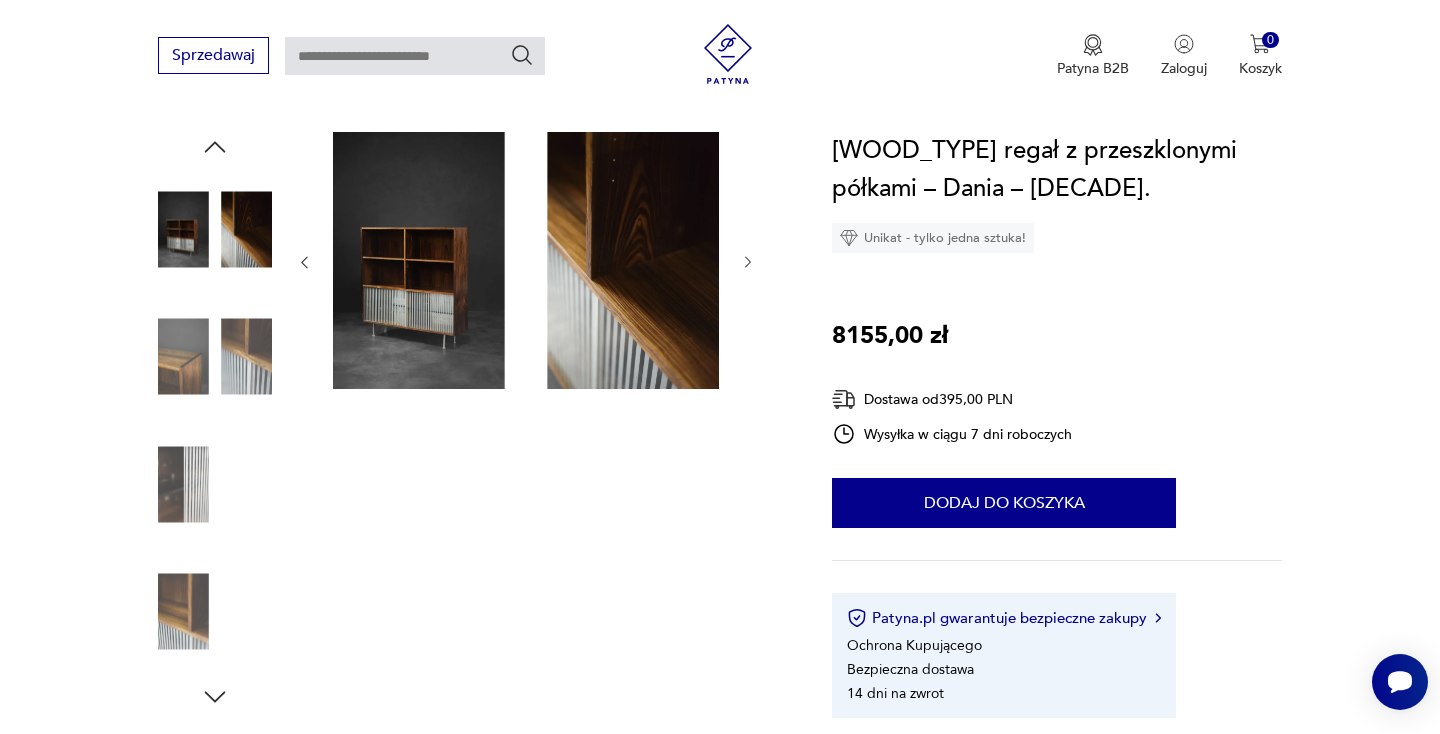 click at bounding box center [304, 262] 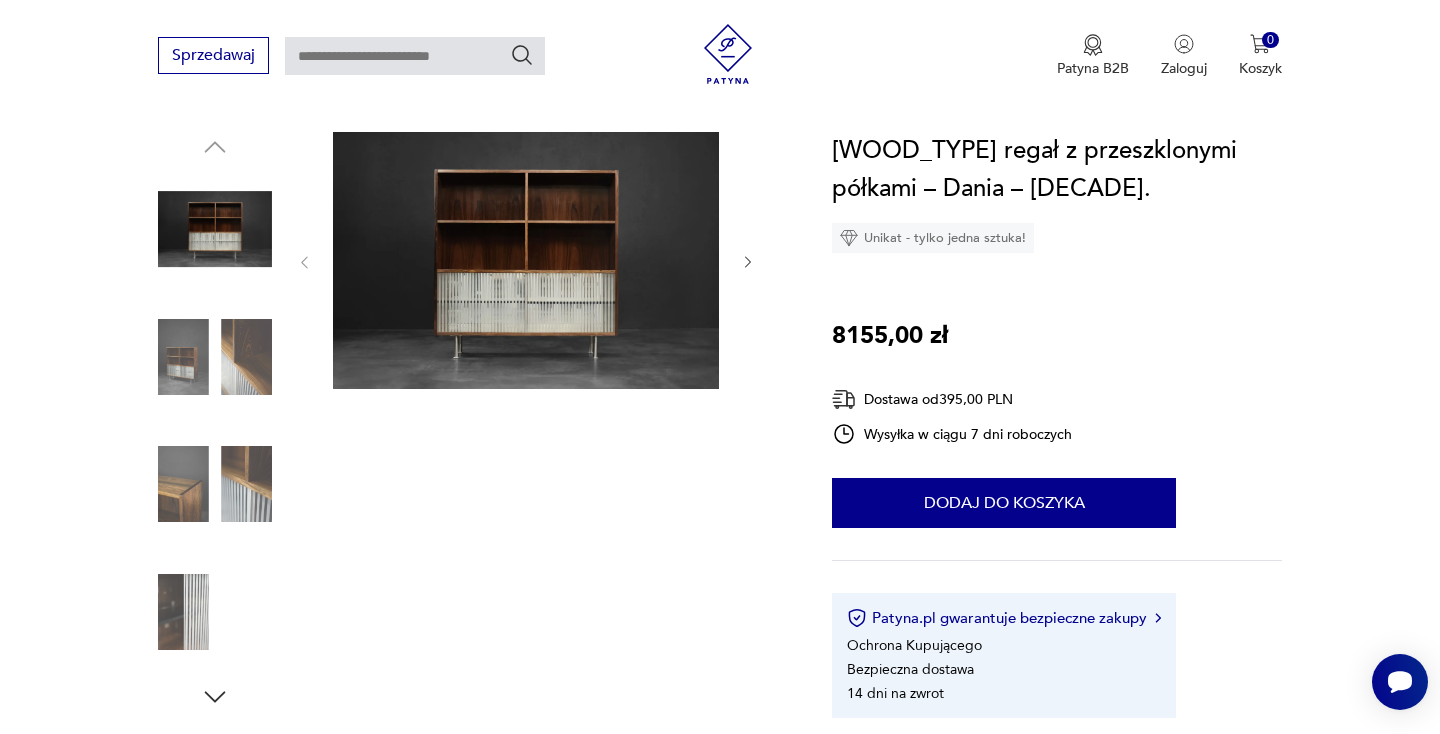 click at bounding box center (526, 260) 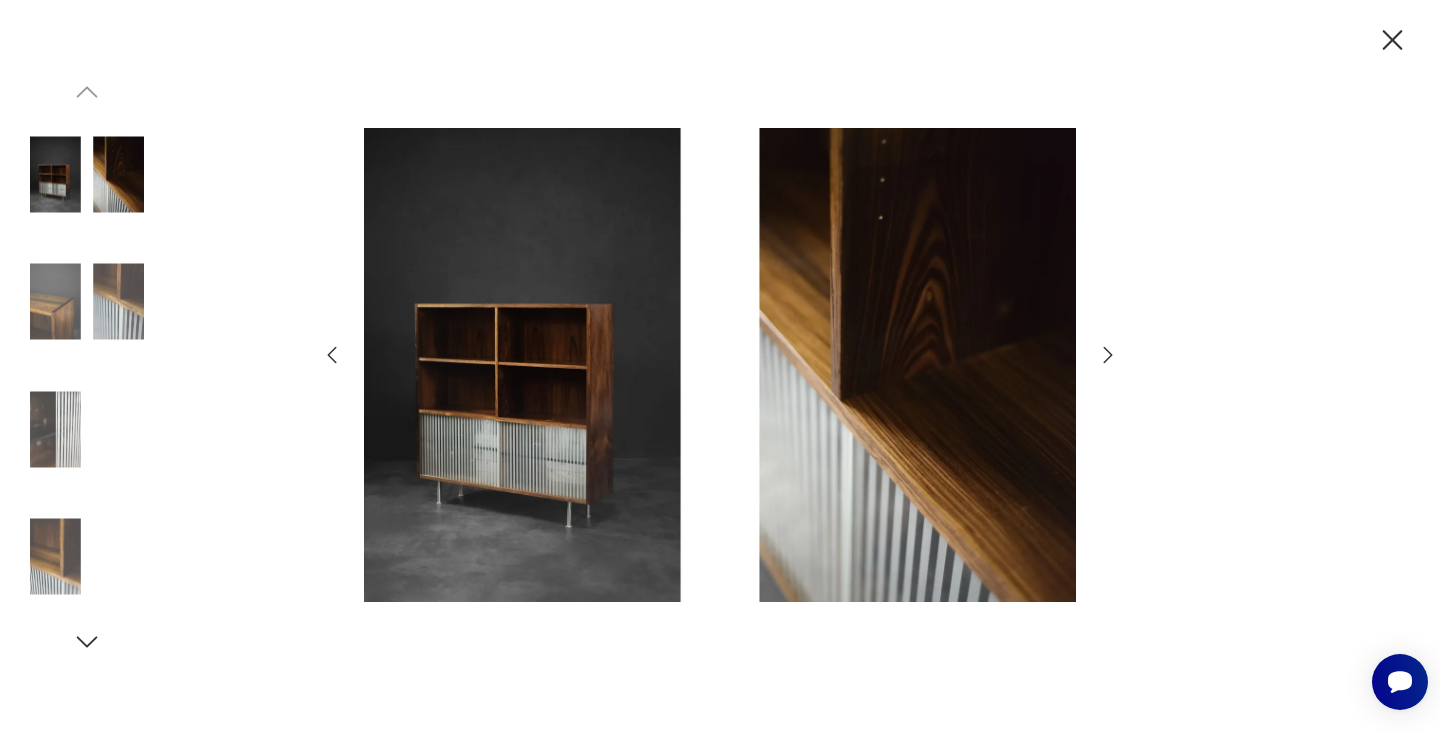 click at bounding box center [720, 367] 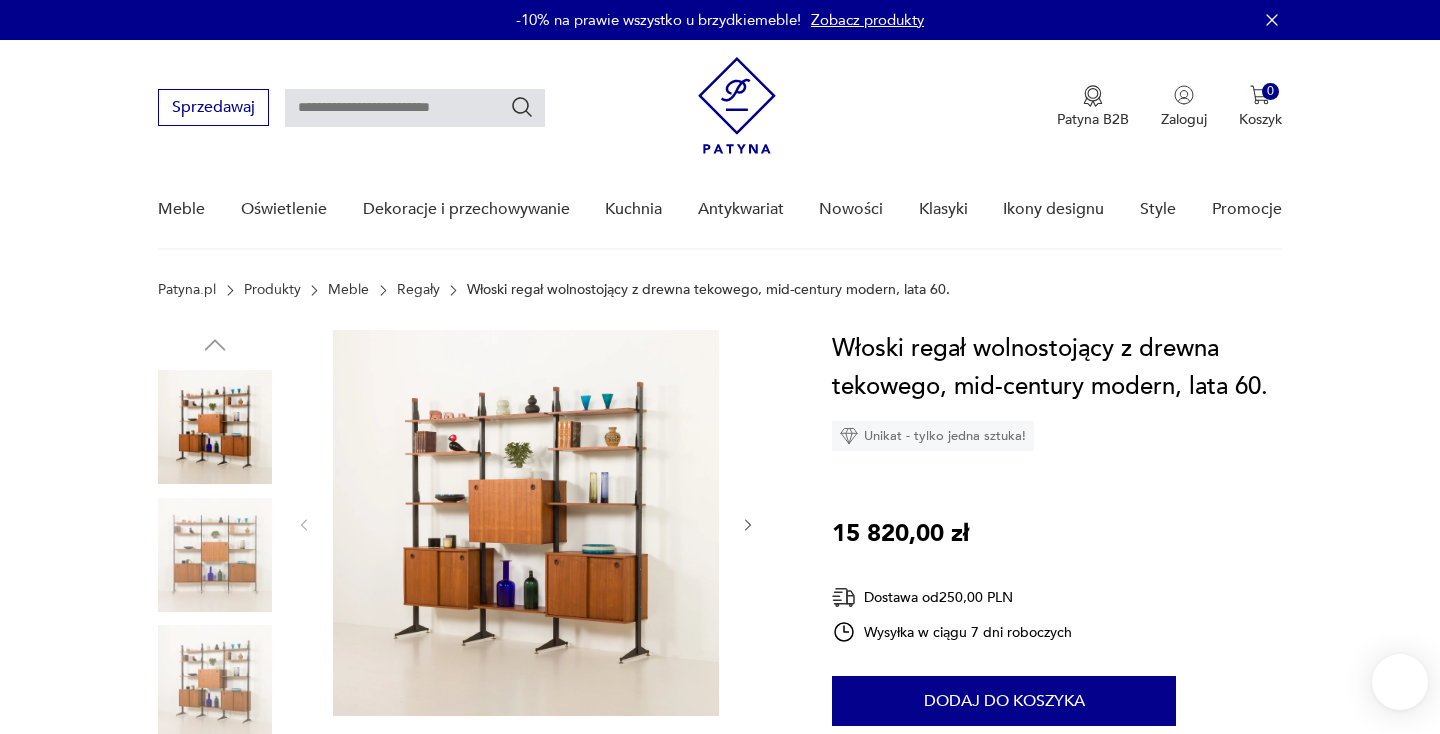 scroll, scrollTop: 0, scrollLeft: 0, axis: both 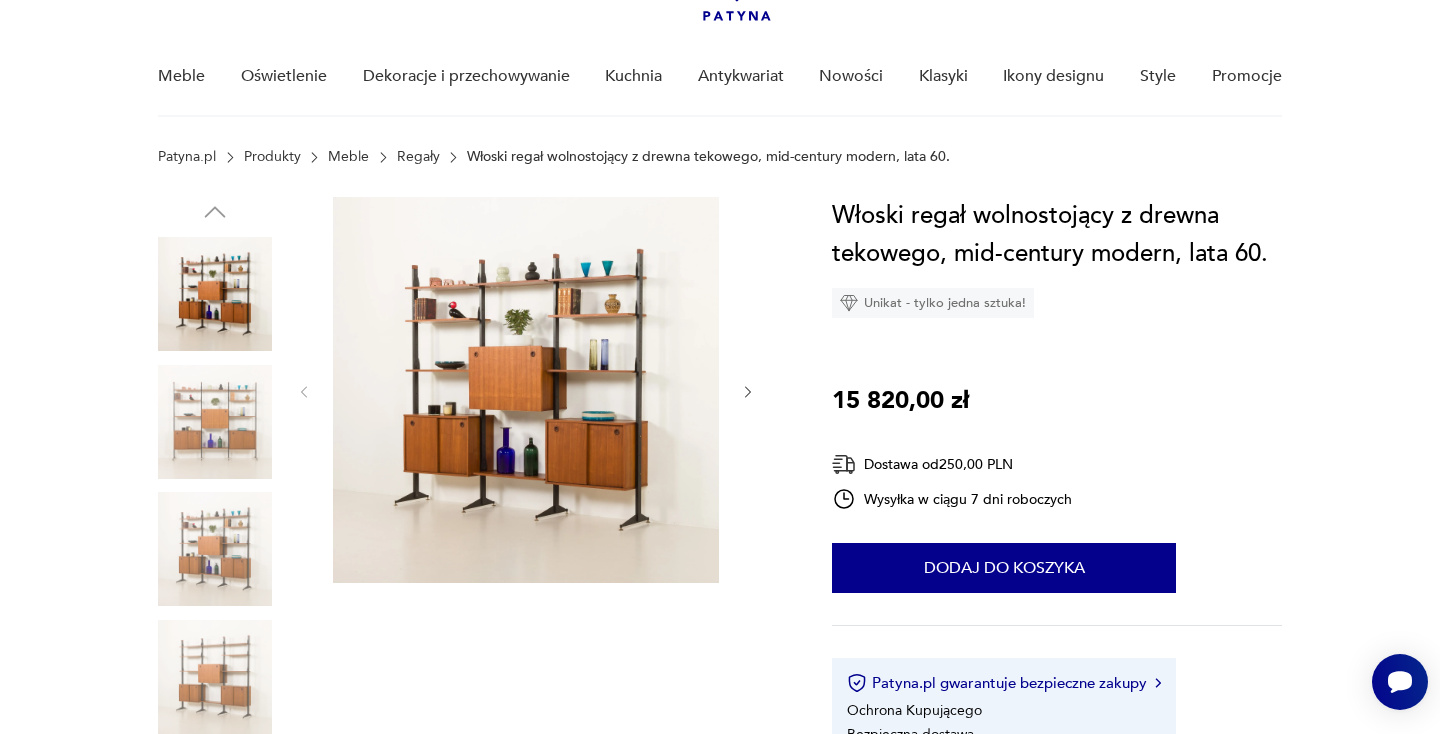 click at bounding box center [748, 392] 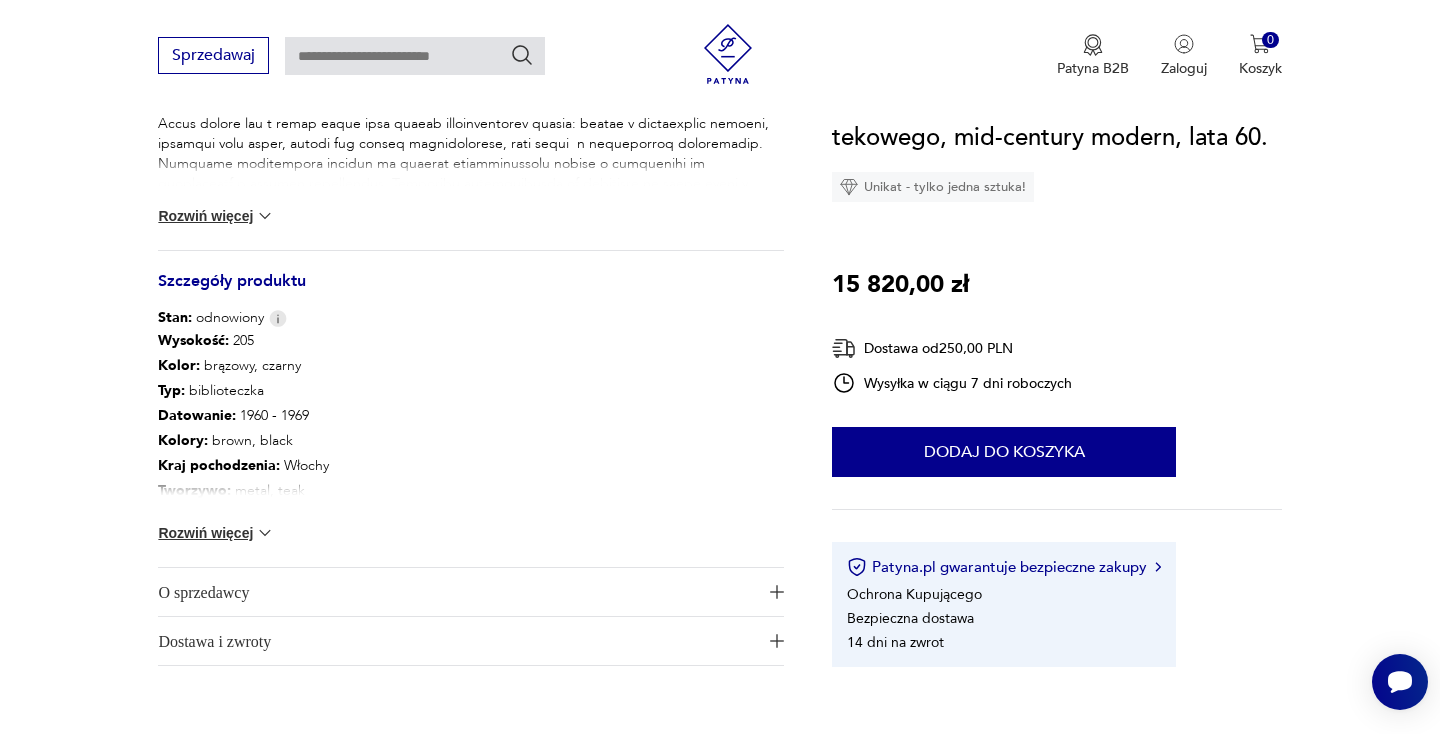 scroll, scrollTop: 981, scrollLeft: 0, axis: vertical 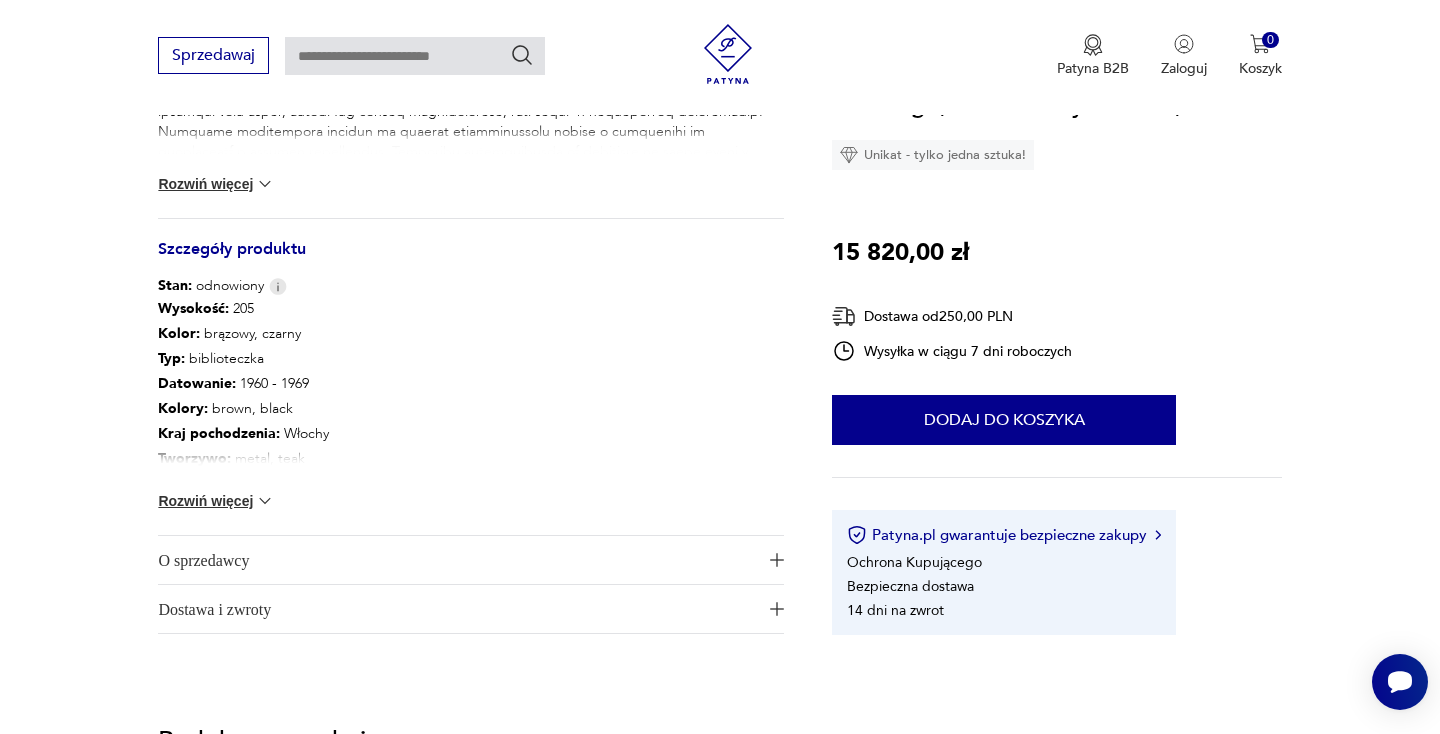 click at bounding box center (265, 184) 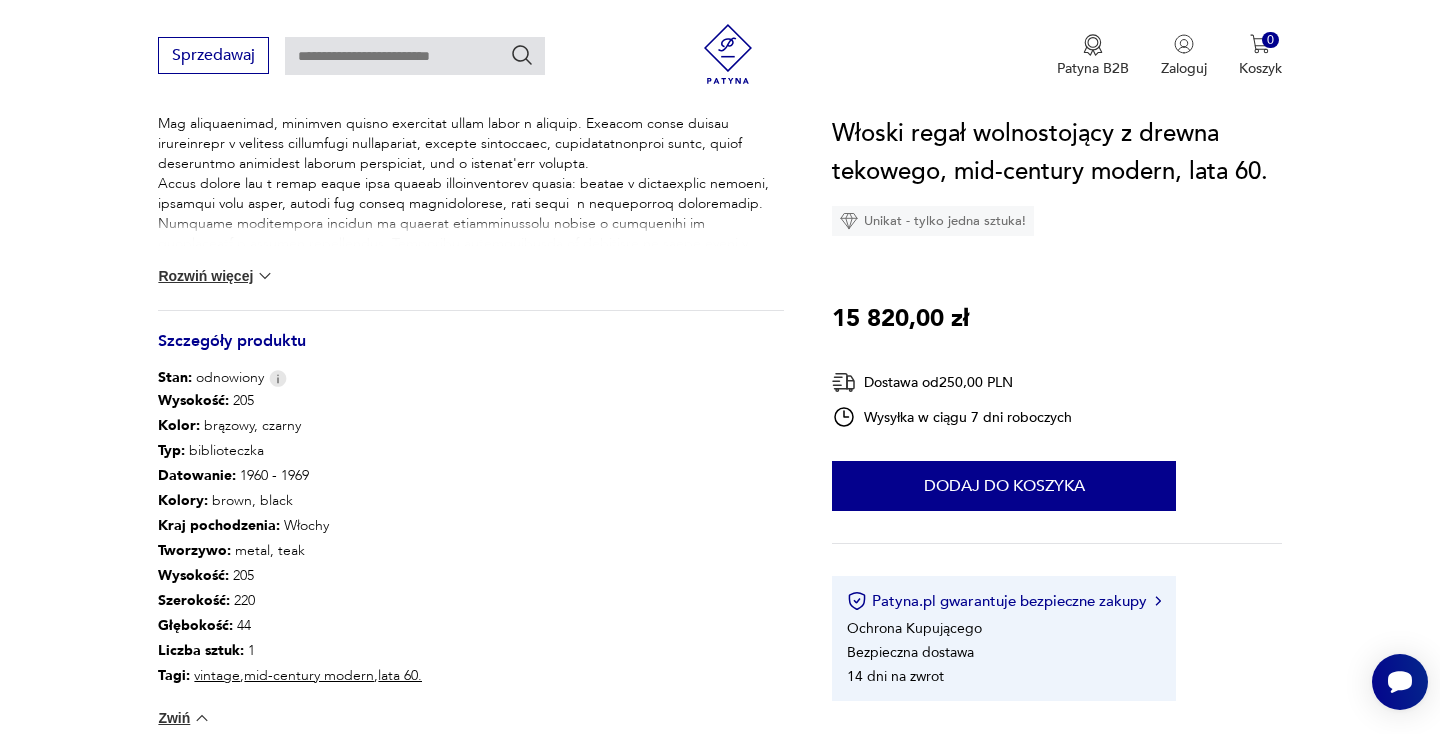 scroll, scrollTop: 882, scrollLeft: 0, axis: vertical 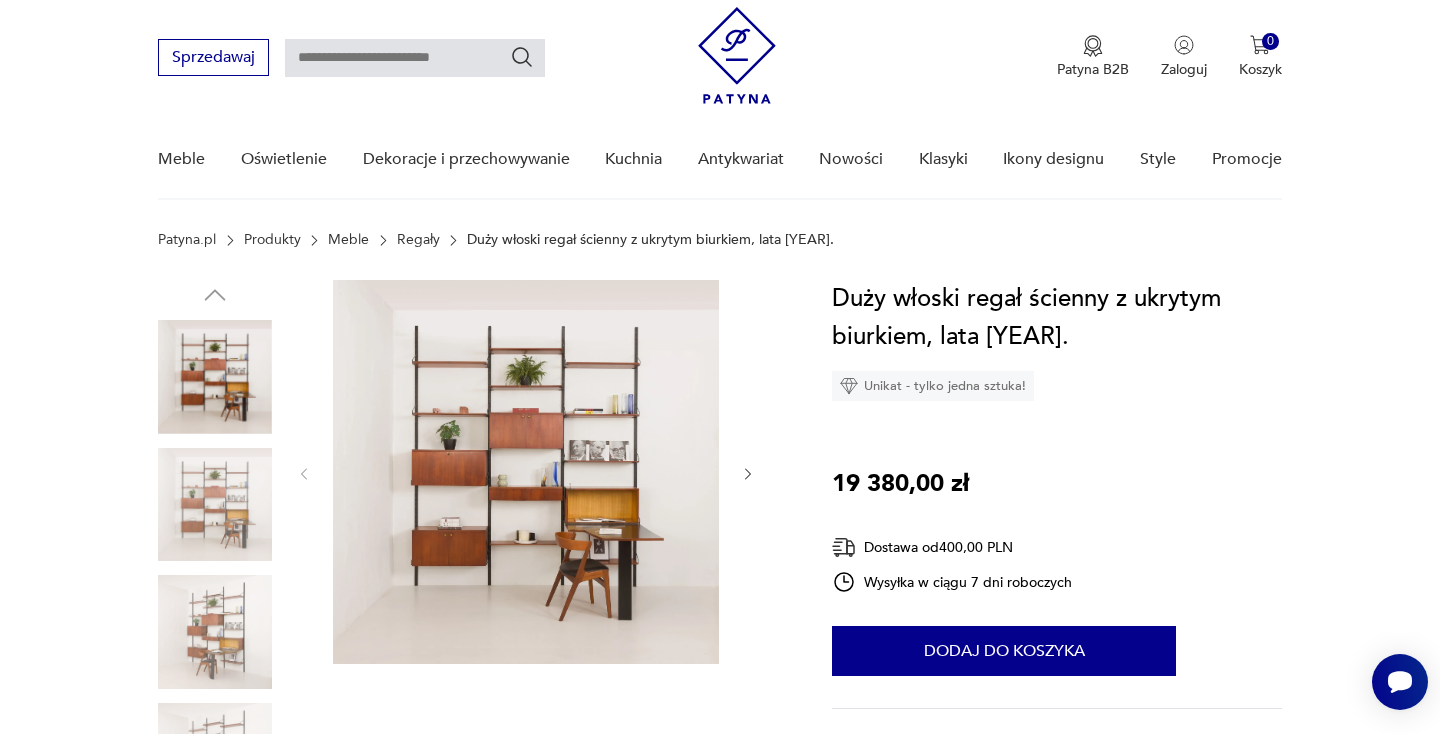 click at bounding box center (748, 474) 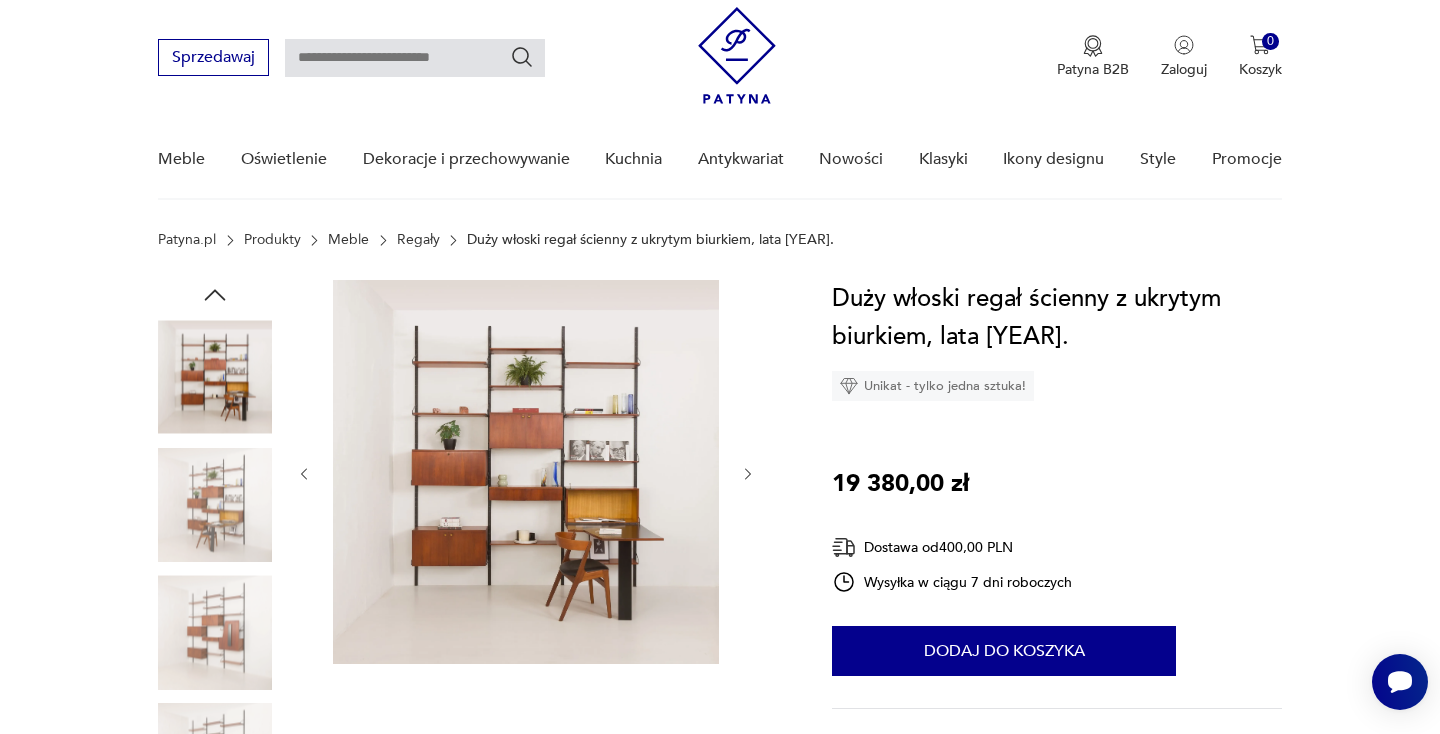 click at bounding box center [748, 474] 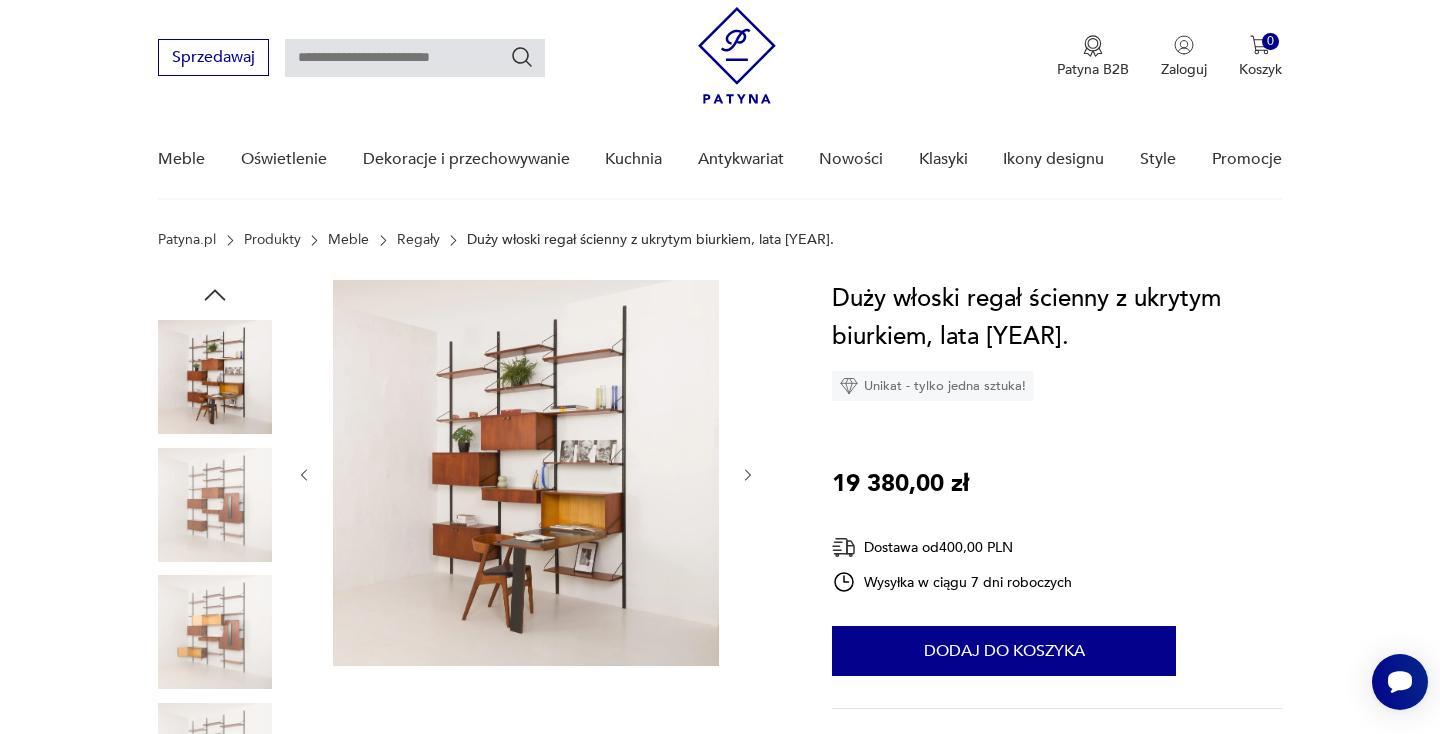 click at bounding box center (748, 475) 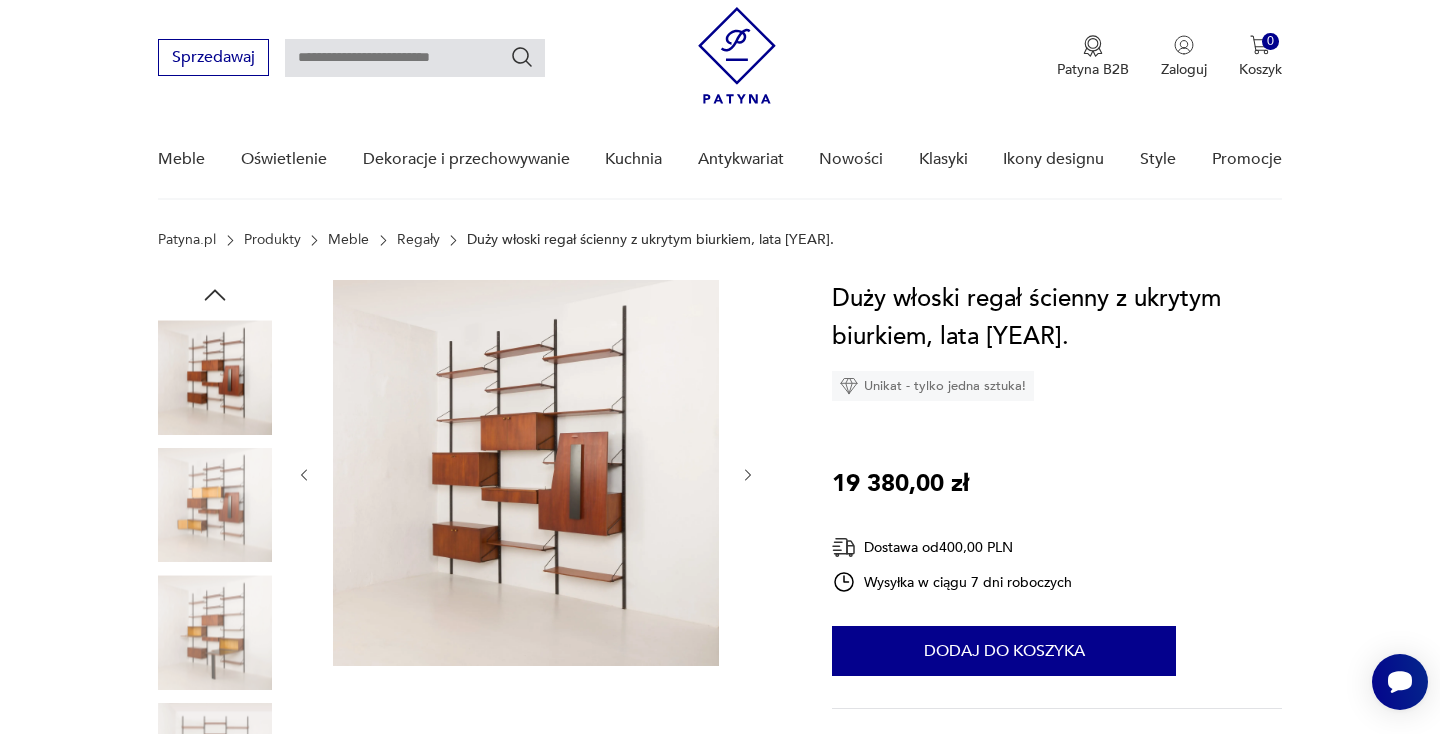 click at bounding box center (748, 475) 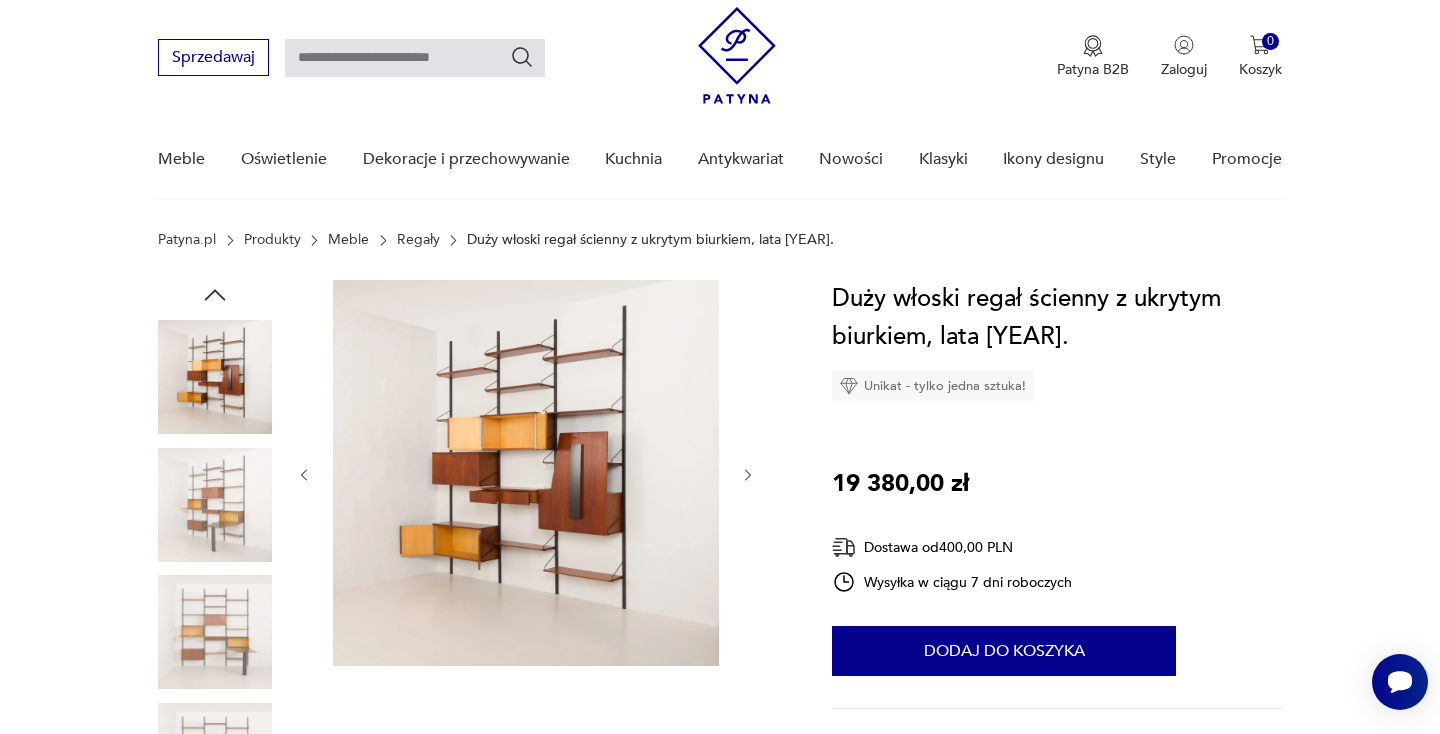 click at bounding box center [748, 475] 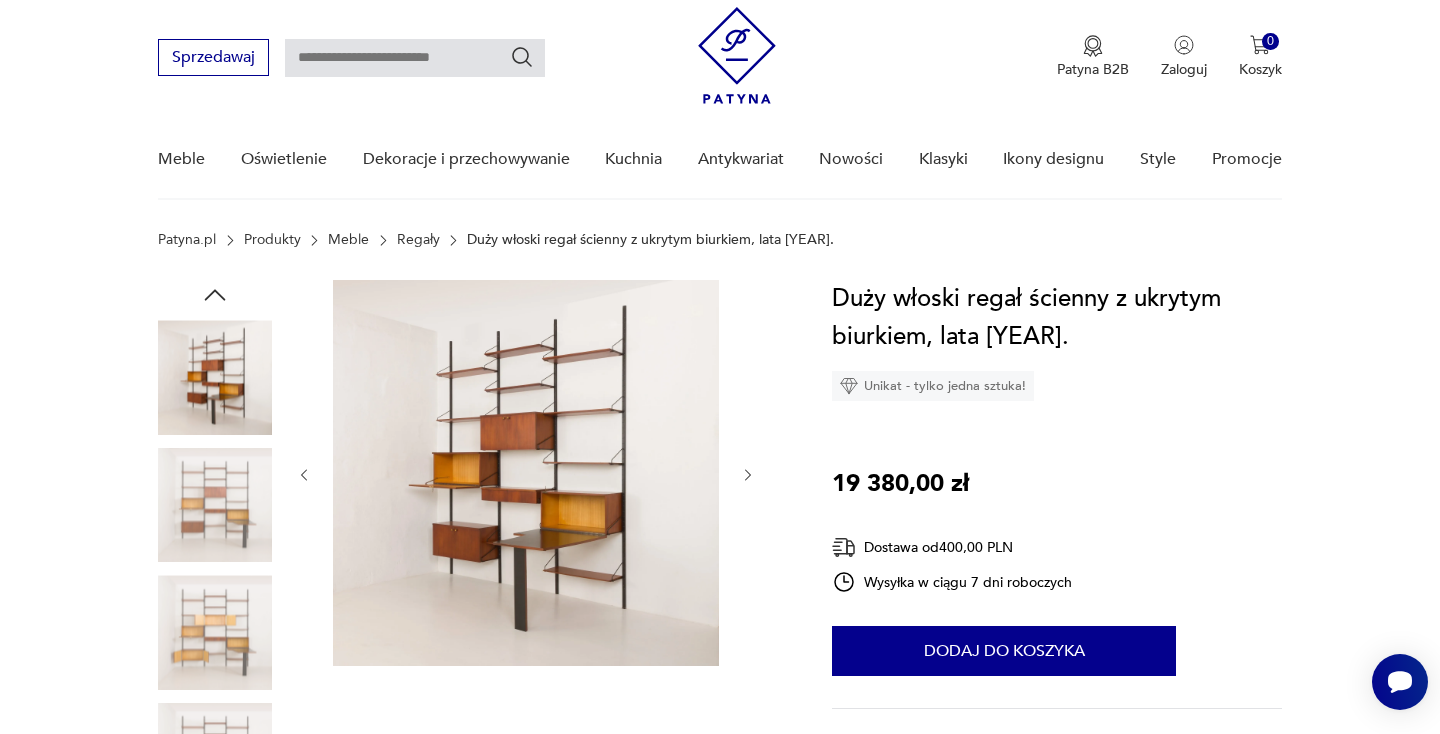 click at bounding box center (748, 475) 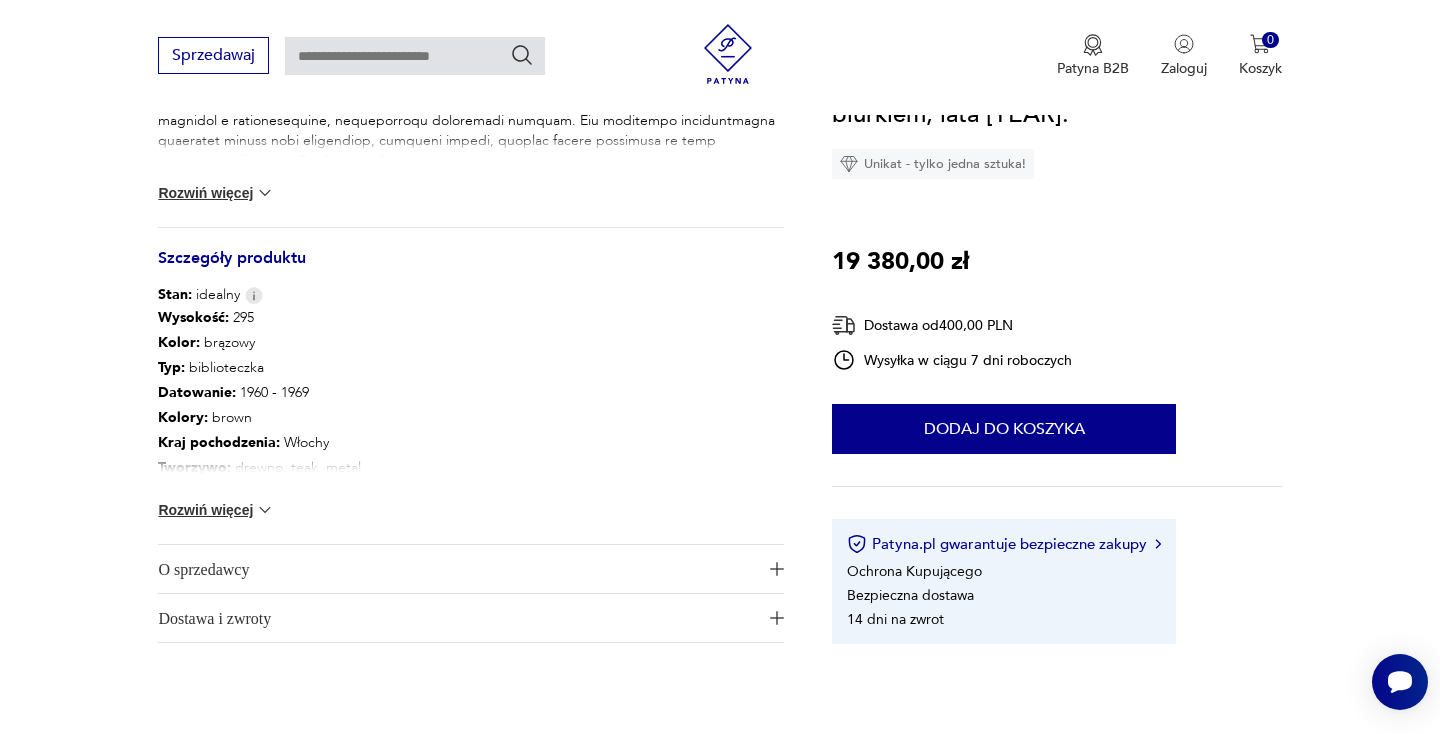 scroll, scrollTop: 982, scrollLeft: 0, axis: vertical 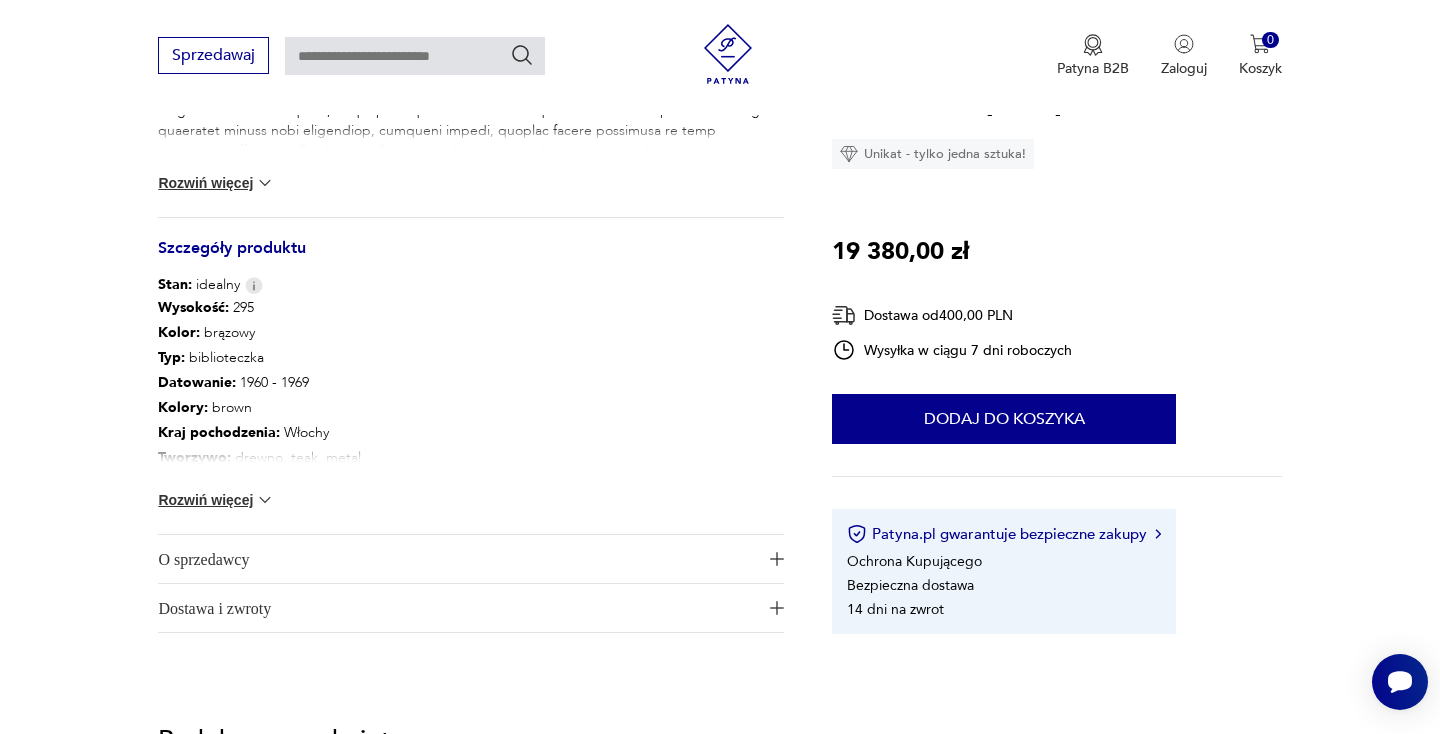 click at bounding box center [265, 183] 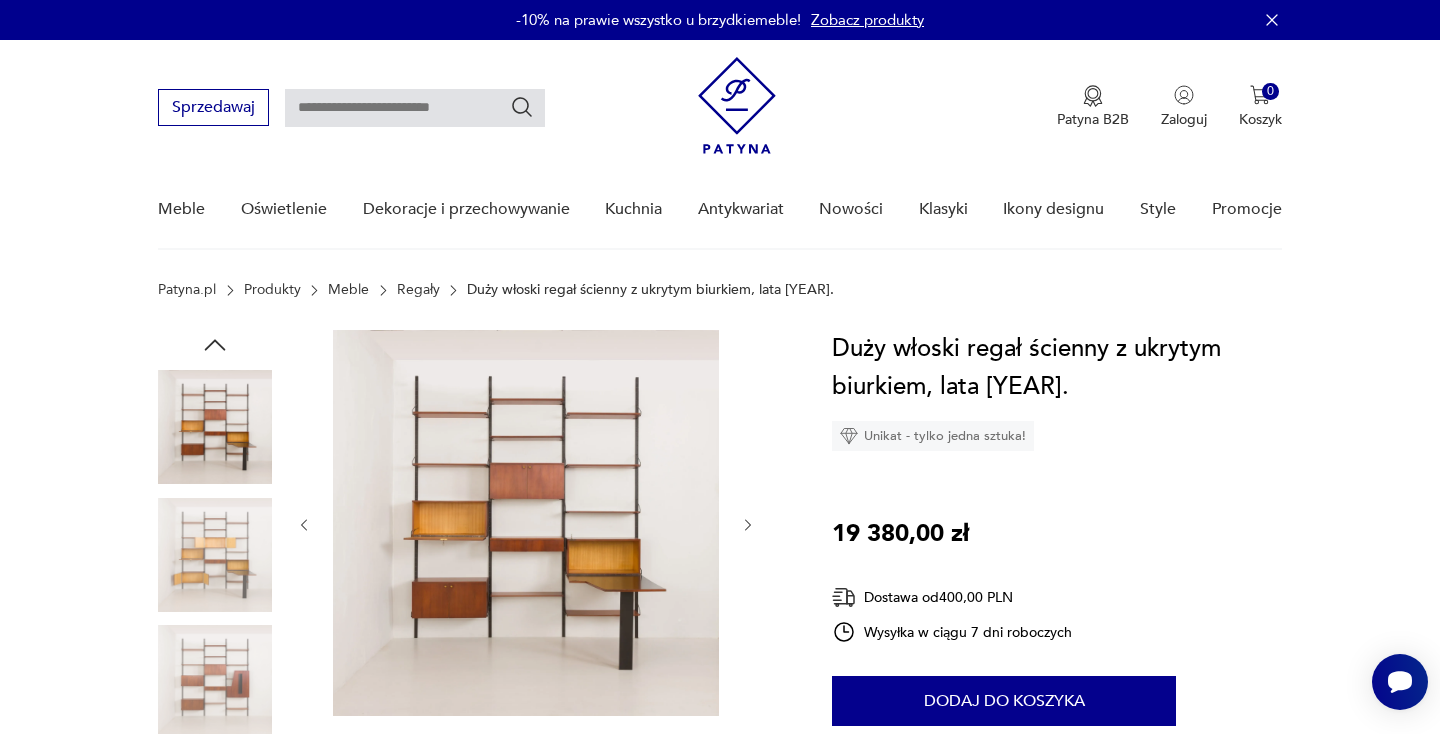 scroll, scrollTop: 0, scrollLeft: 0, axis: both 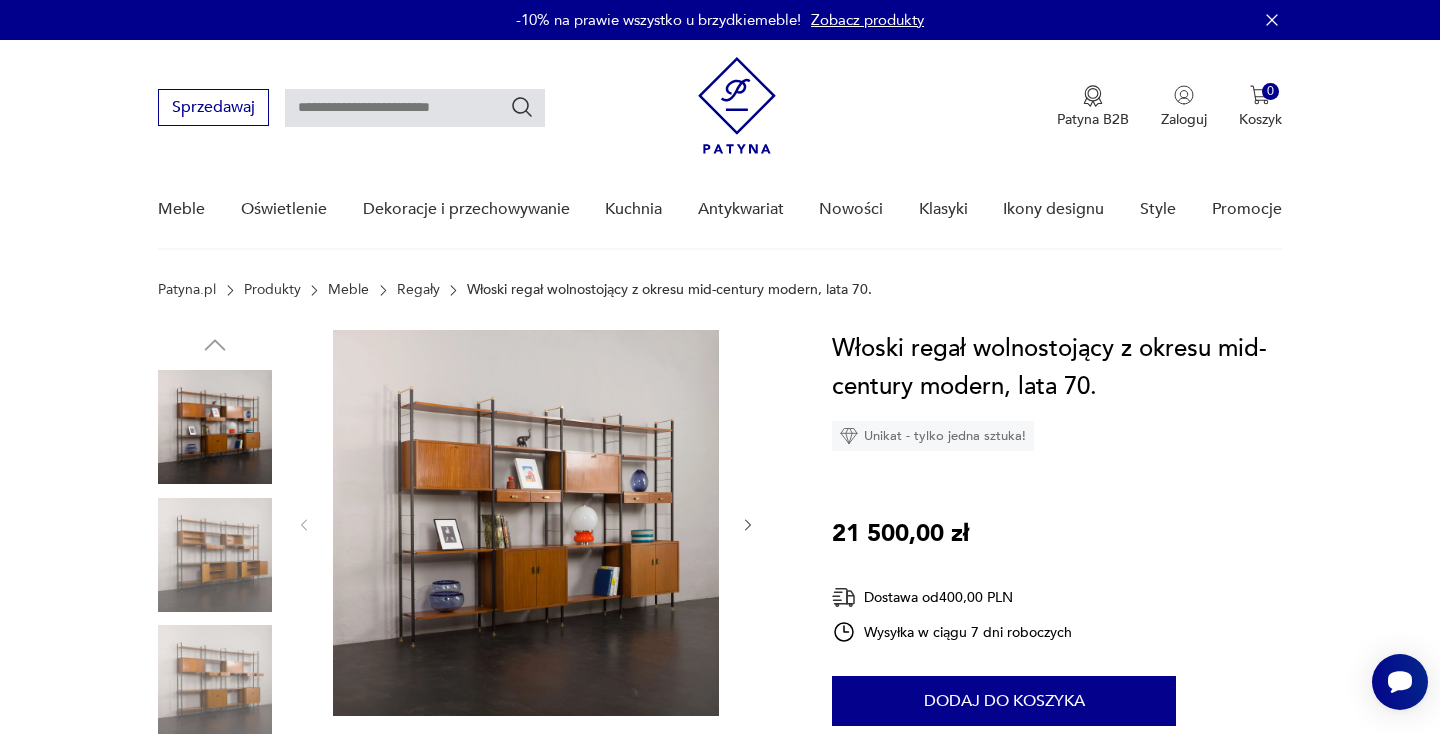 click at bounding box center [748, 525] 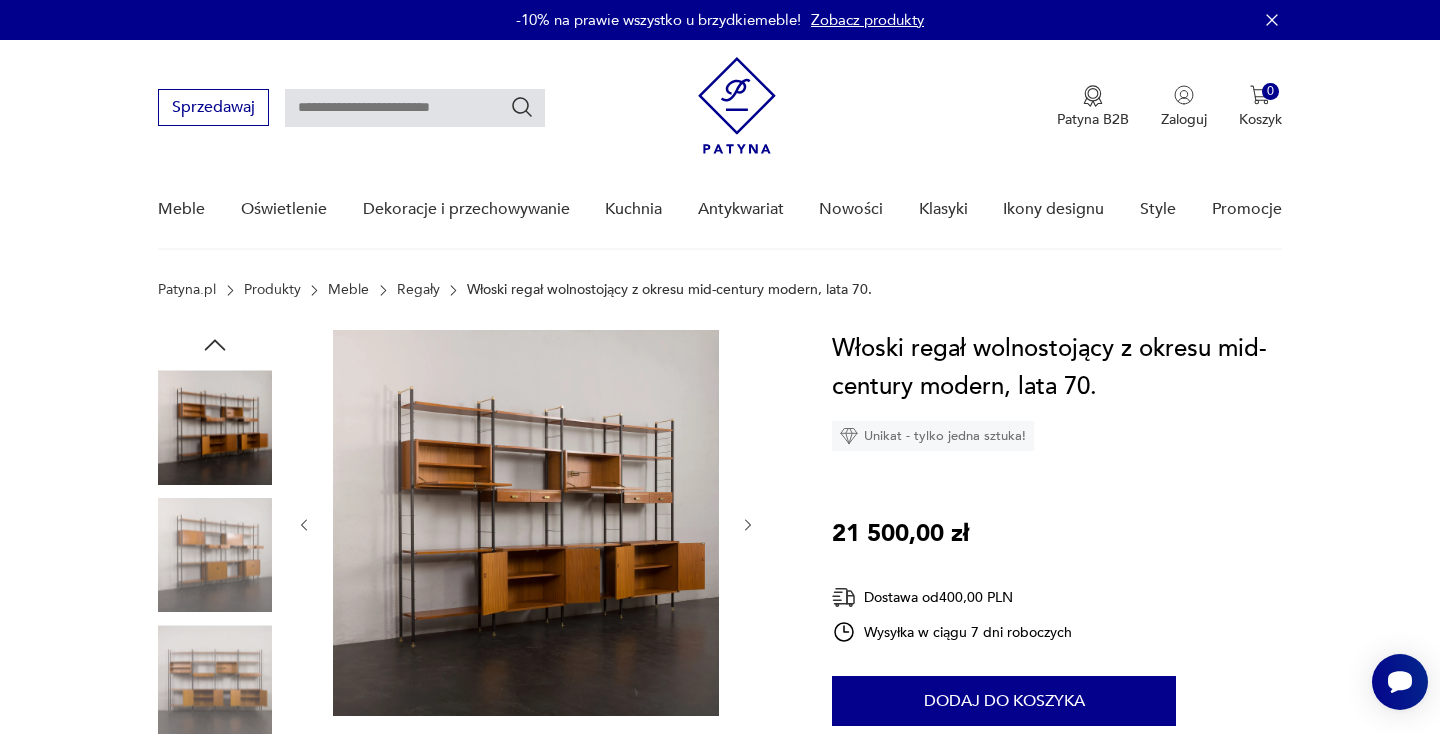 click at bounding box center [748, 525] 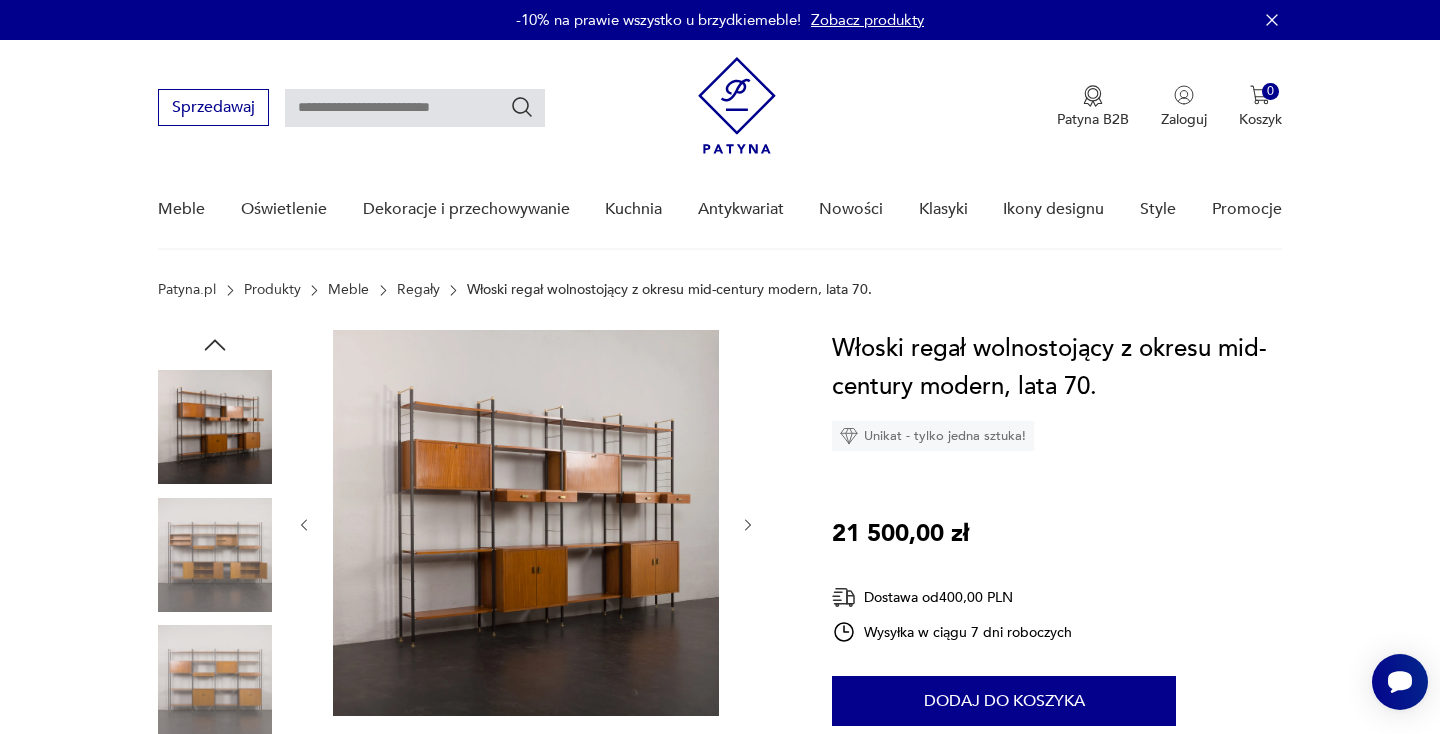 click at bounding box center [748, 525] 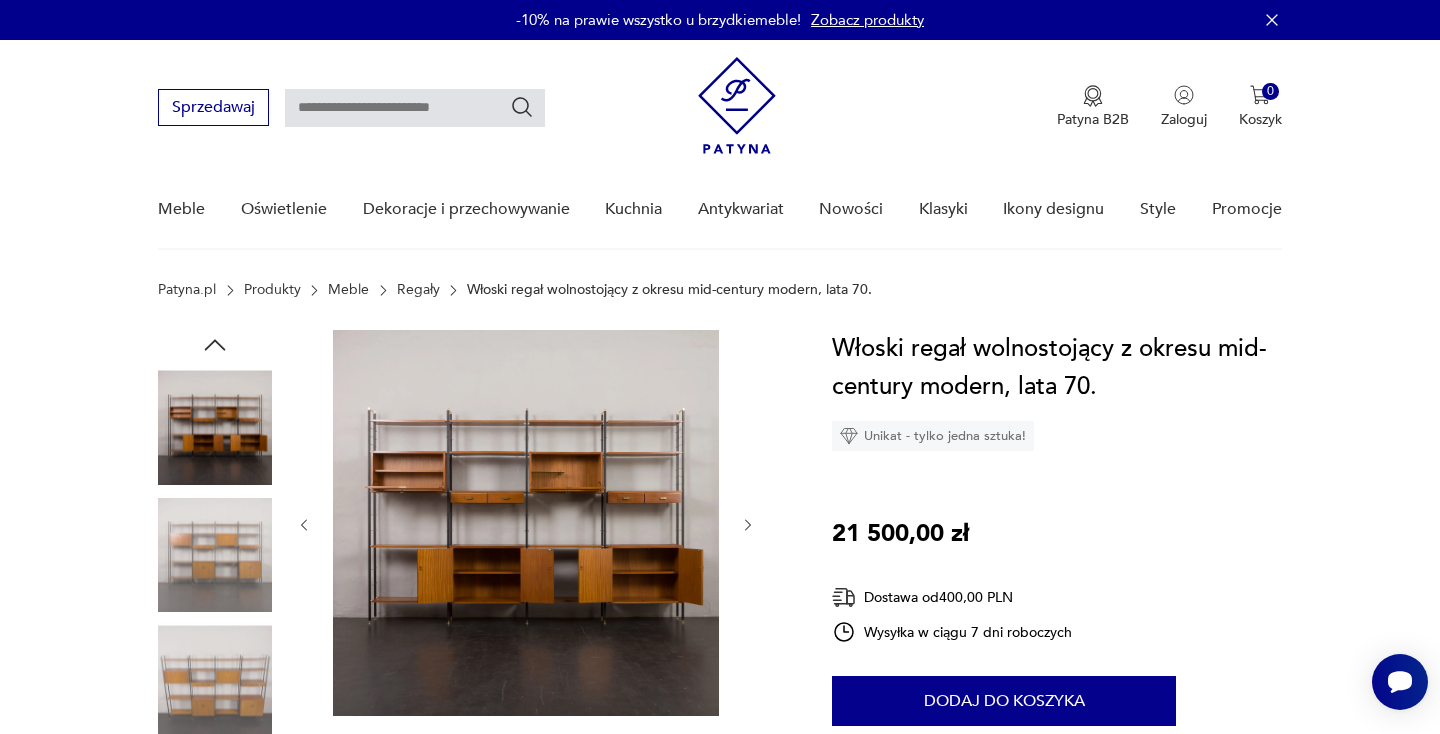 click at bounding box center (748, 525) 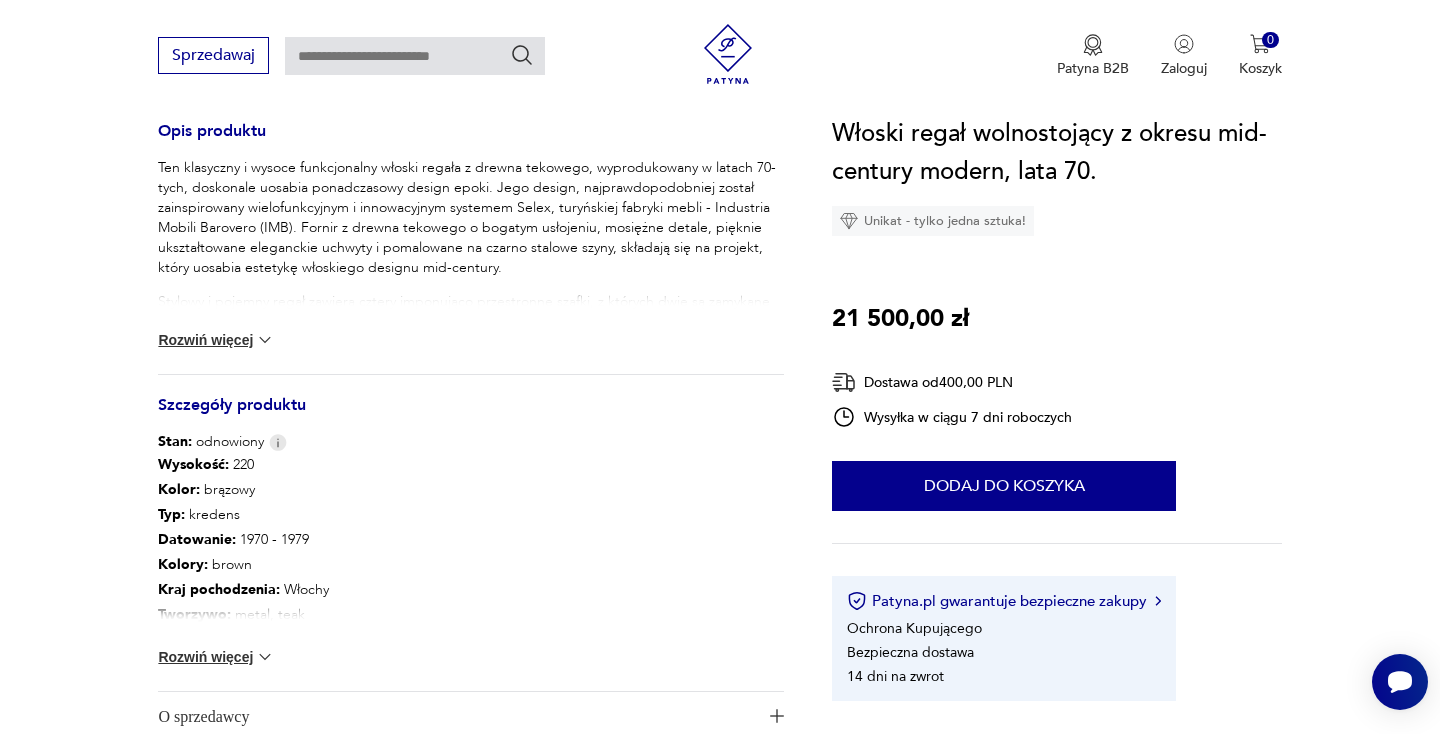 scroll, scrollTop: 877, scrollLeft: 0, axis: vertical 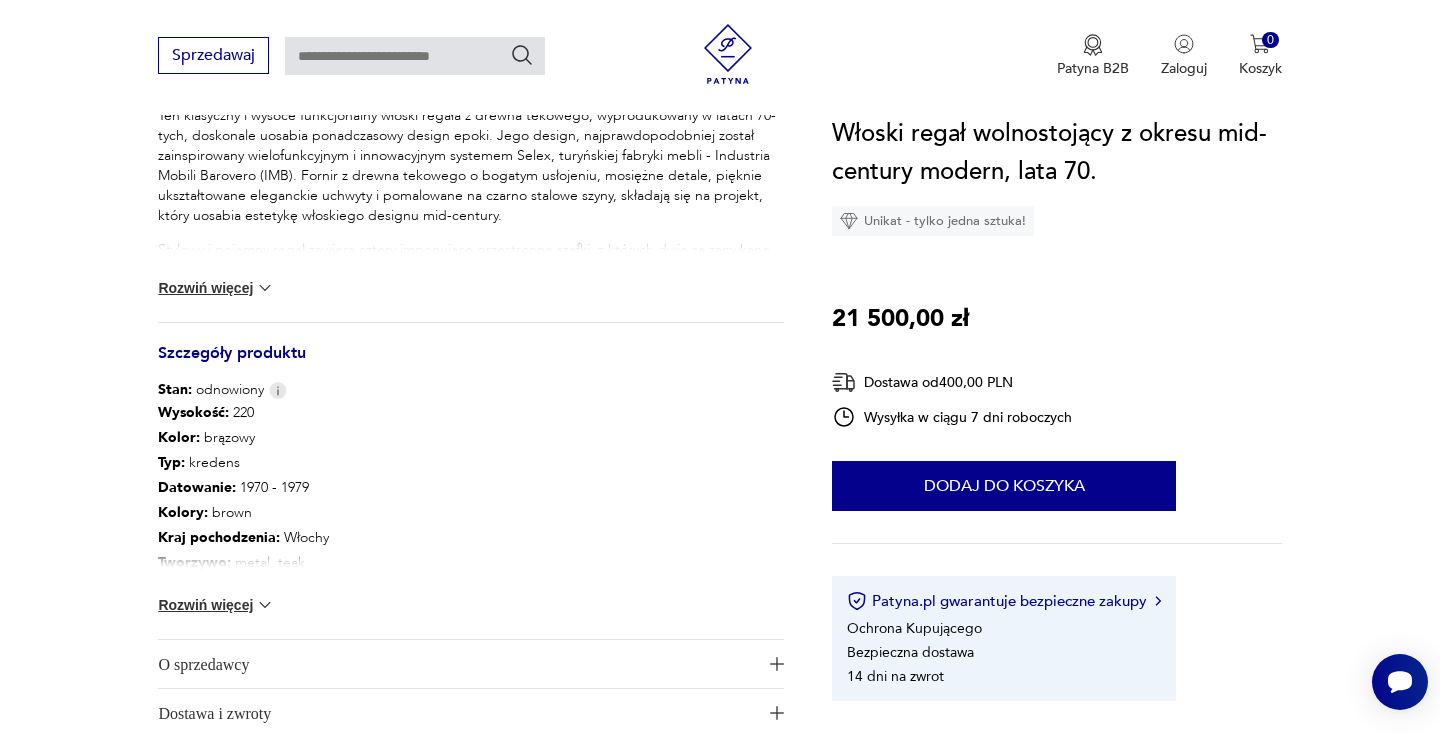 click at bounding box center [265, 288] 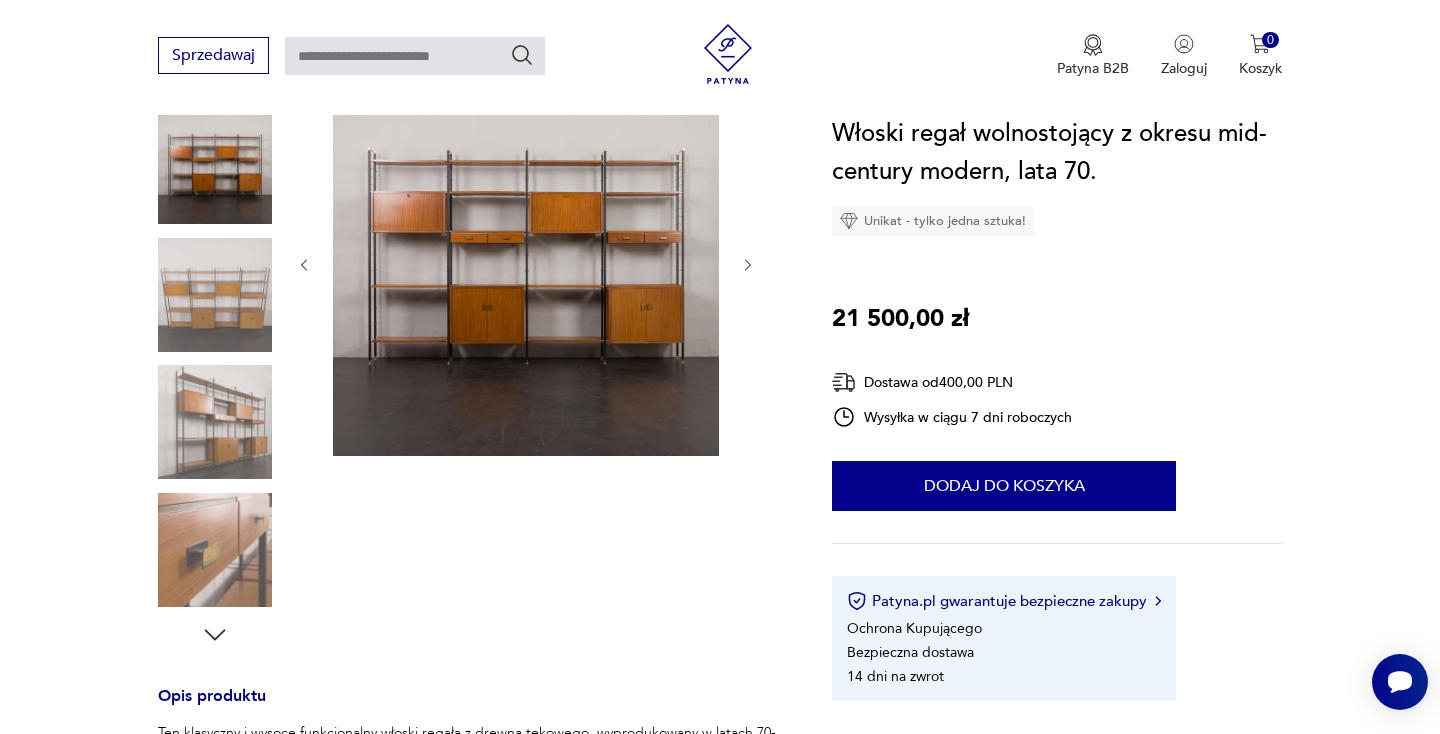 scroll, scrollTop: 73, scrollLeft: 0, axis: vertical 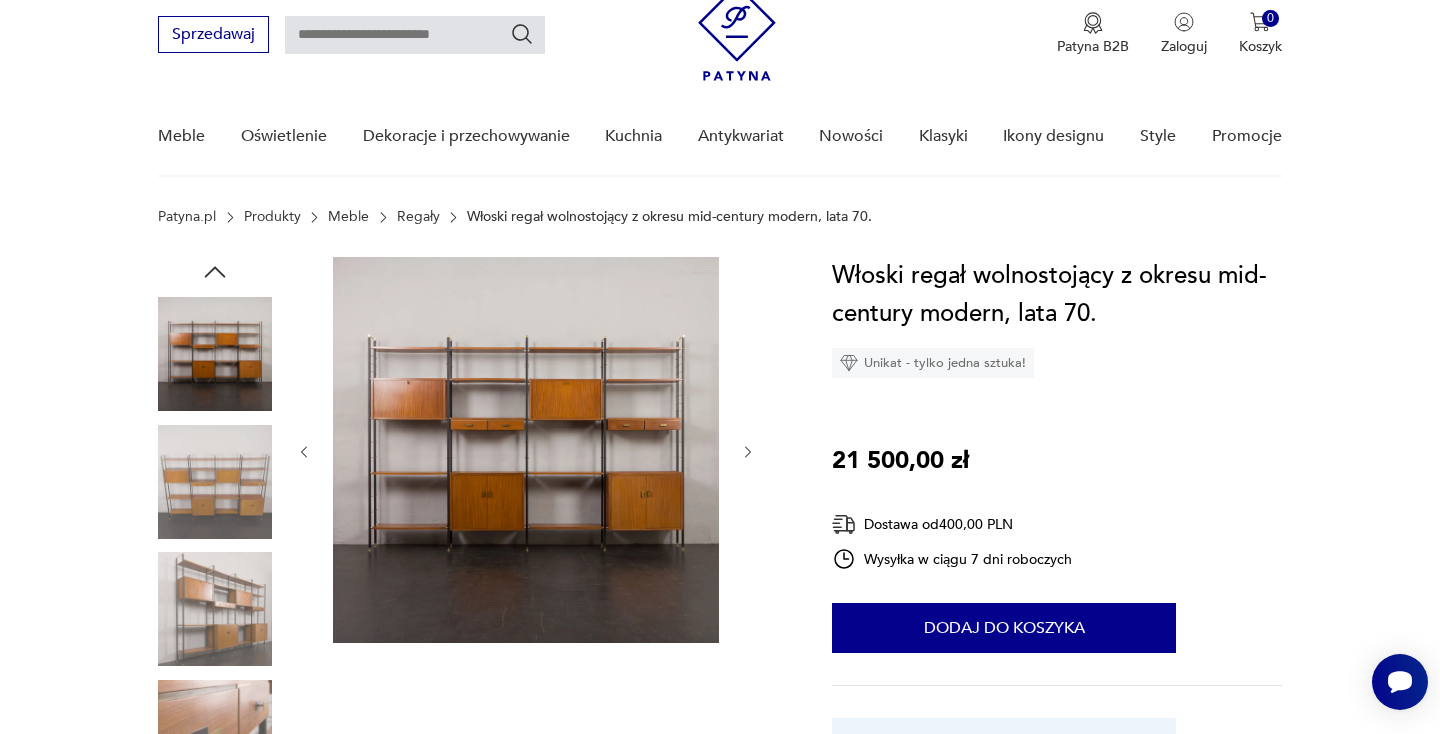 click at bounding box center (748, 452) 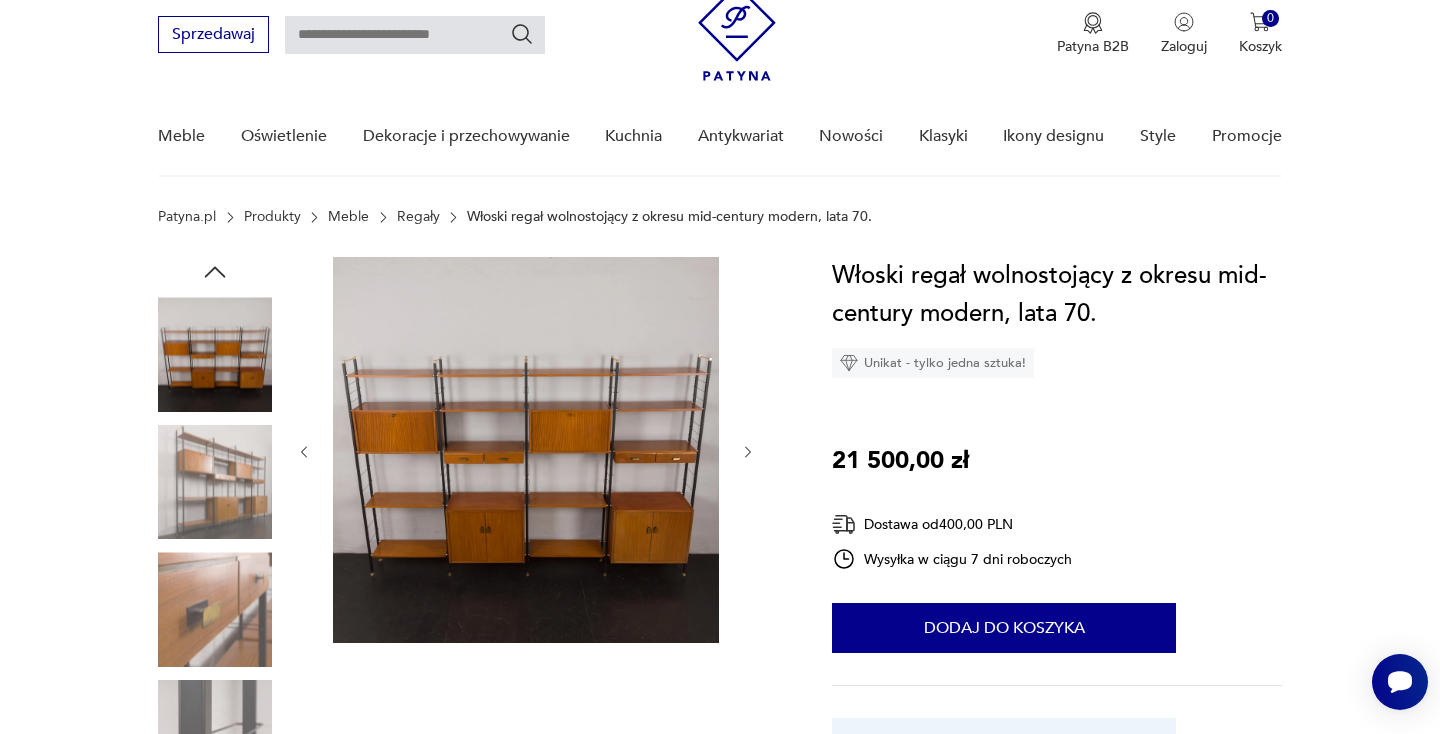 click at bounding box center [748, 452] 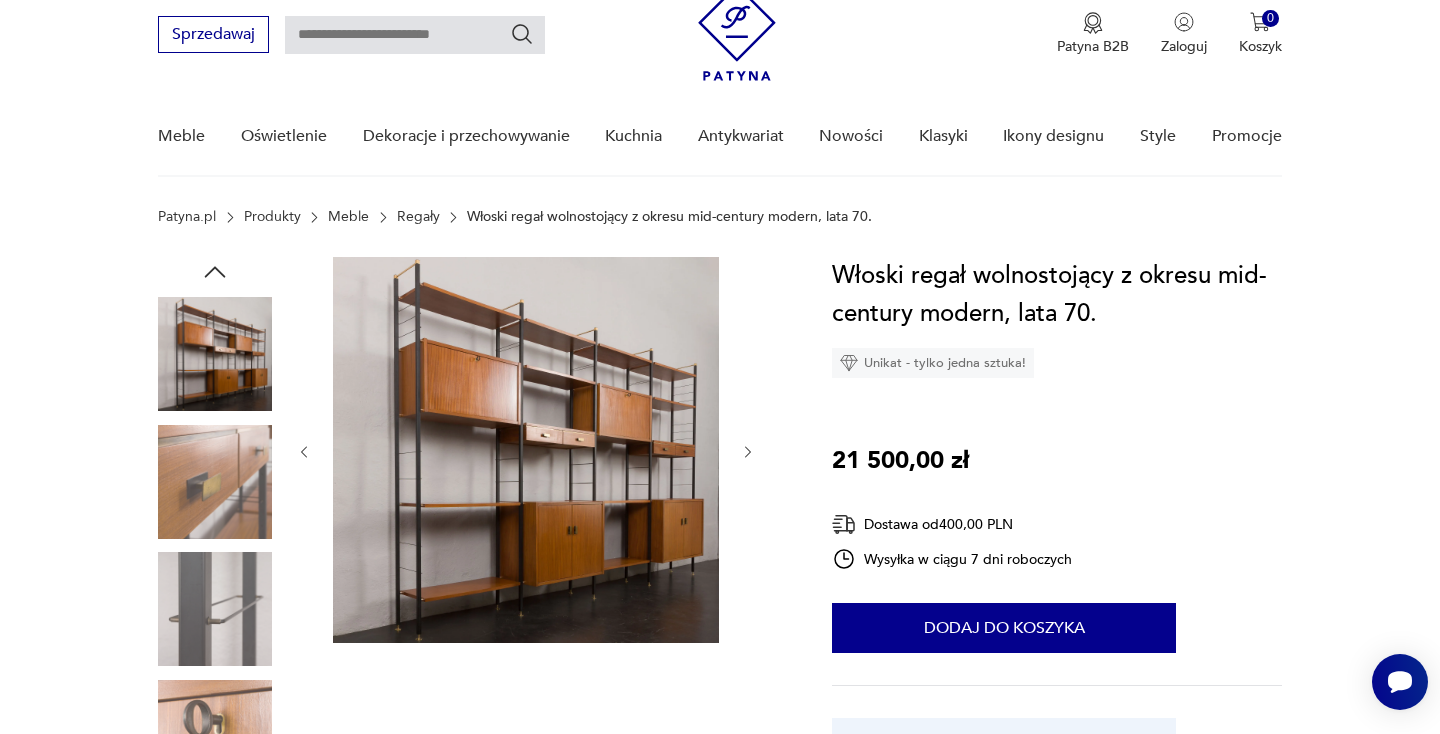 click at bounding box center [748, 452] 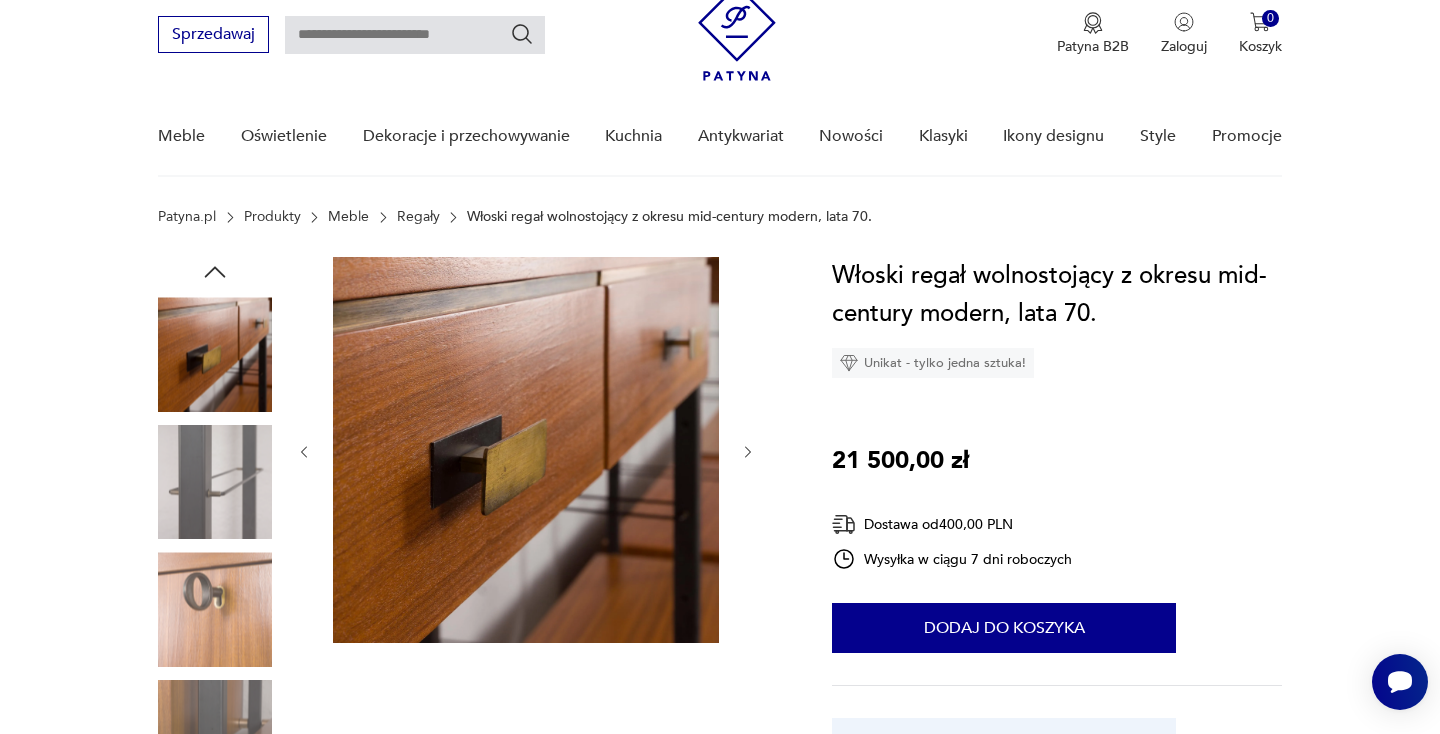 click at bounding box center (748, 452) 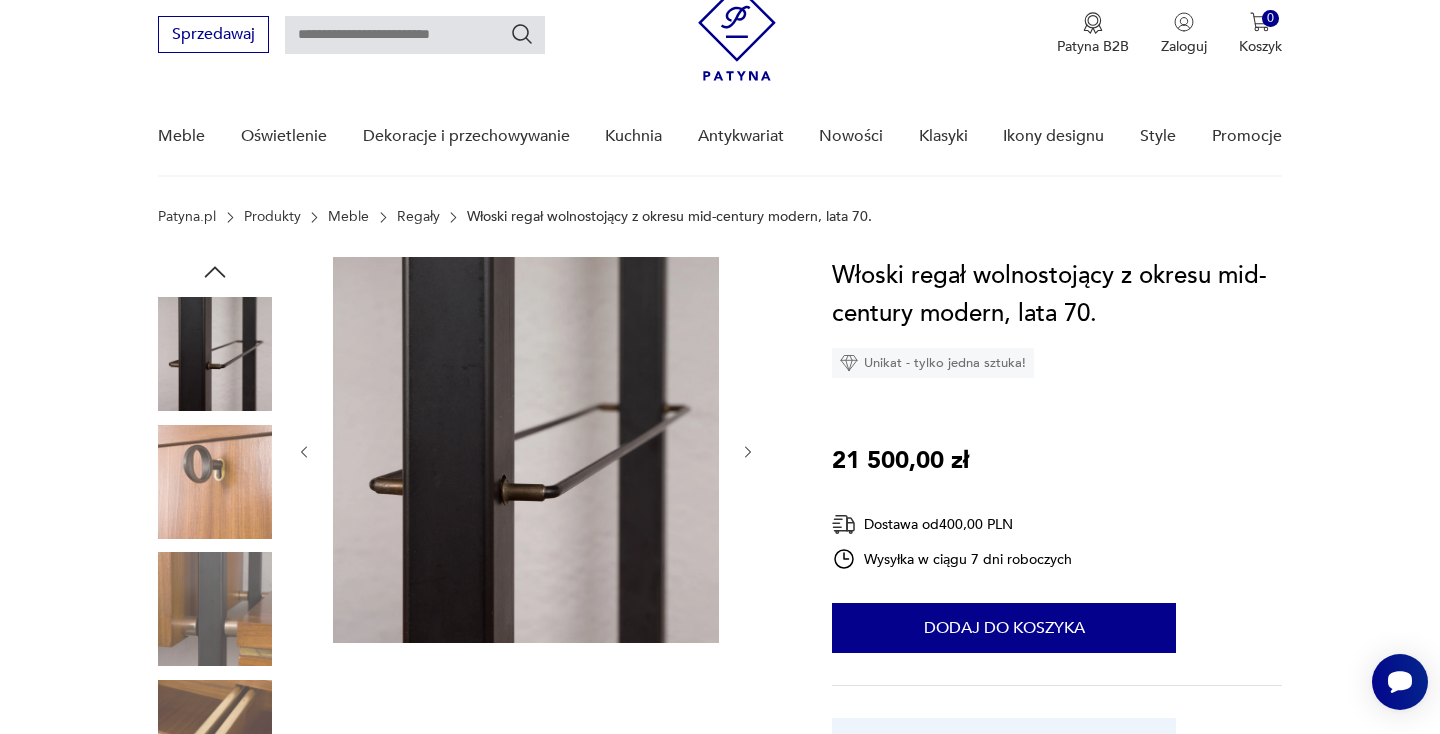 click at bounding box center [748, 452] 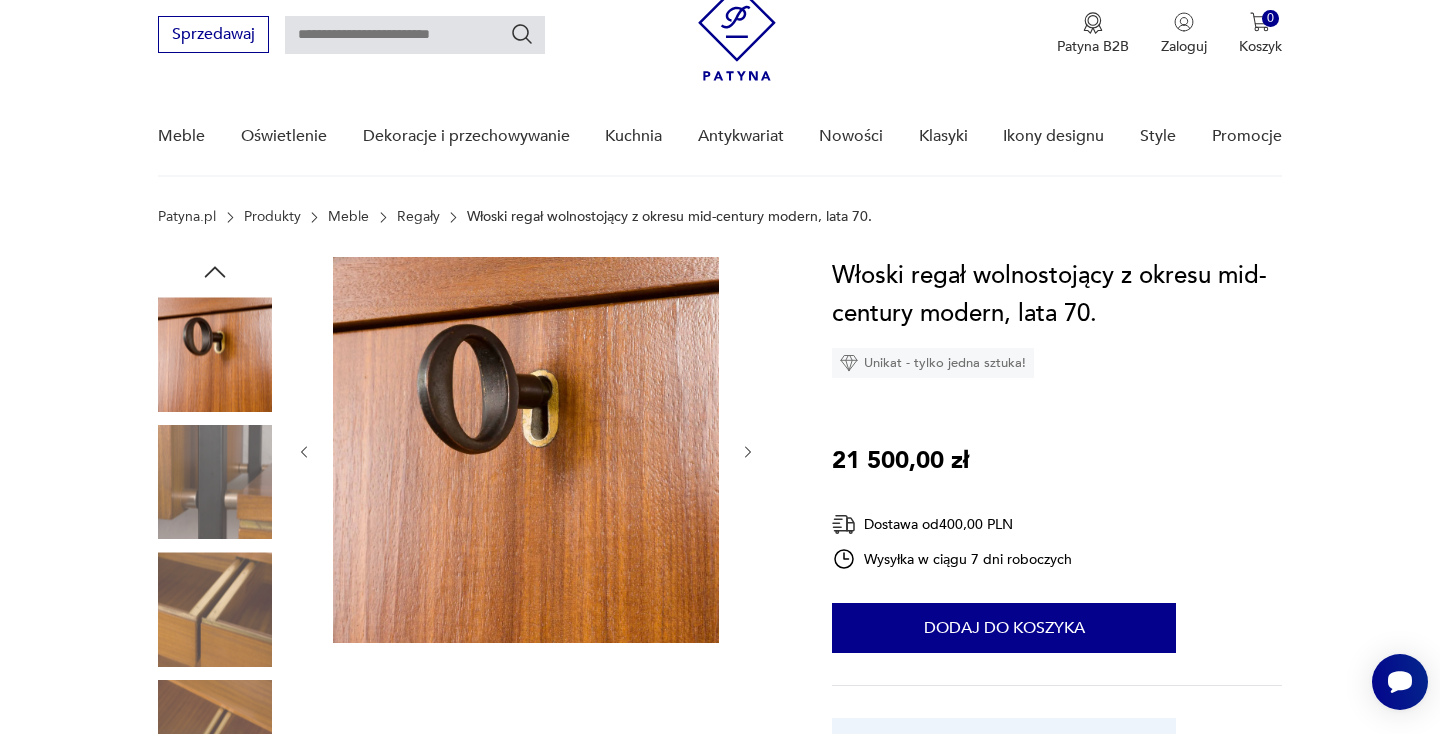 click at bounding box center [748, 452] 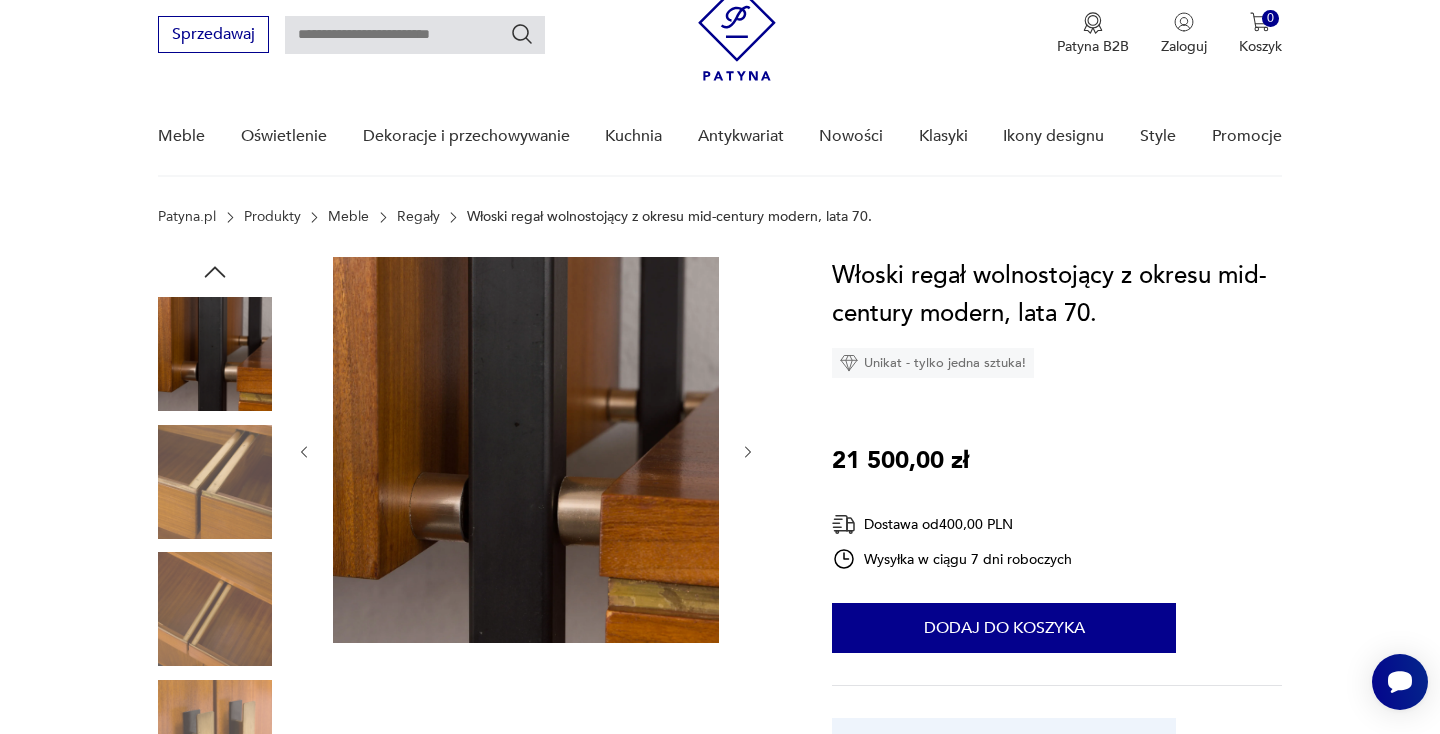 click at bounding box center (748, 452) 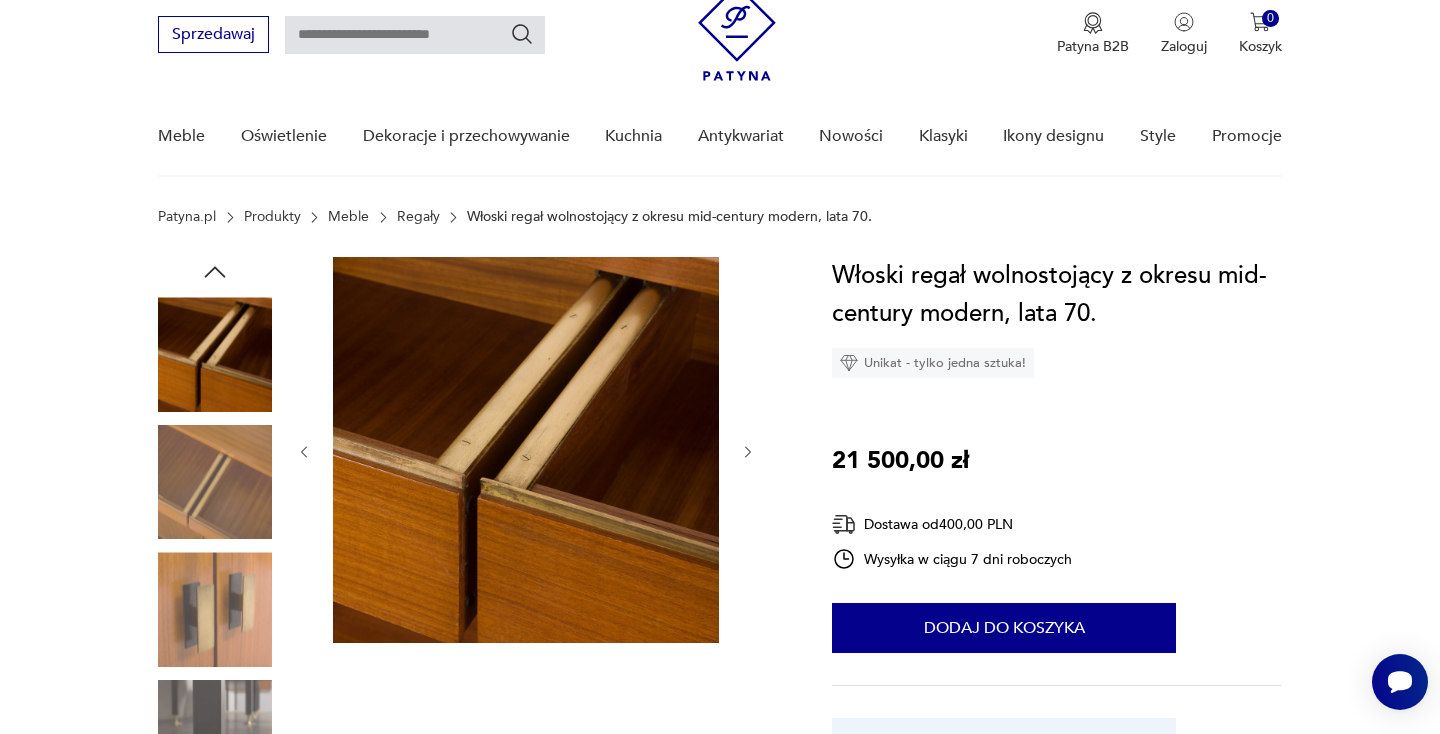 click at bounding box center (748, 452) 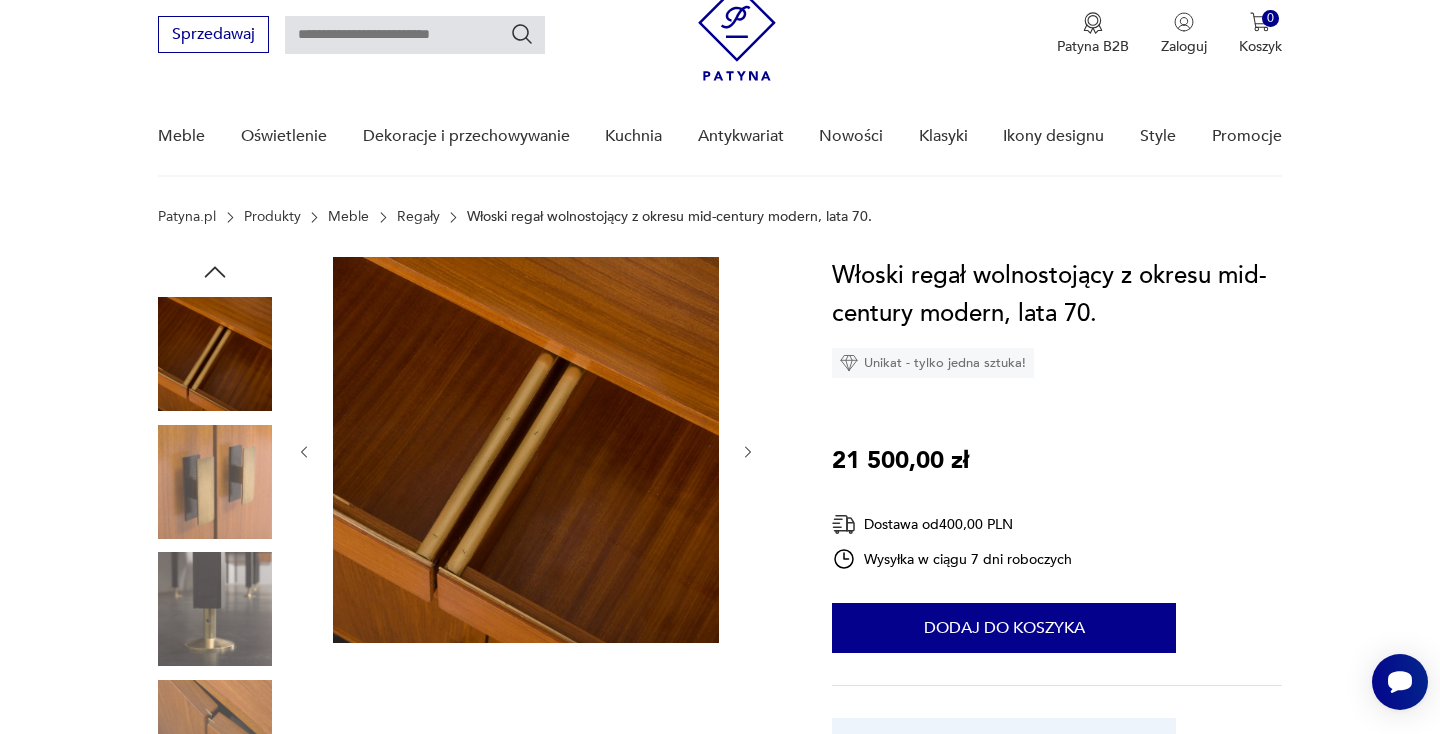 click at bounding box center [748, 452] 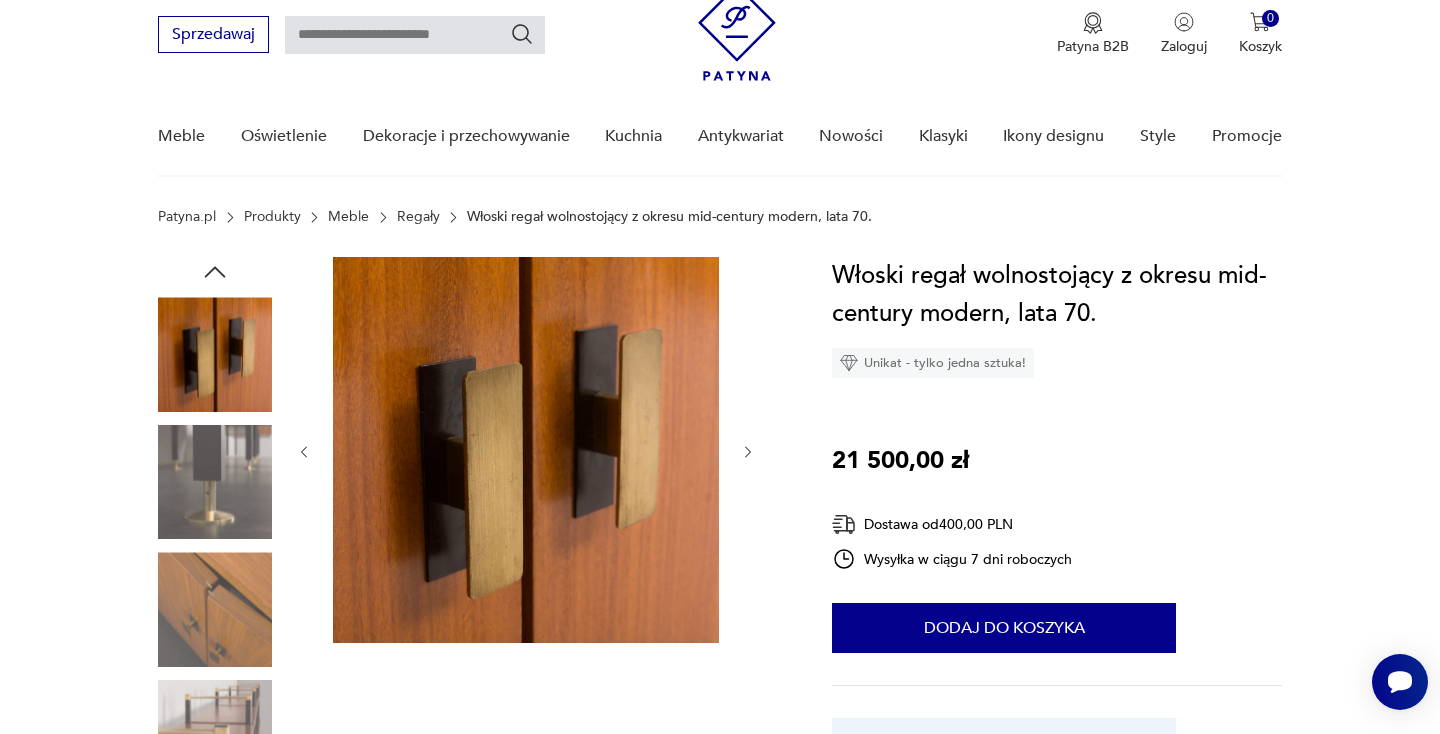 click at bounding box center [748, 452] 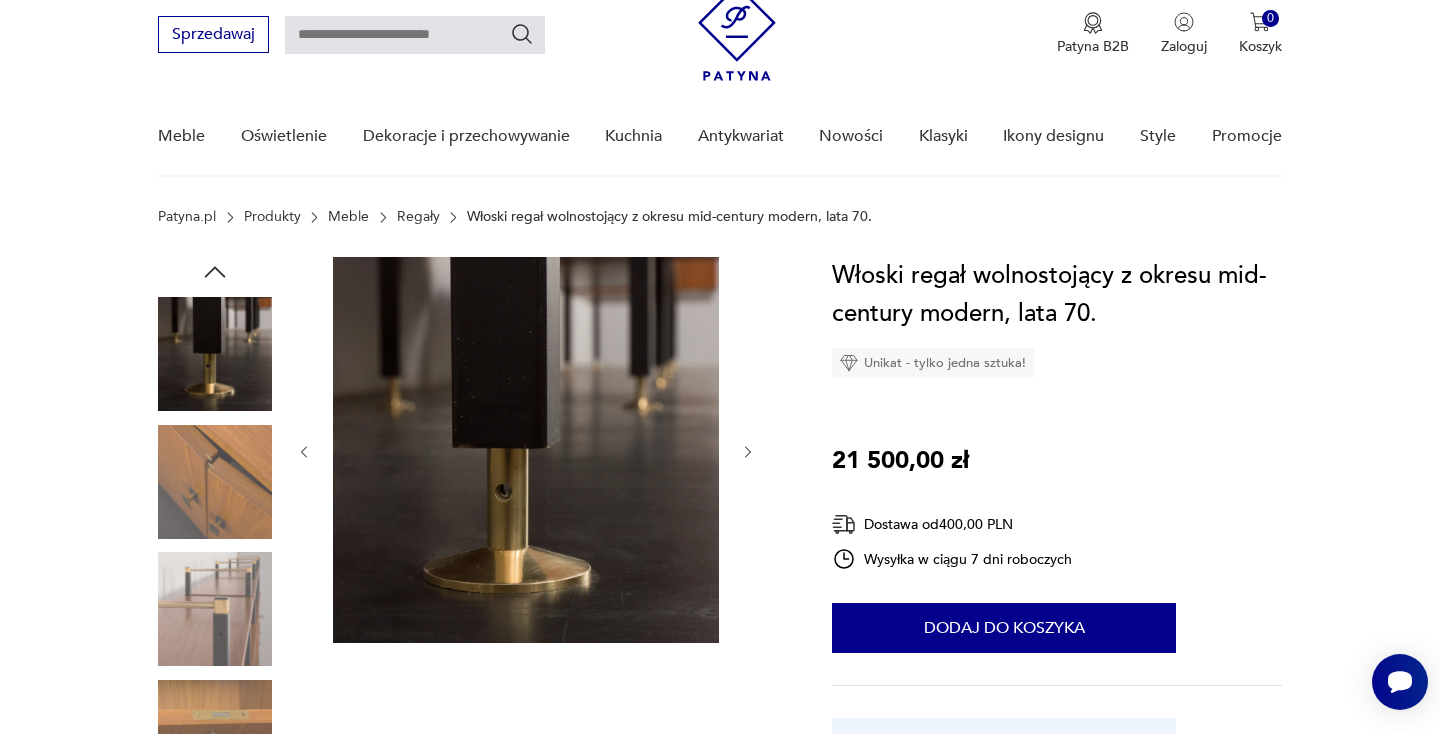 click at bounding box center (748, 452) 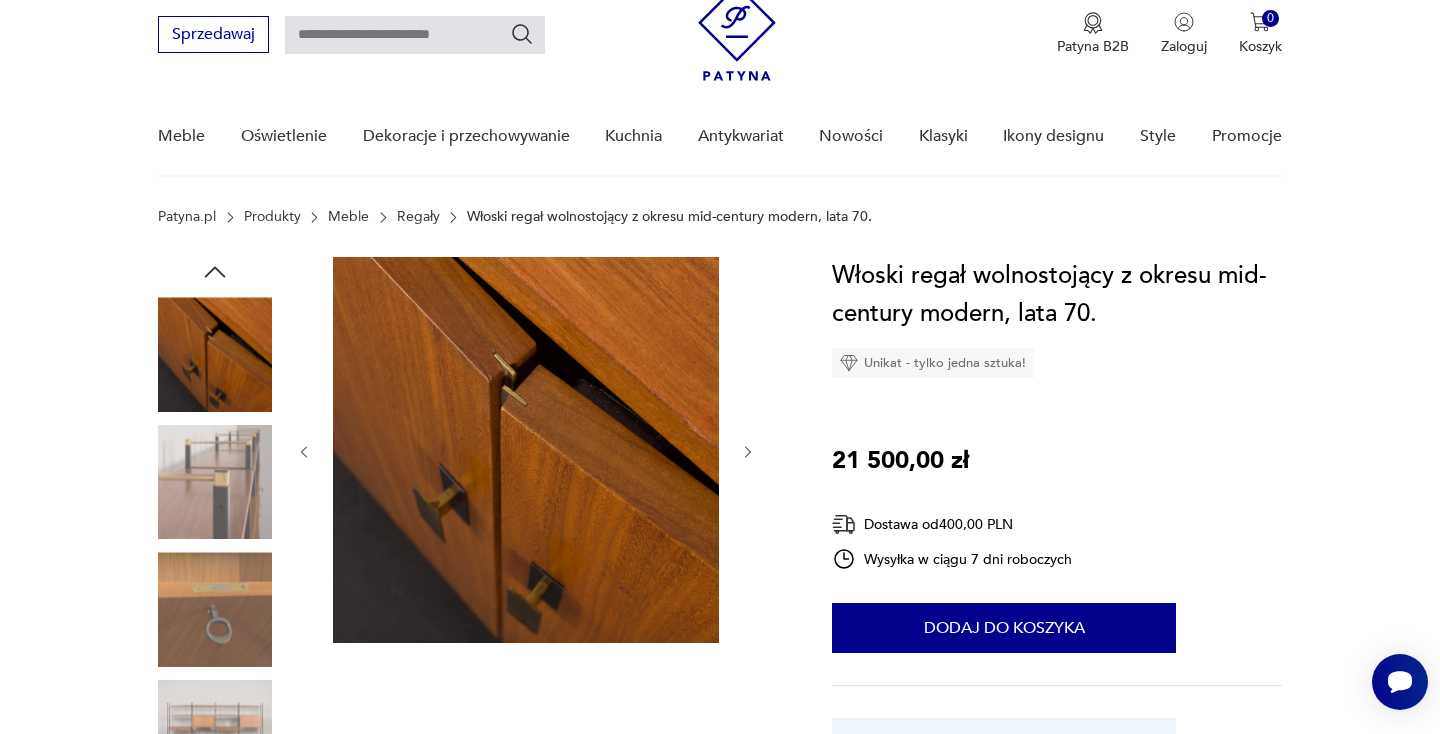 click at bounding box center [748, 452] 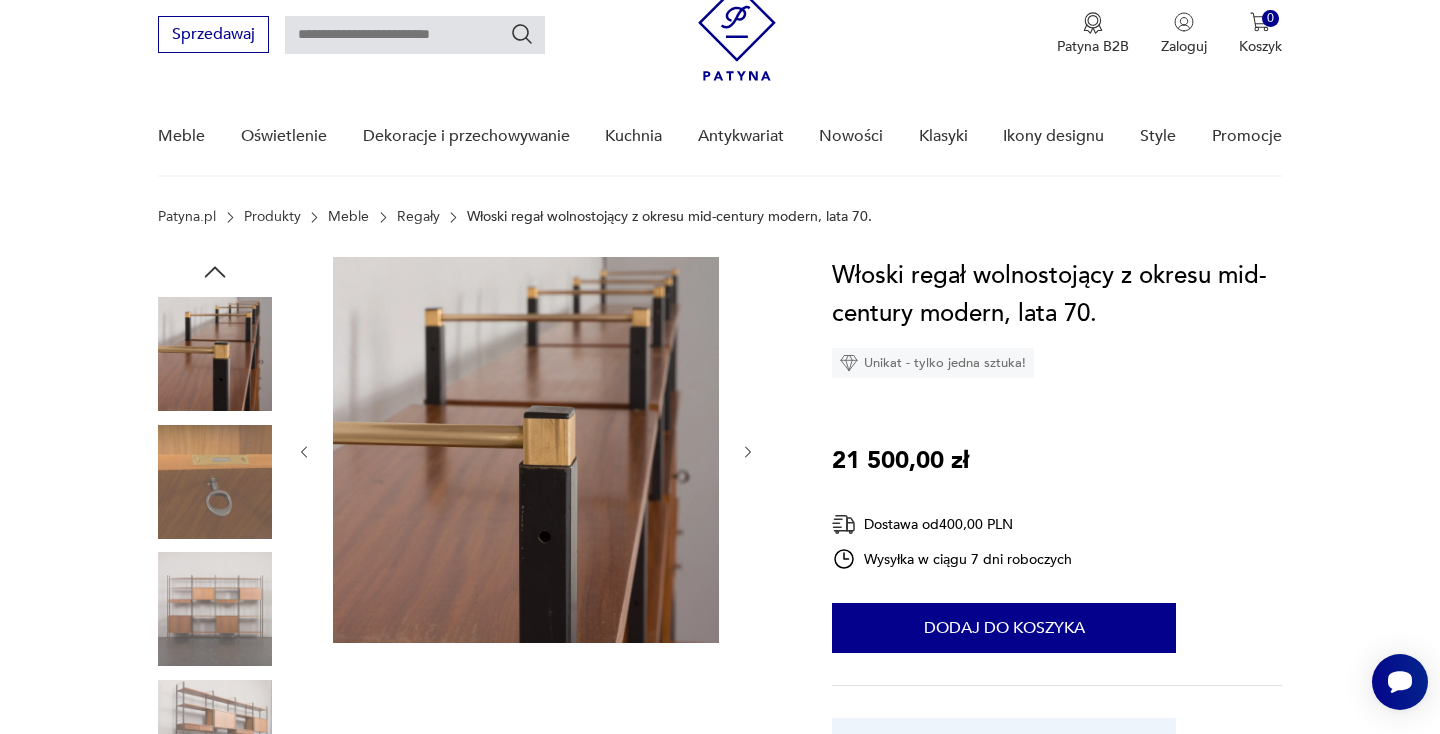 click at bounding box center (748, 452) 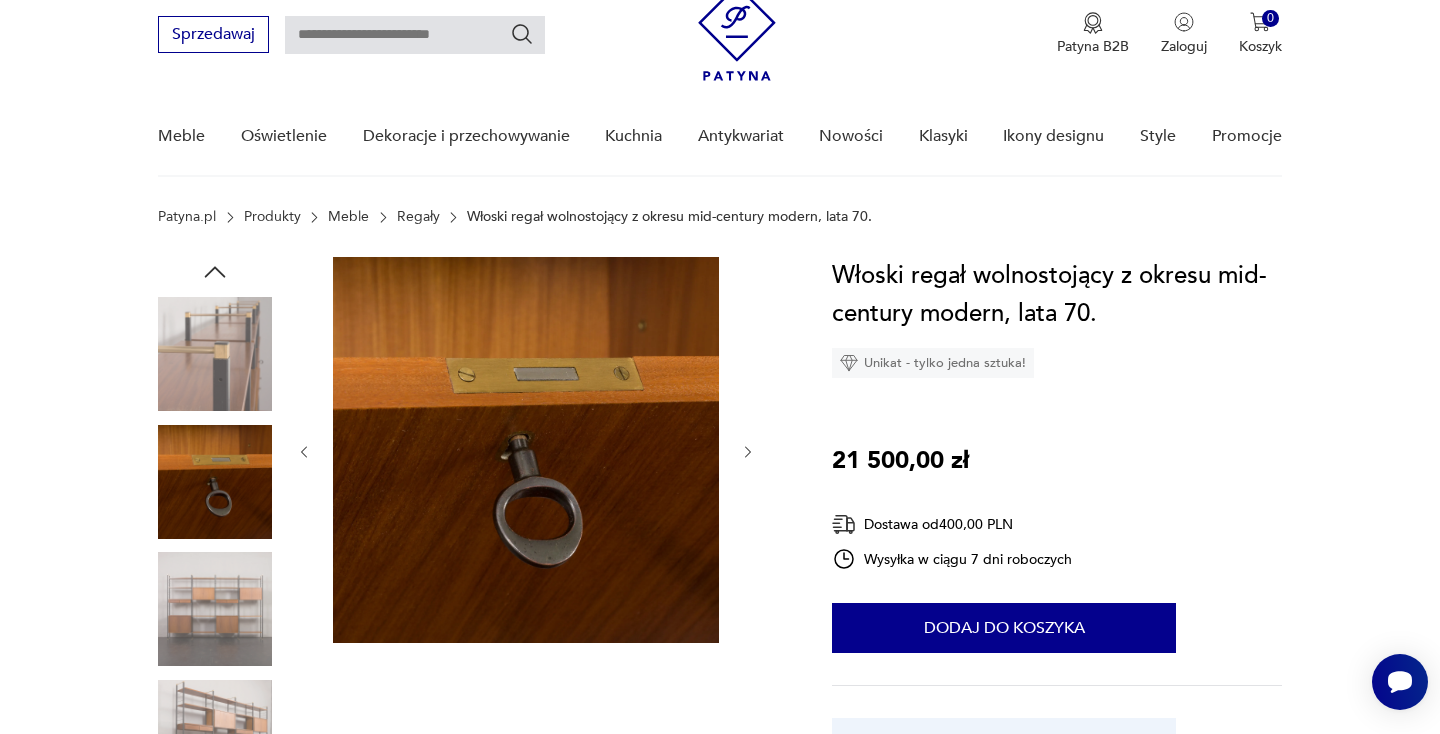 click at bounding box center (748, 452) 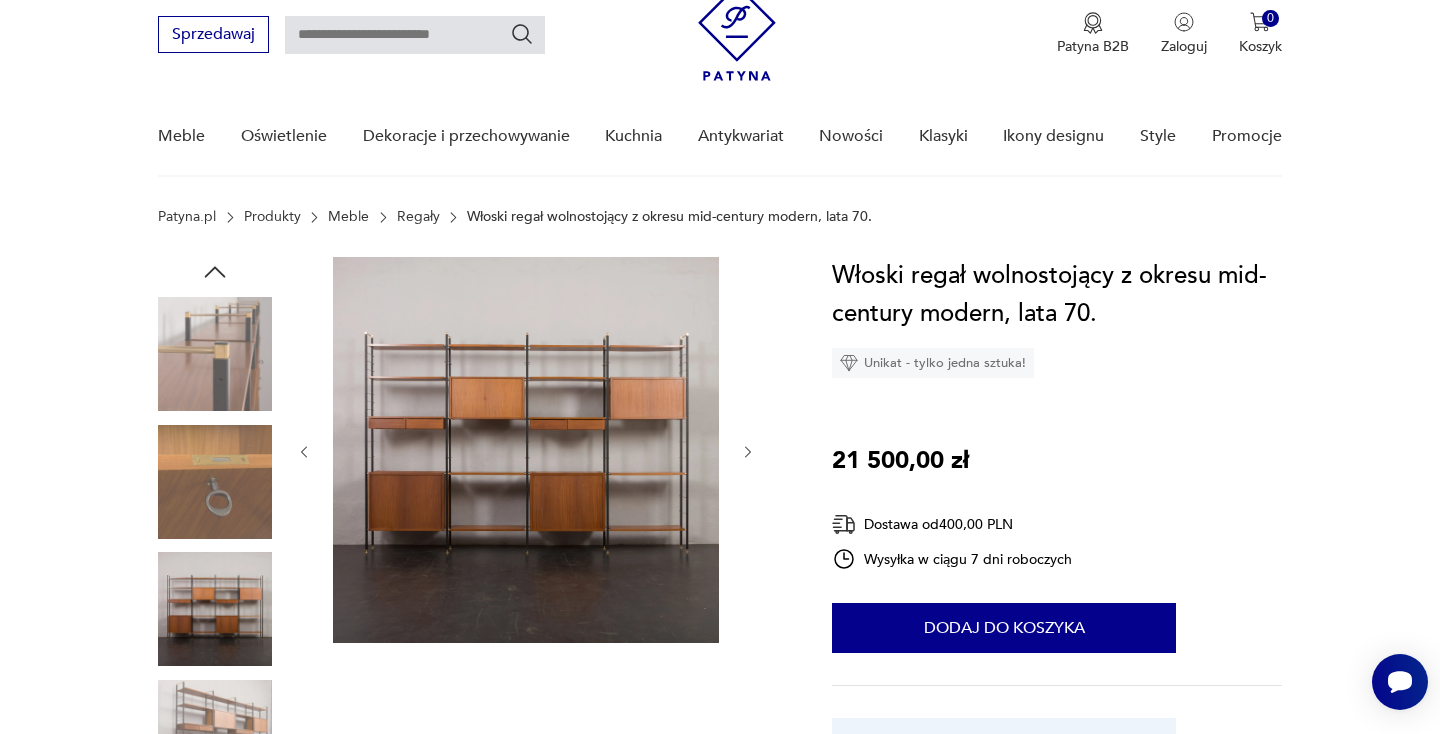 click at bounding box center (748, 452) 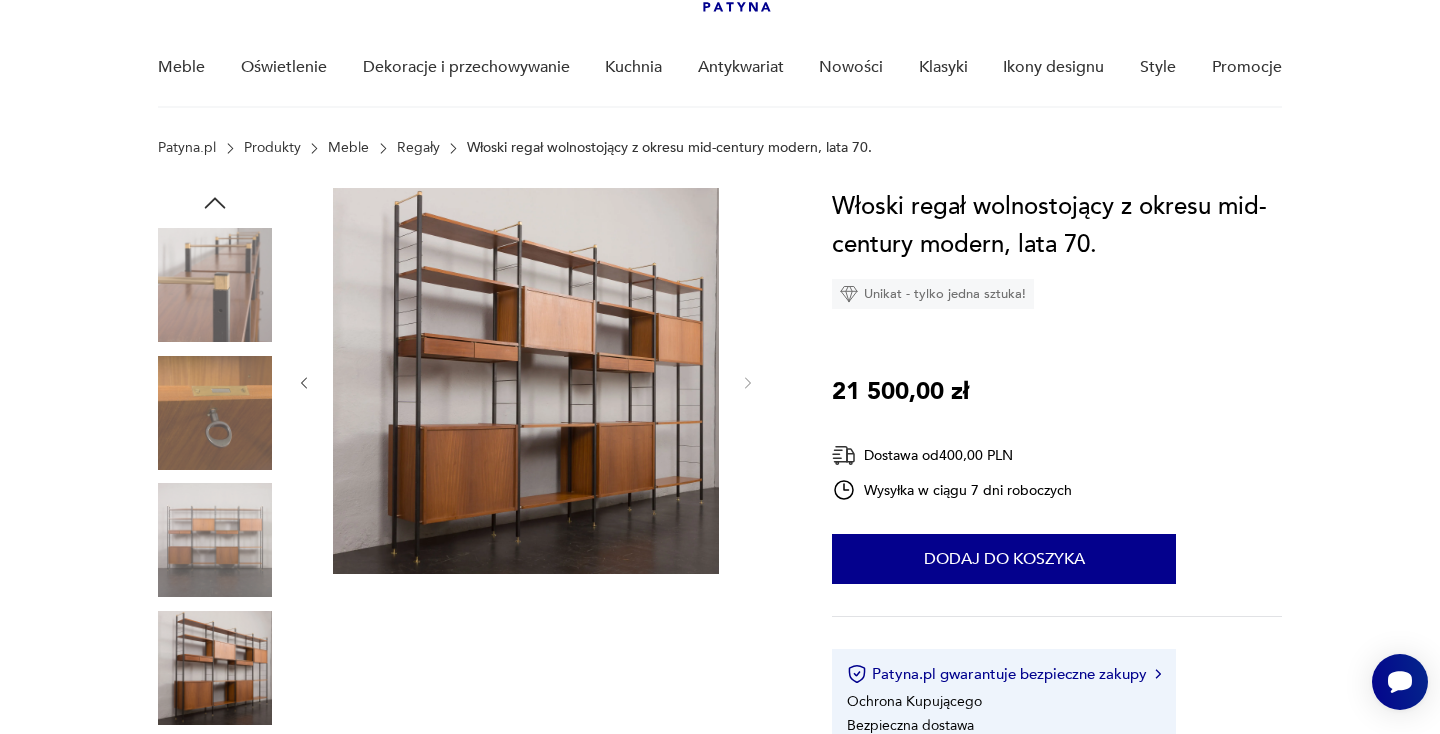 scroll, scrollTop: 133, scrollLeft: 0, axis: vertical 